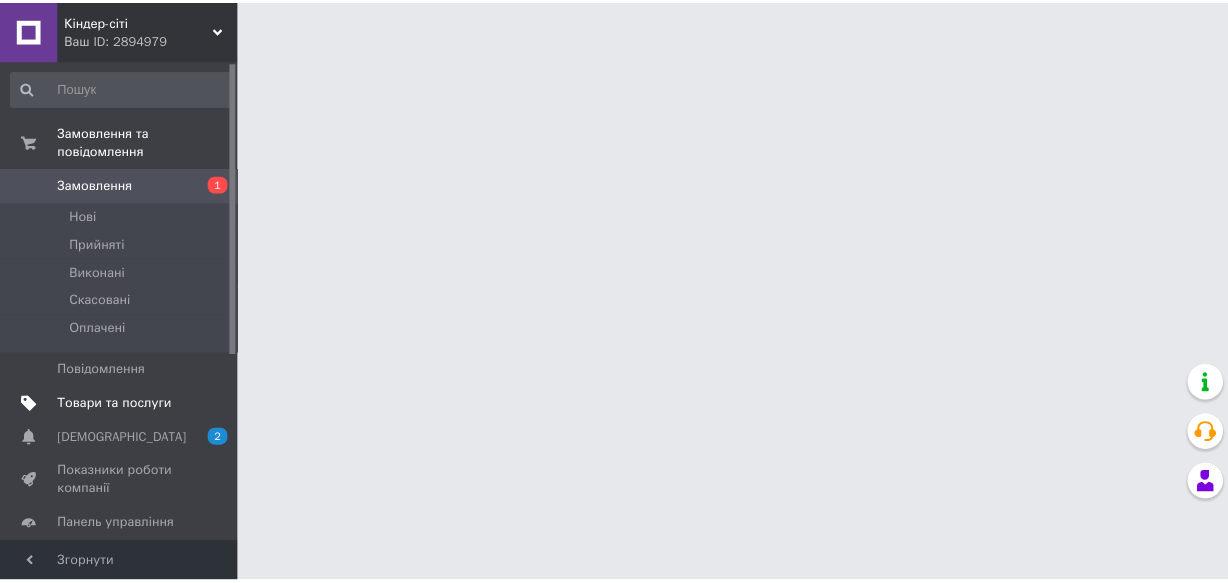 scroll, scrollTop: 0, scrollLeft: 0, axis: both 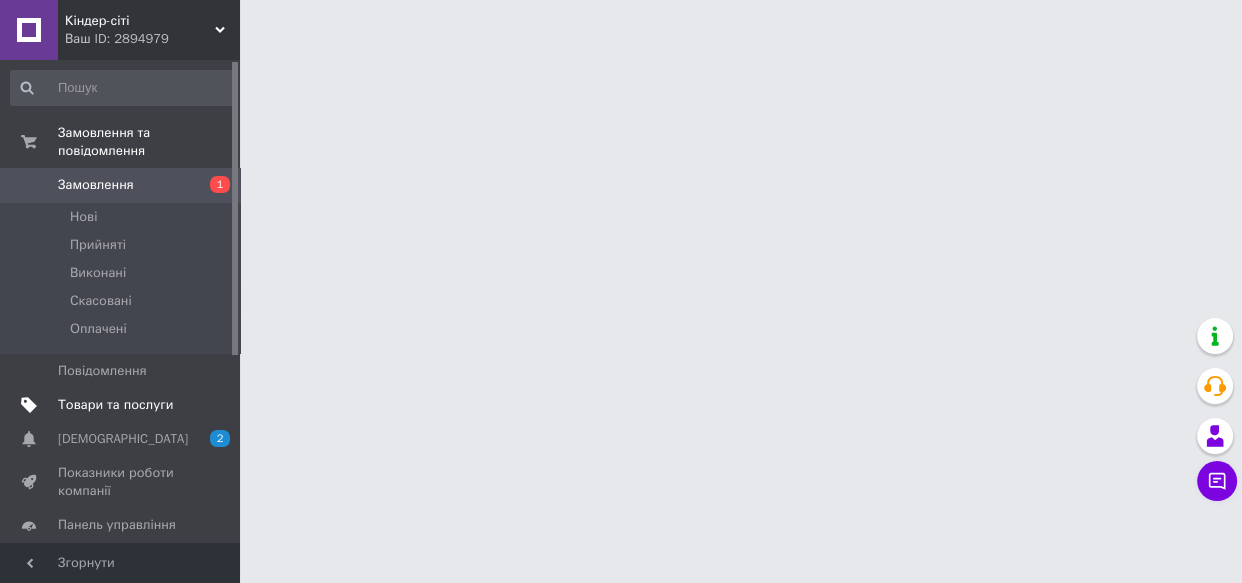 click on "Товари та послуги" at bounding box center (115, 405) 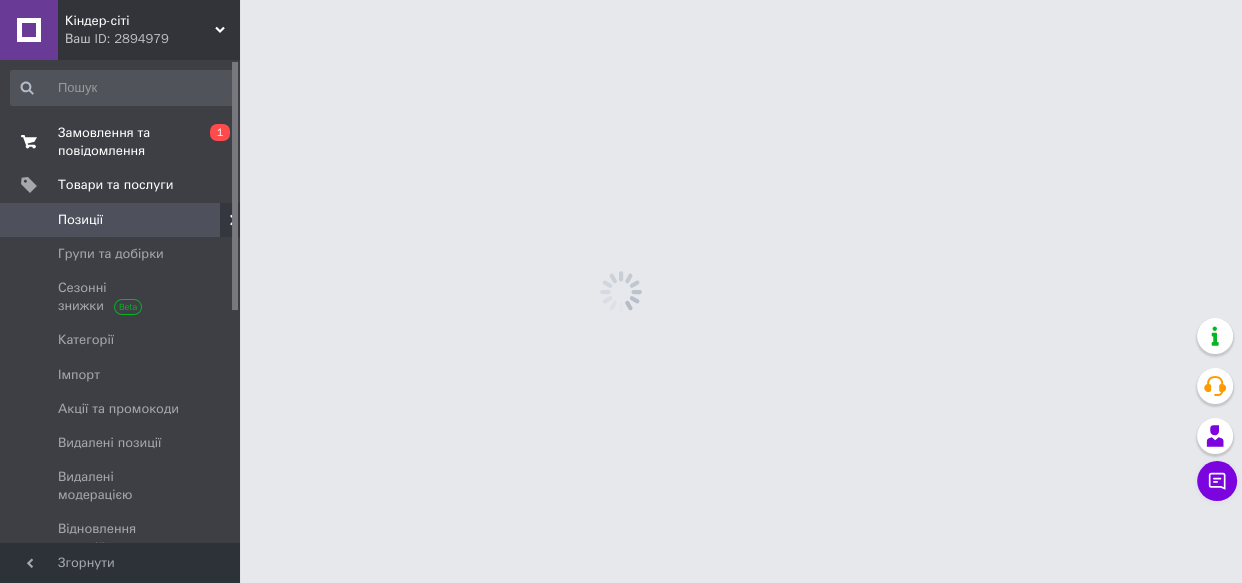 click on "Замовлення та повідомлення" at bounding box center [121, 142] 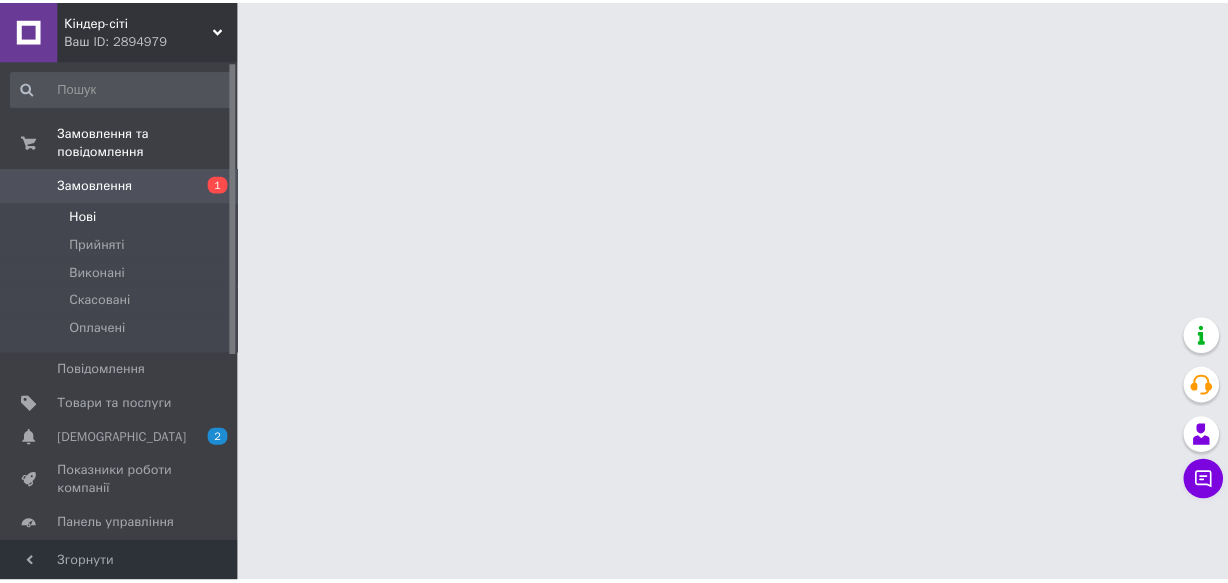 scroll, scrollTop: 0, scrollLeft: 0, axis: both 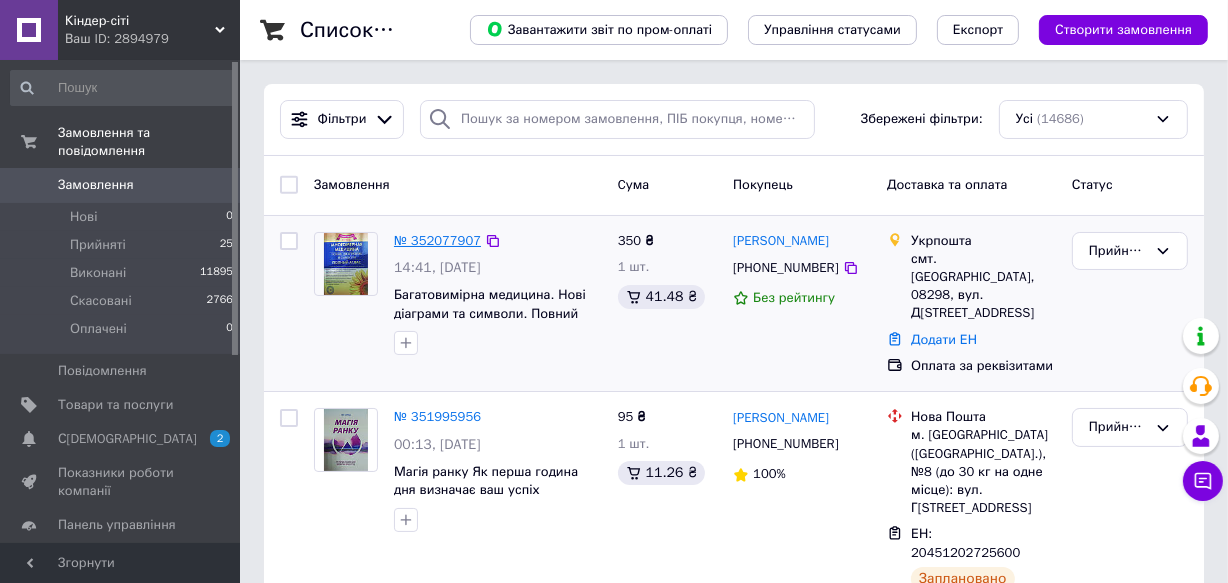 click on "№ 352077907" at bounding box center [437, 240] 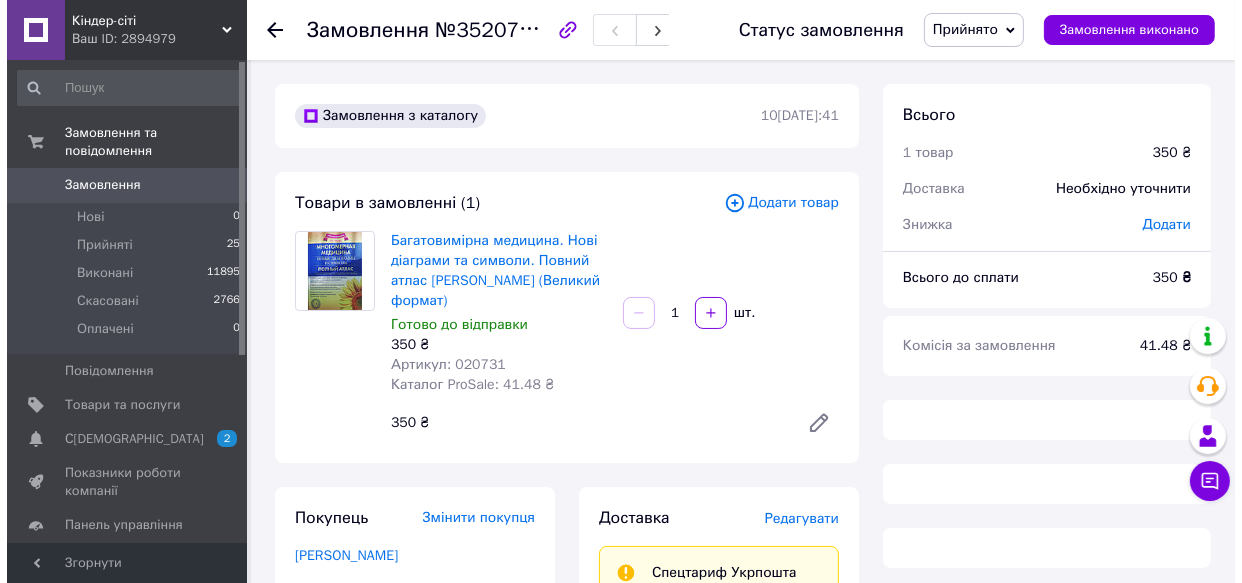 scroll, scrollTop: 272, scrollLeft: 0, axis: vertical 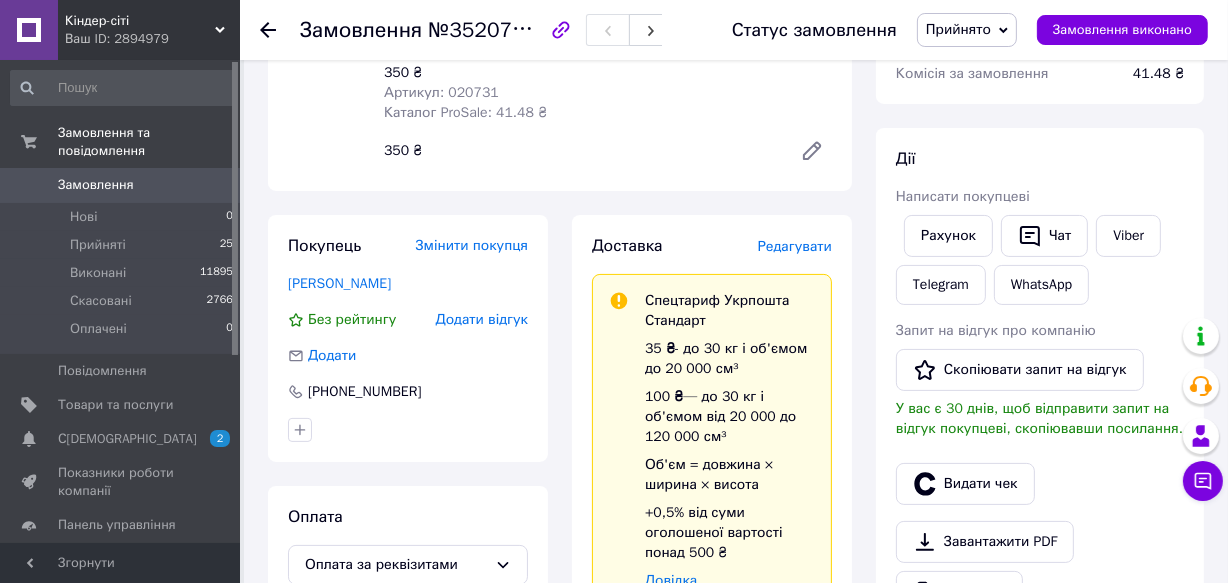 click on "Редагувати" at bounding box center [795, 246] 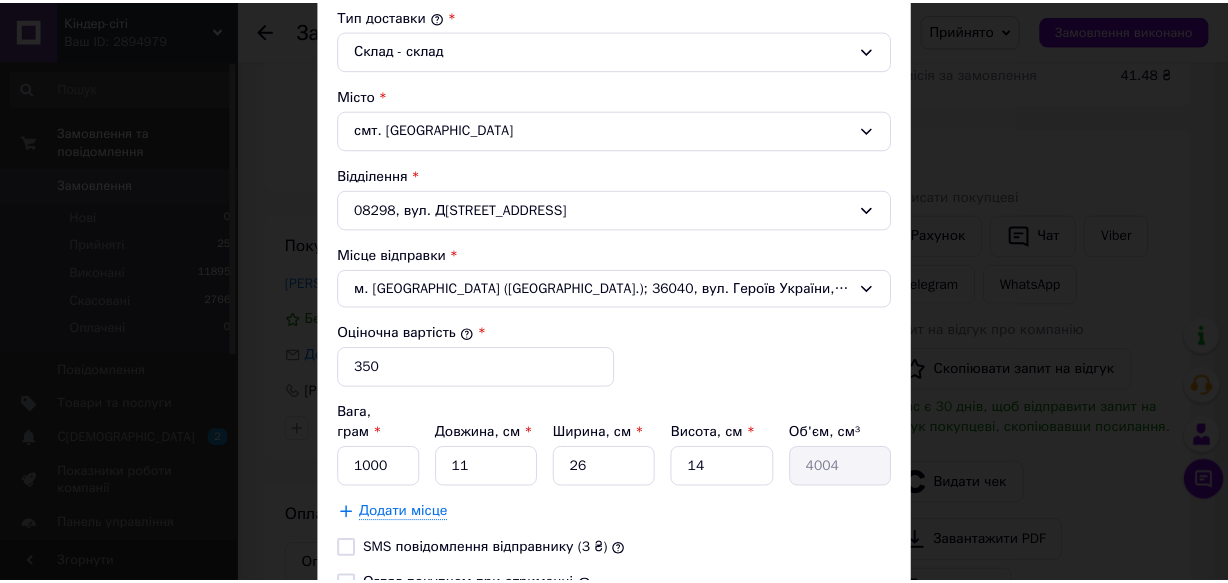 scroll, scrollTop: 738, scrollLeft: 0, axis: vertical 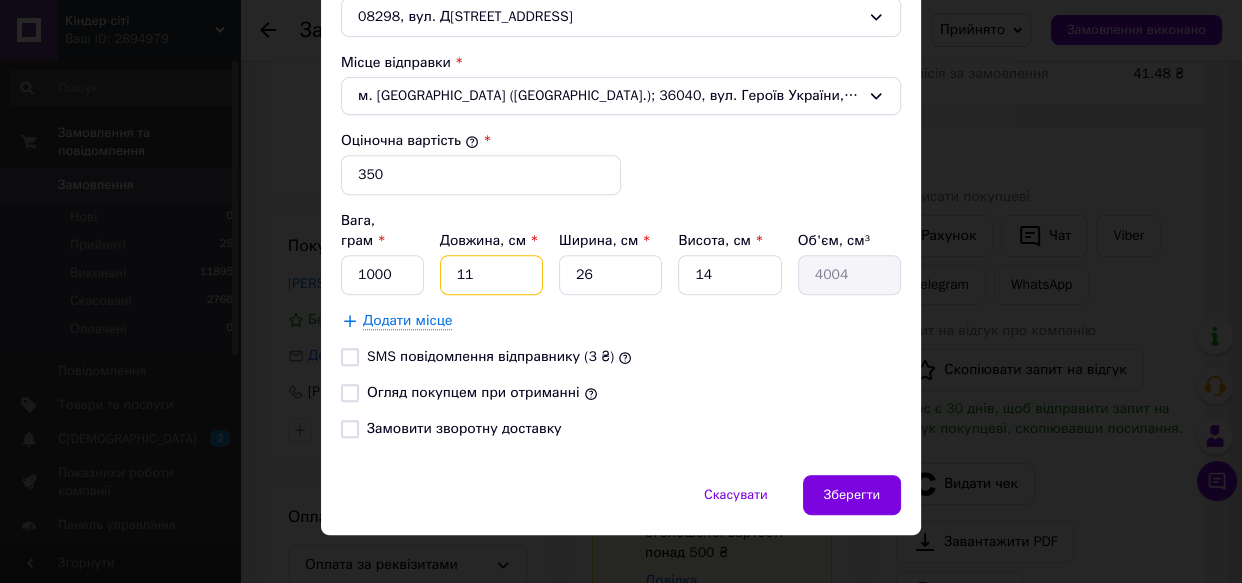 drag, startPoint x: 445, startPoint y: 254, endPoint x: 484, endPoint y: 261, distance: 39.623226 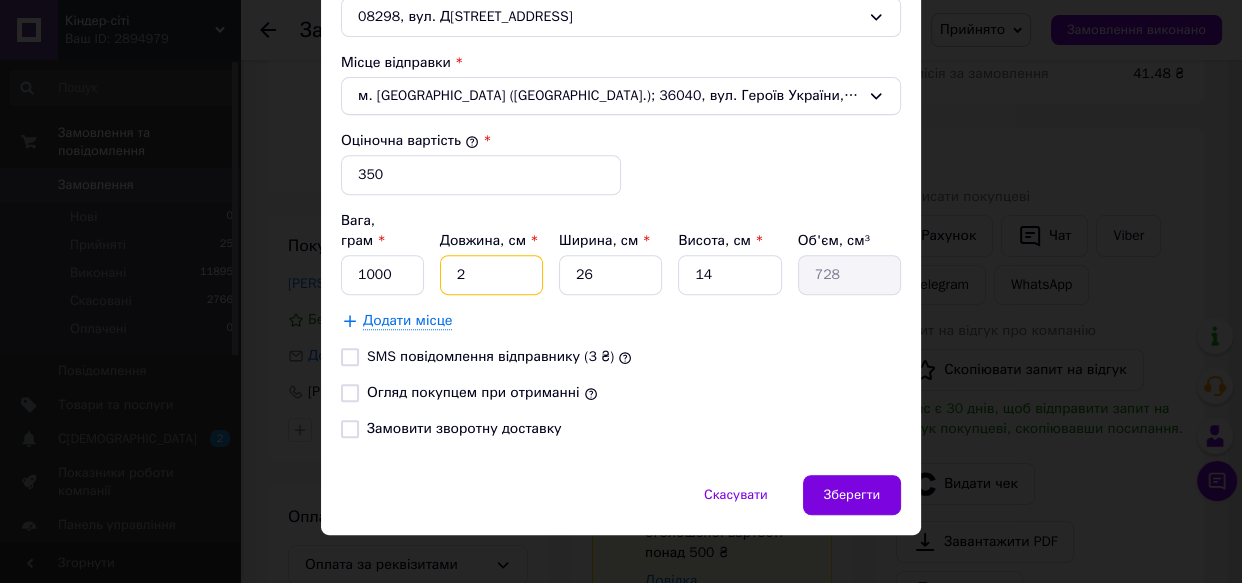 type on "25" 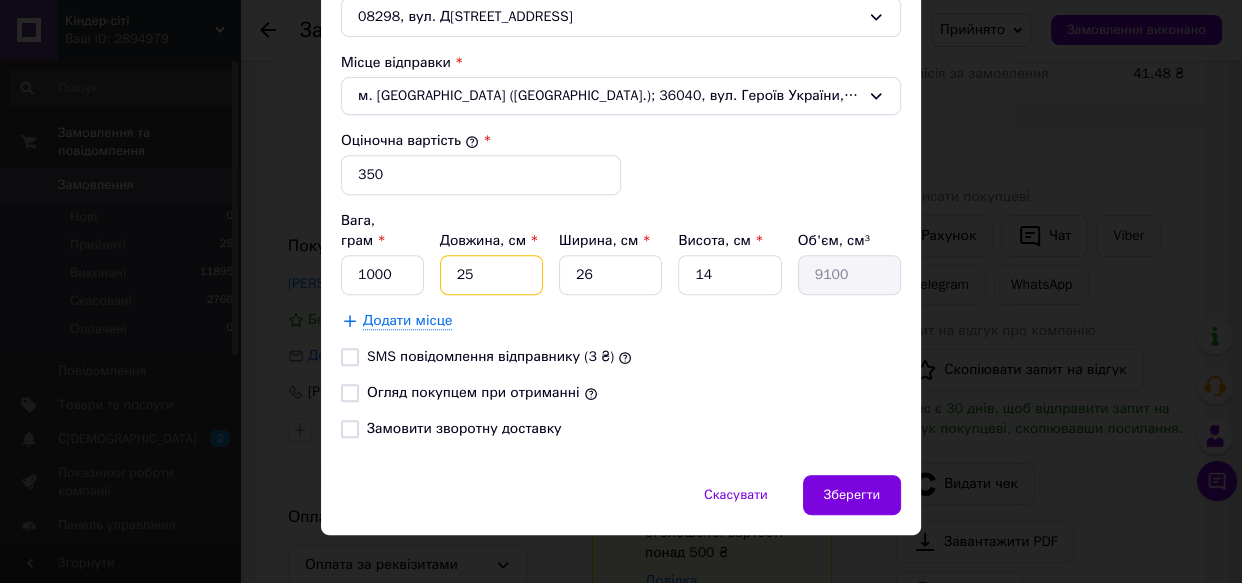 type on "25" 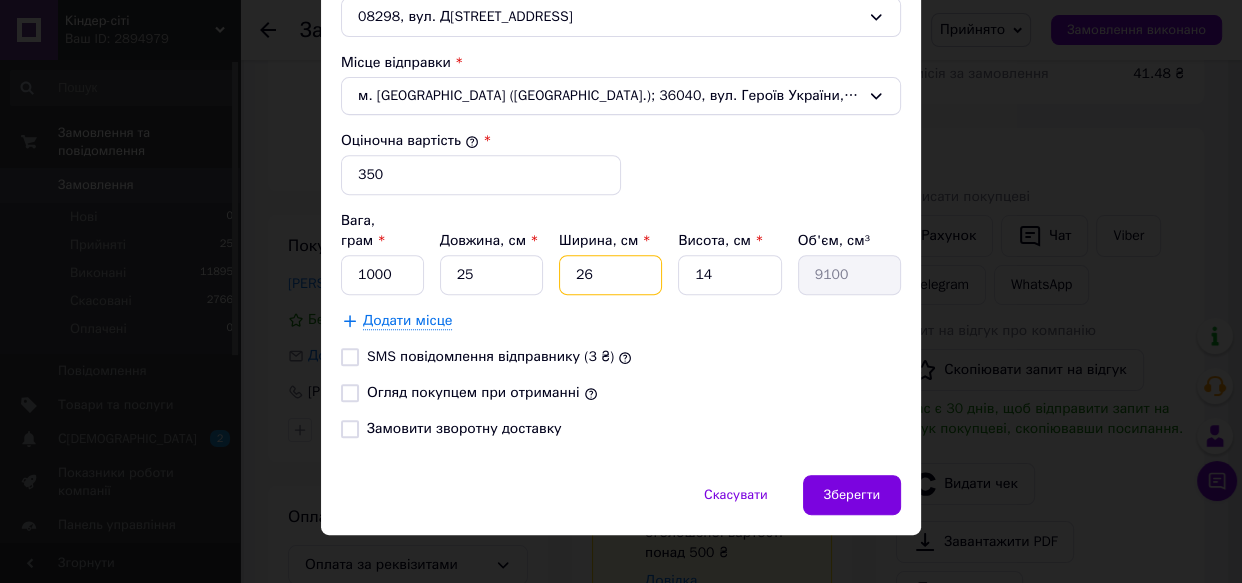 drag, startPoint x: 610, startPoint y: 248, endPoint x: 578, endPoint y: 283, distance: 47.423622 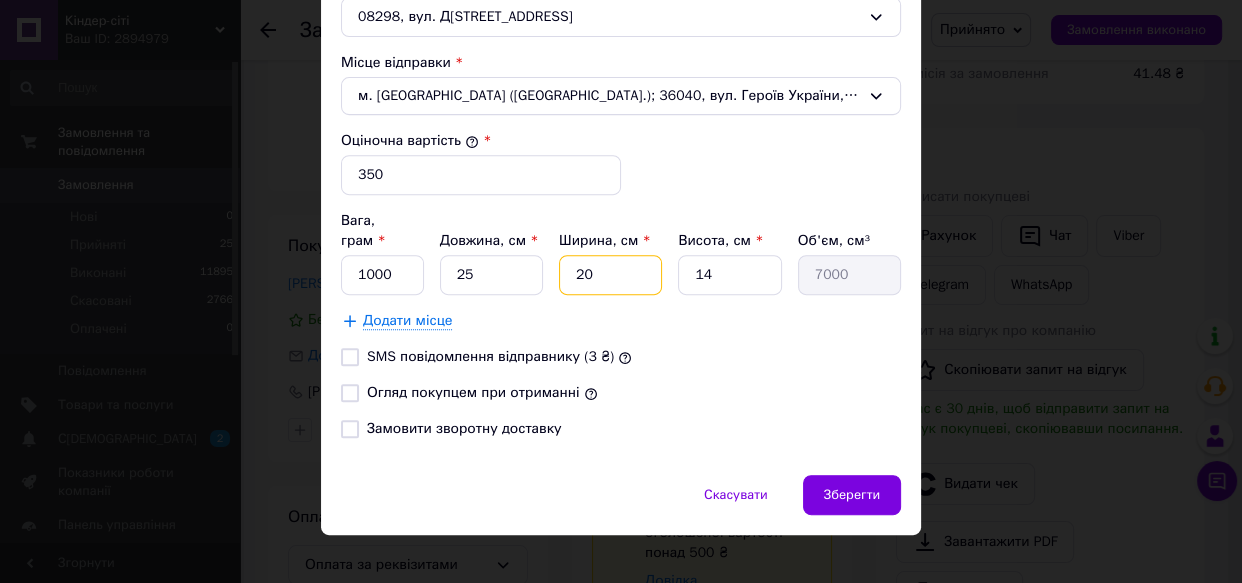type on "20" 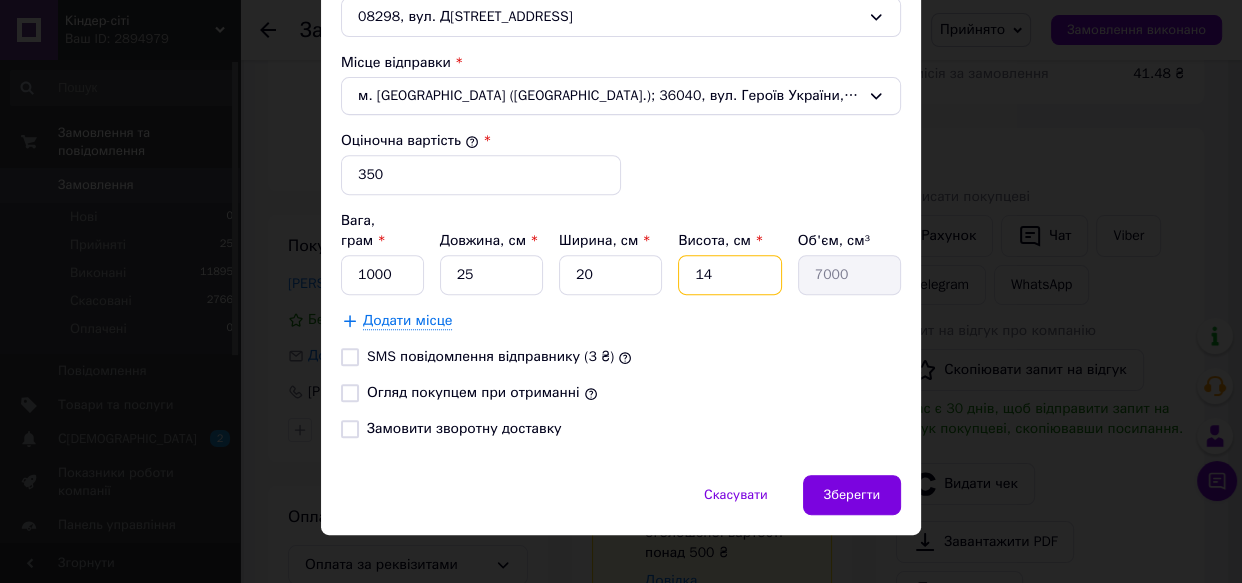 drag, startPoint x: 694, startPoint y: 246, endPoint x: 625, endPoint y: 261, distance: 70.61161 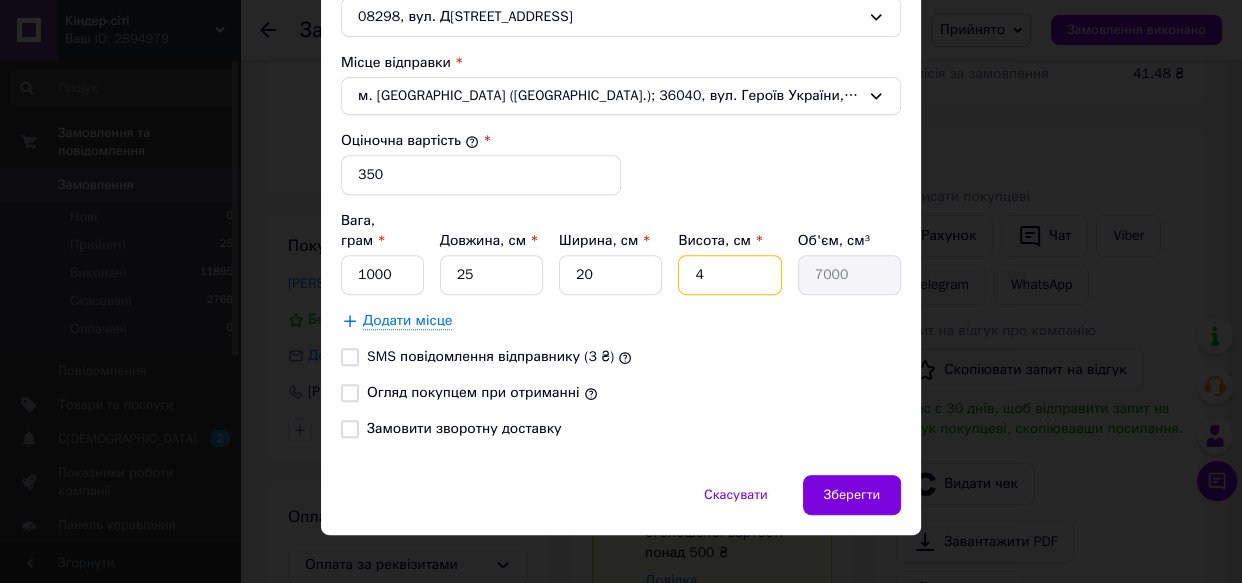 type on "4" 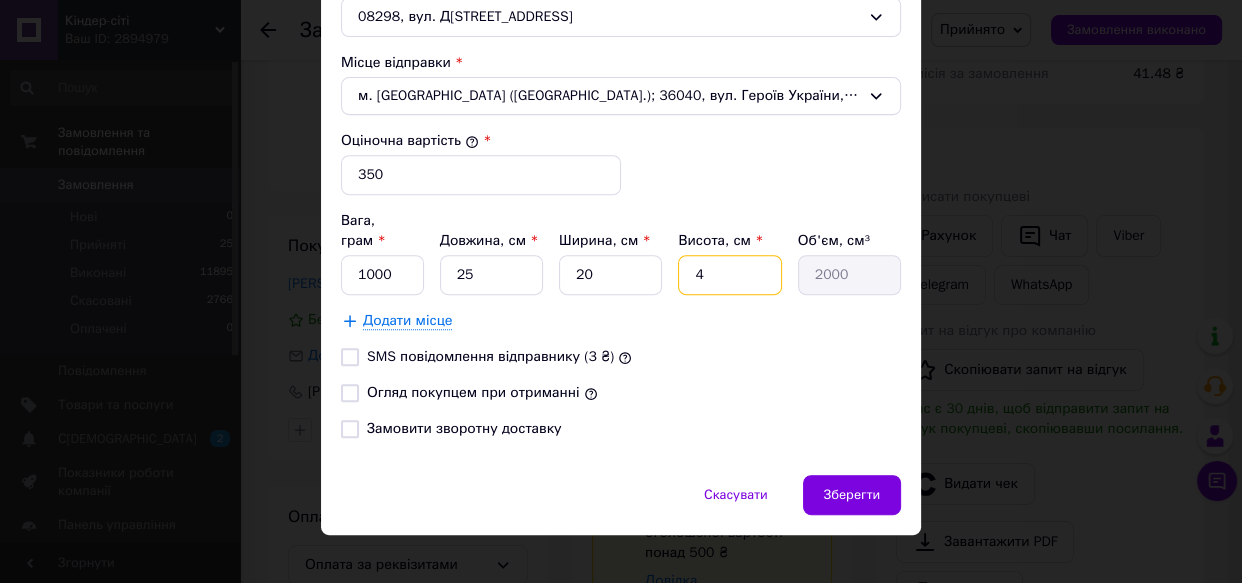 type on "4" 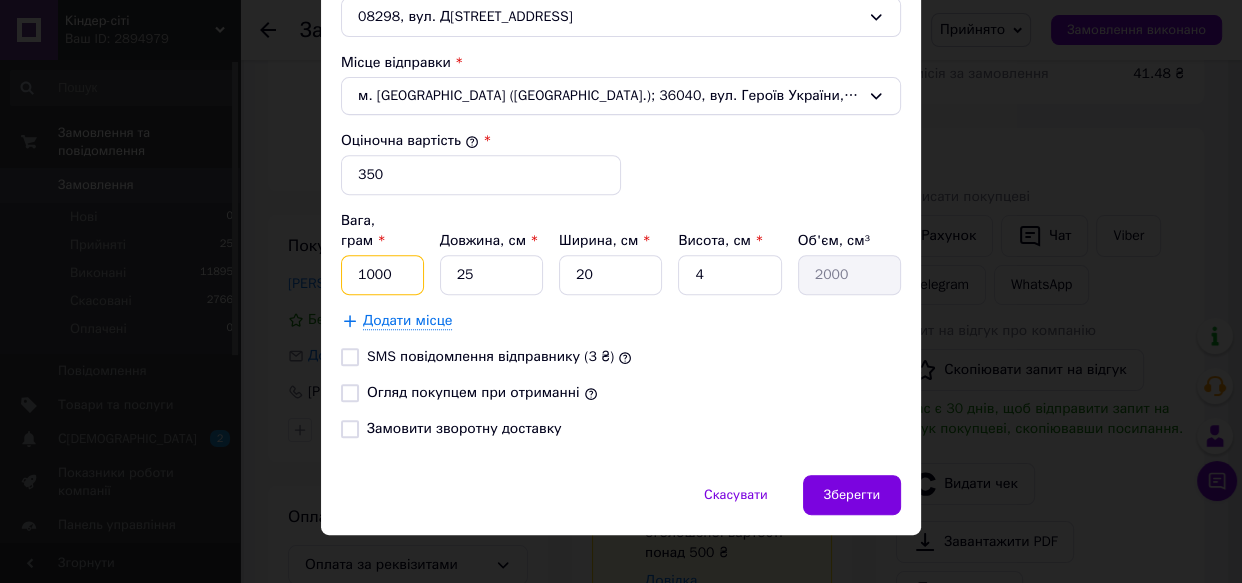 drag, startPoint x: 351, startPoint y: 258, endPoint x: 427, endPoint y: 267, distance: 76.53104 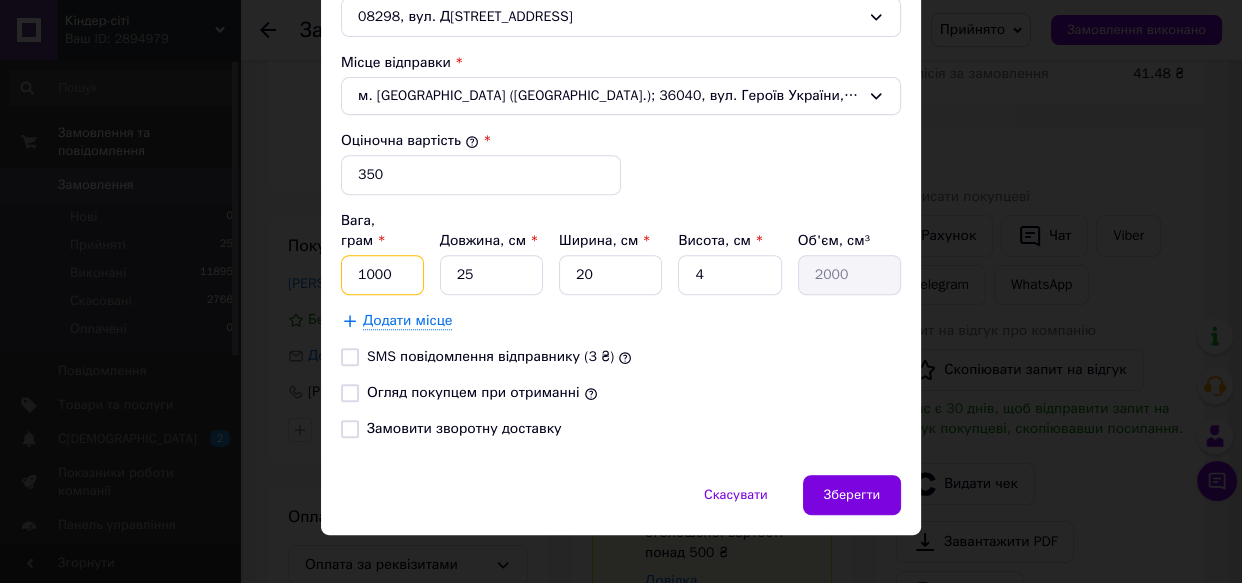click on "Вага, грам   * 1000 Довжина, см   * 25 Ширина, см   * 20 Висота, см   * 4 Об'єм, см³ 2000" at bounding box center [621, 253] 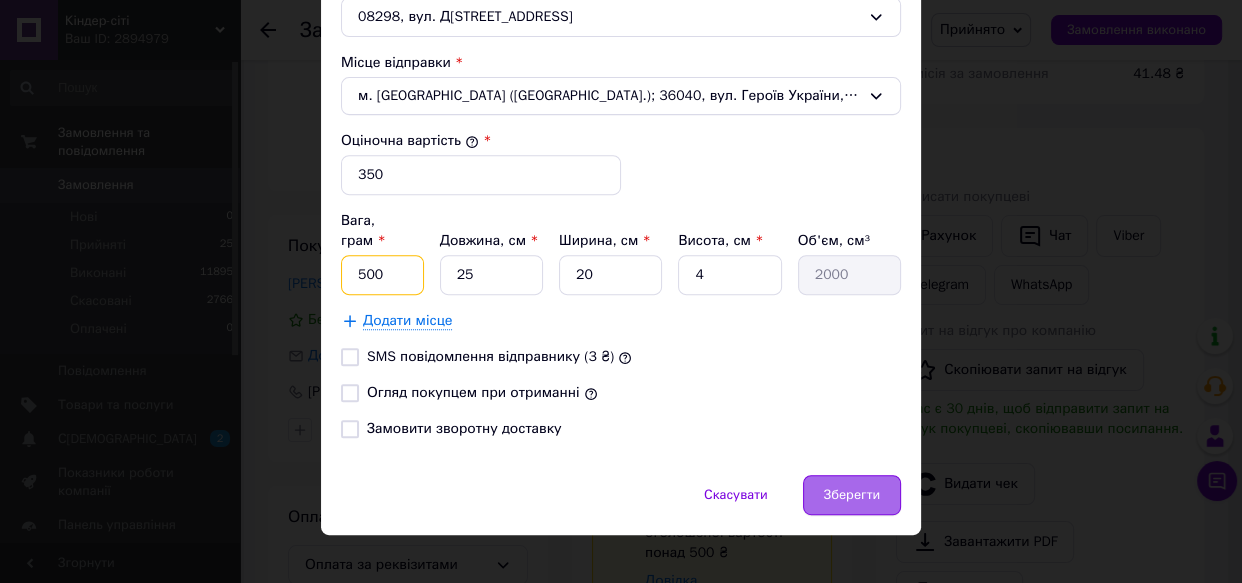 type on "500" 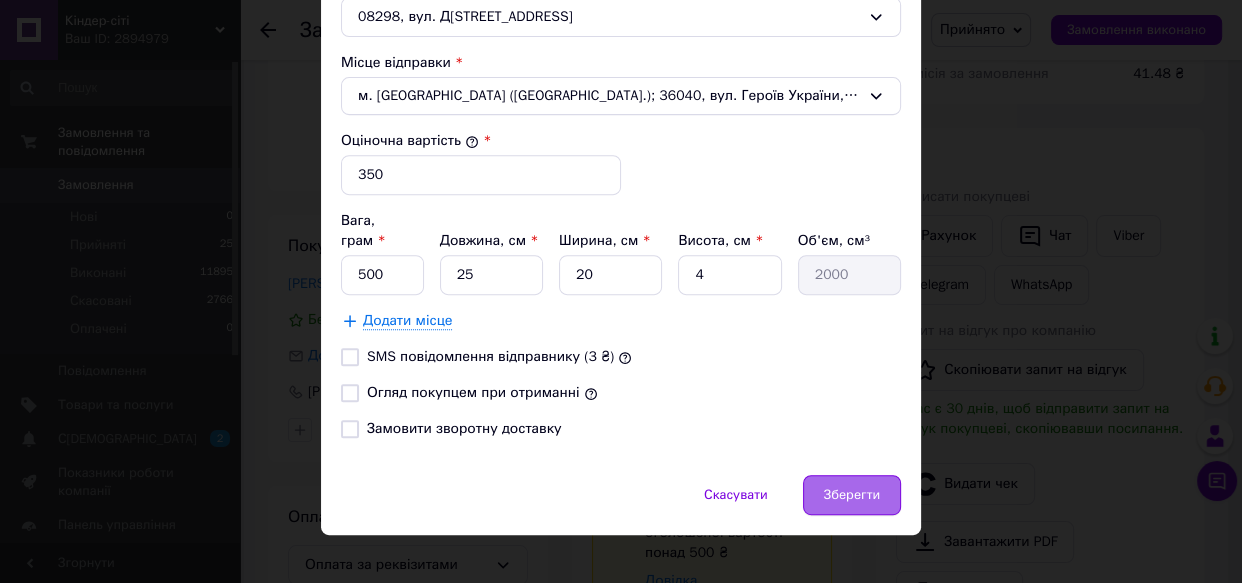 click on "Зберегти" at bounding box center [852, 495] 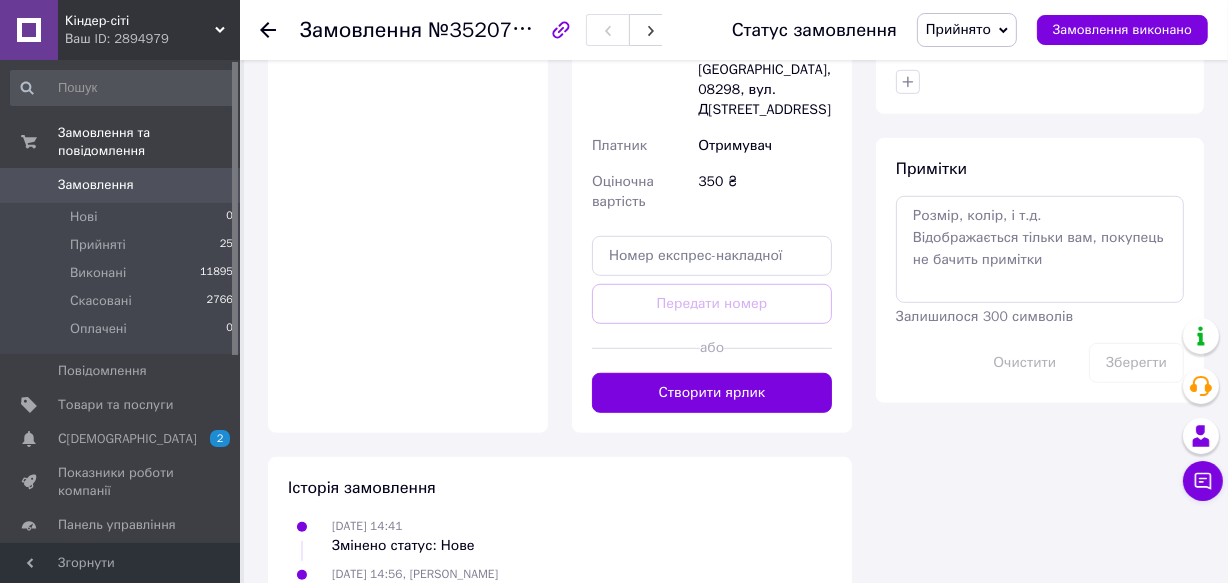 scroll, scrollTop: 1180, scrollLeft: 0, axis: vertical 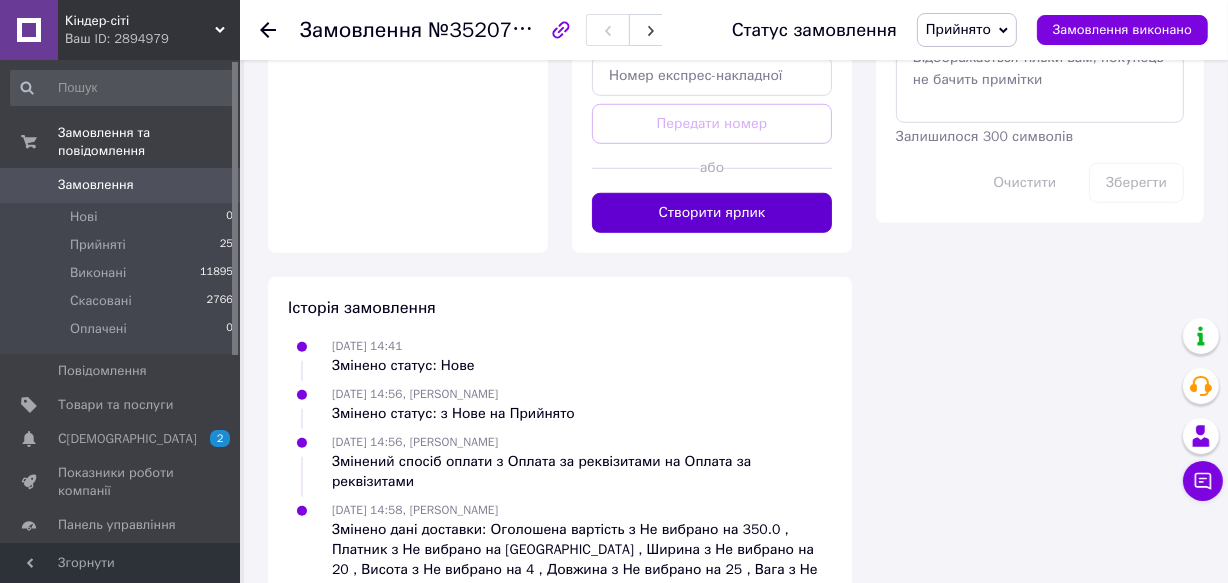 click on "Створити ярлик" at bounding box center (712, 213) 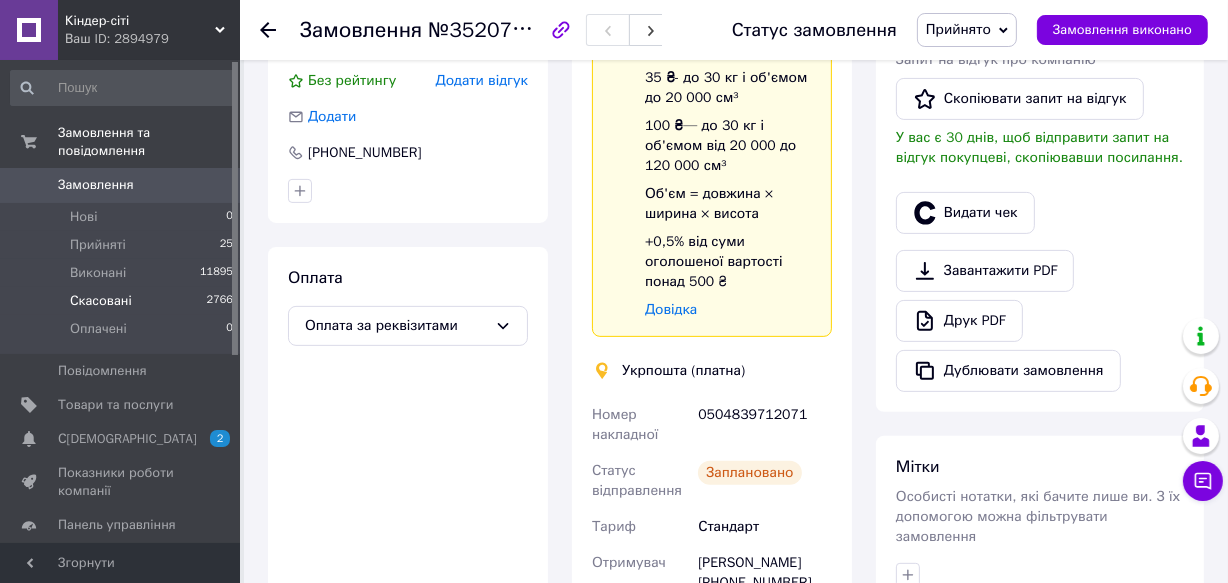 scroll, scrollTop: 452, scrollLeft: 0, axis: vertical 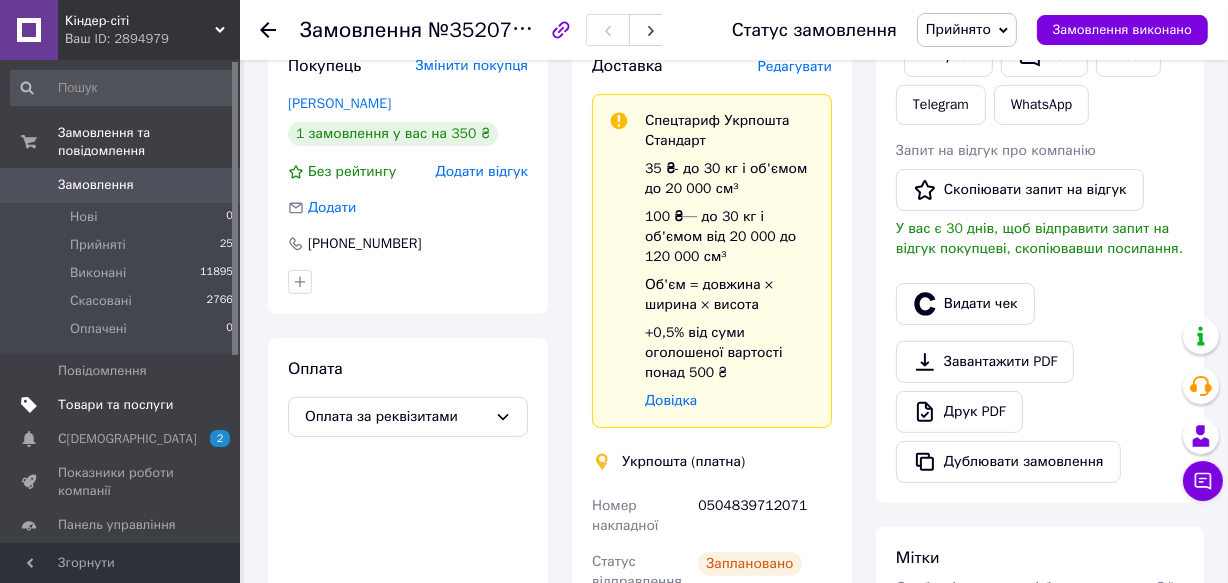 click on "Товари та послуги" at bounding box center [115, 405] 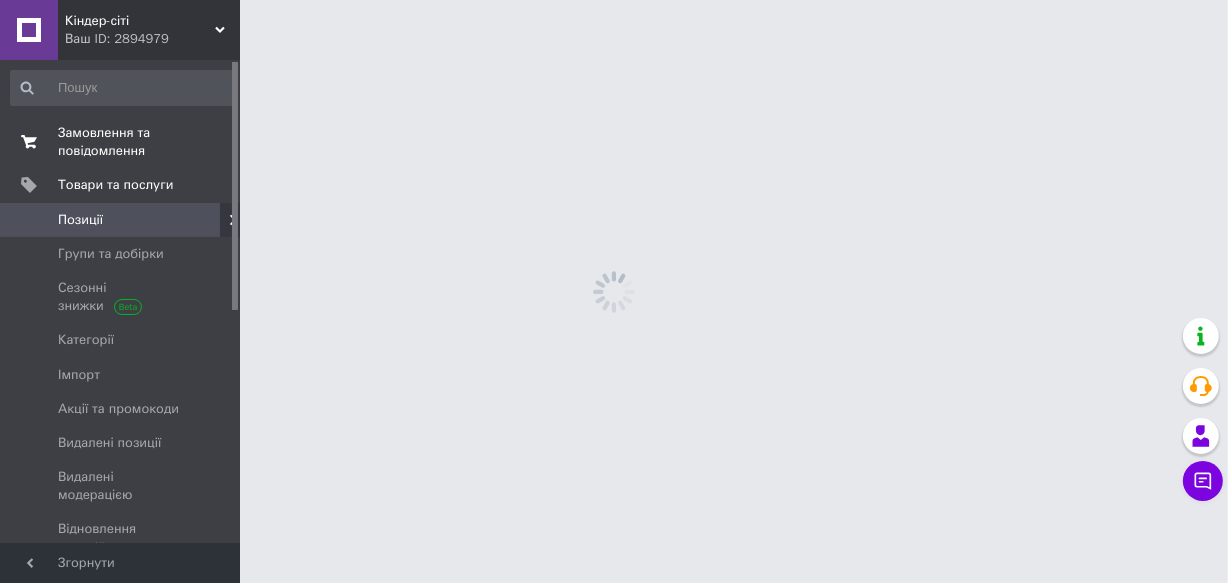 scroll, scrollTop: 0, scrollLeft: 0, axis: both 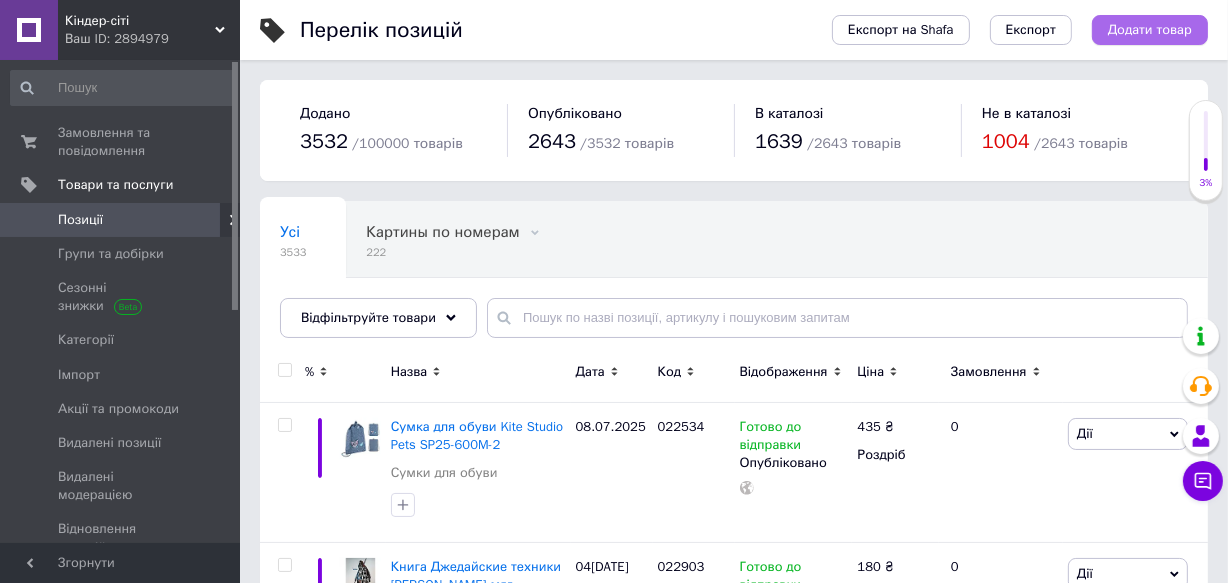 click on "Додати товар" at bounding box center (1150, 30) 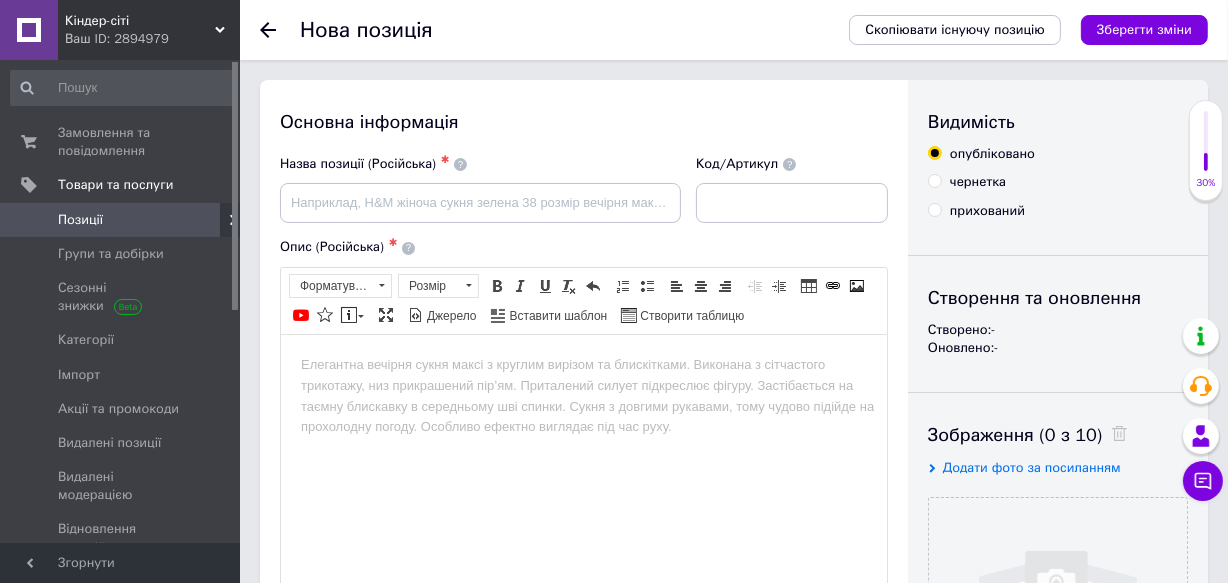 scroll, scrollTop: 0, scrollLeft: 0, axis: both 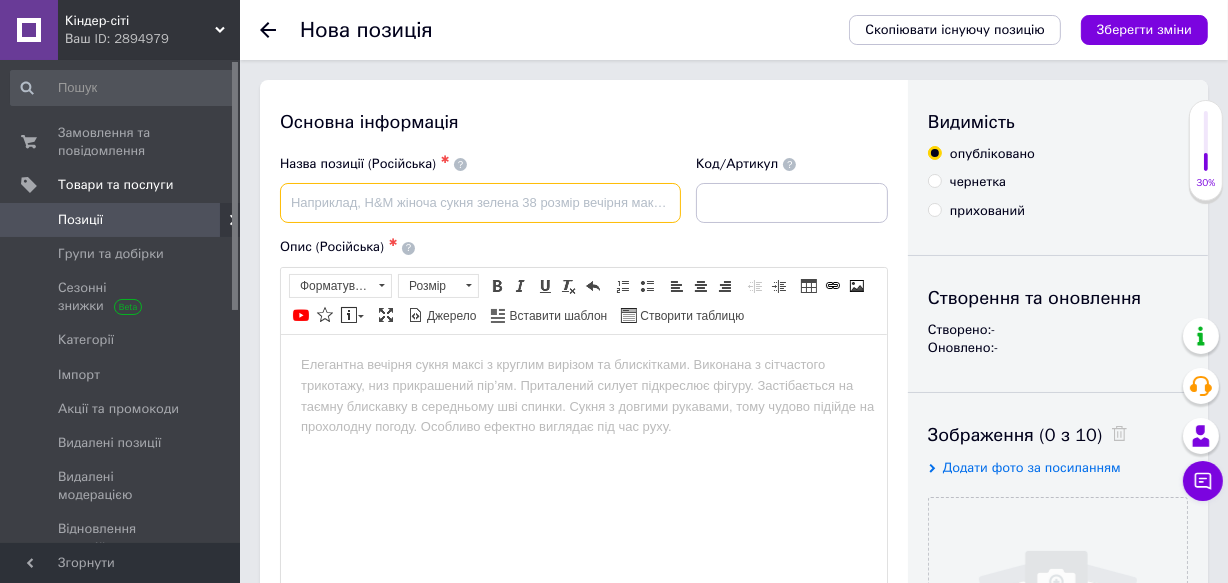 paste on "Книга Оніксова буря Ребекка Яррос" 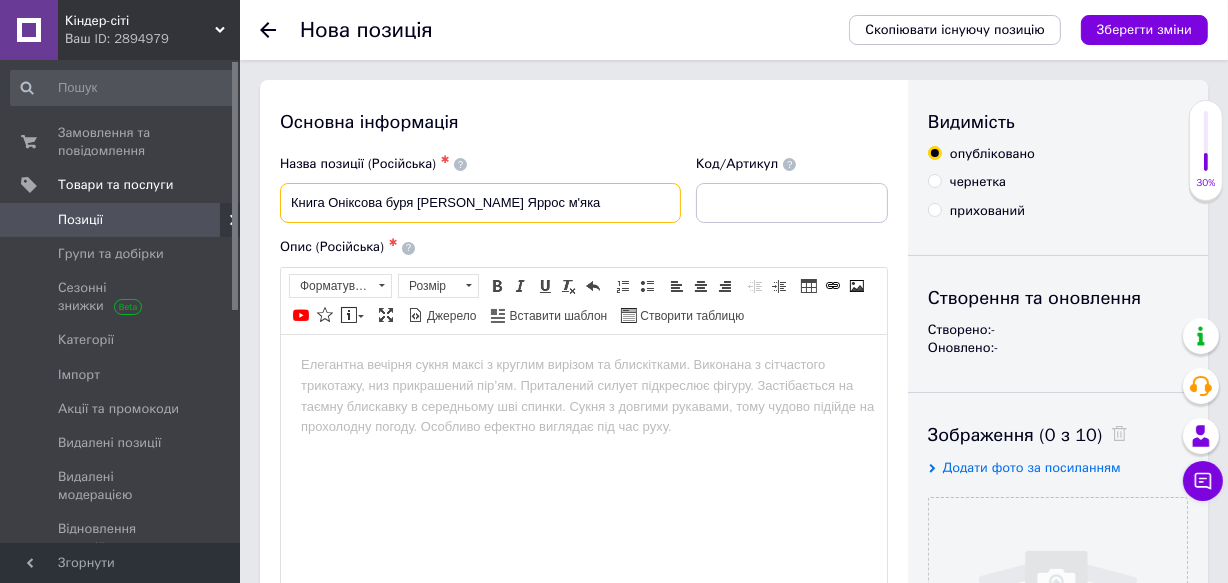 drag, startPoint x: 574, startPoint y: 209, endPoint x: 266, endPoint y: 224, distance: 308.36505 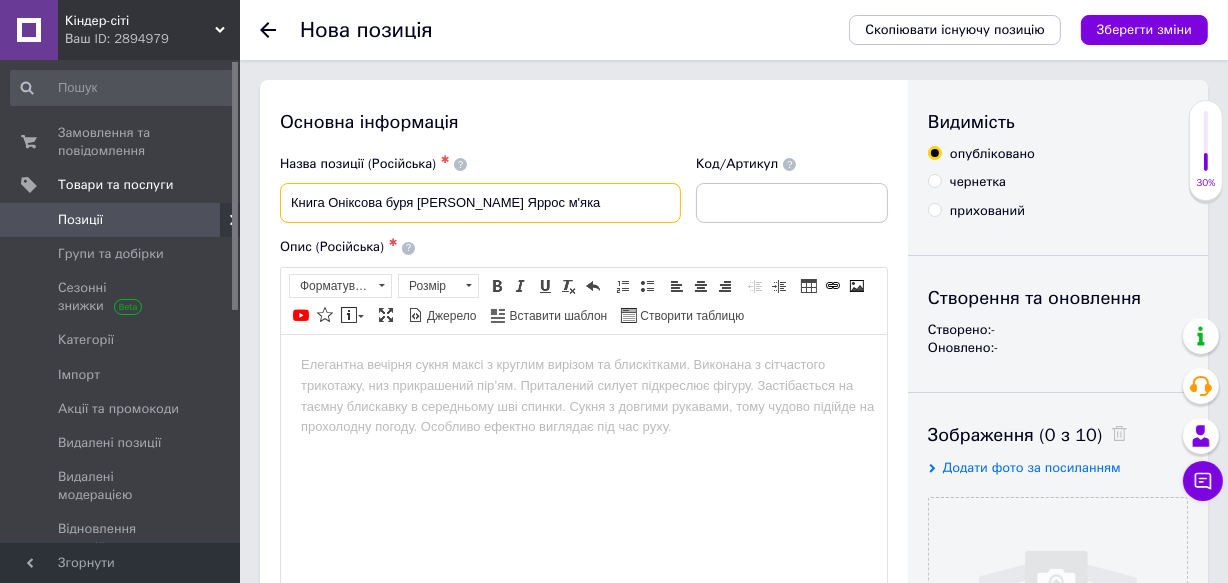 type on "Книга Оніксова буря Ребекка Яррос м'яка" 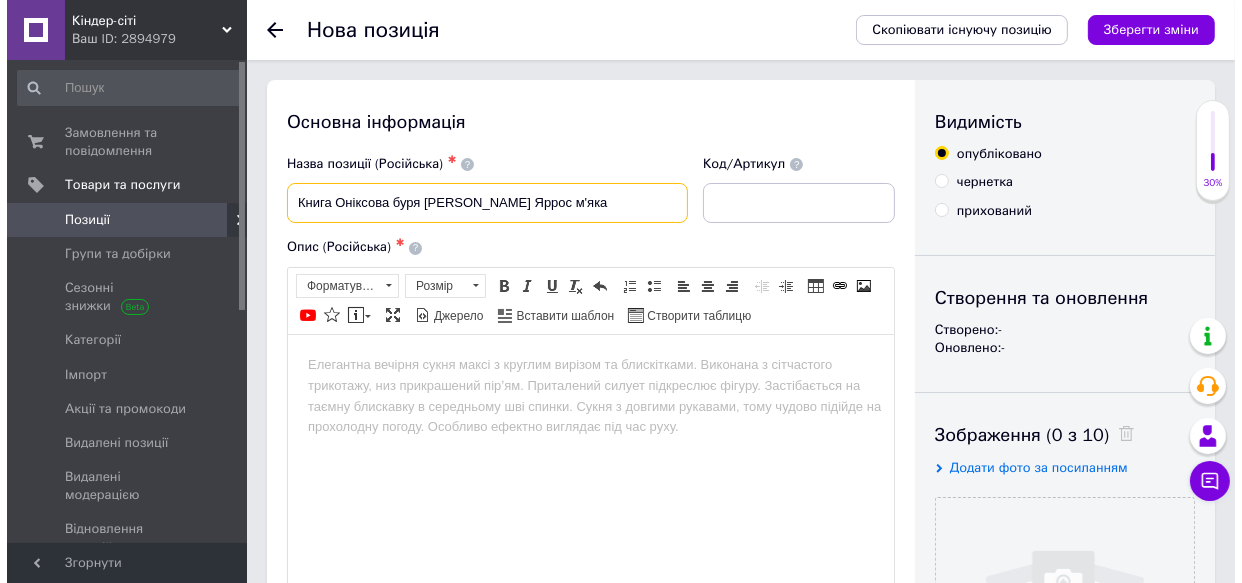 scroll, scrollTop: 272, scrollLeft: 0, axis: vertical 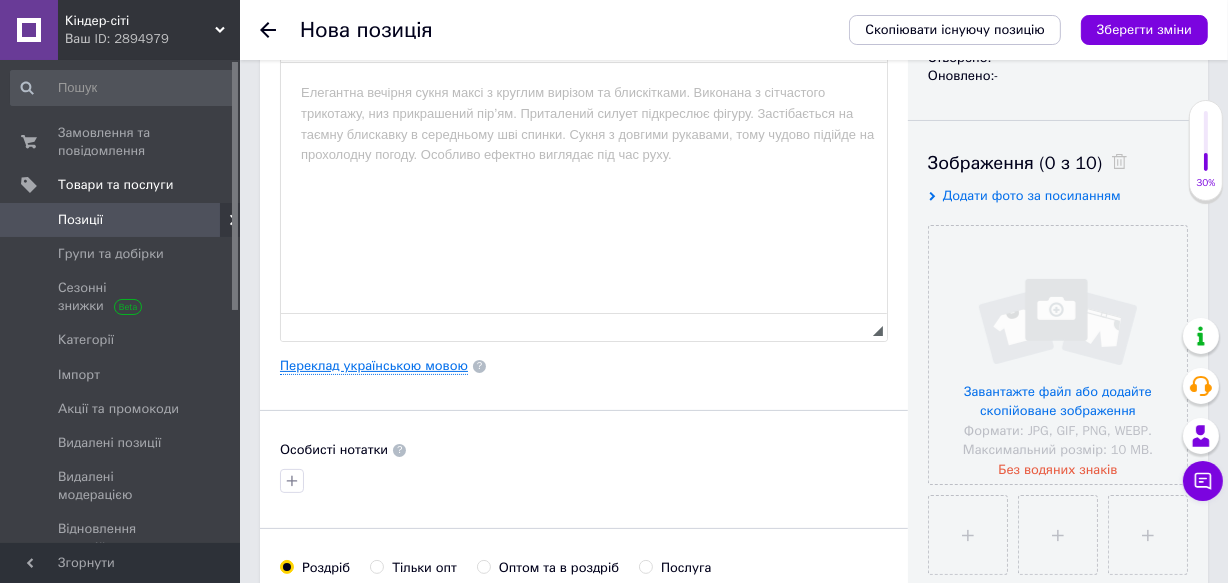 click on "Переклад українською мовою" at bounding box center [374, 366] 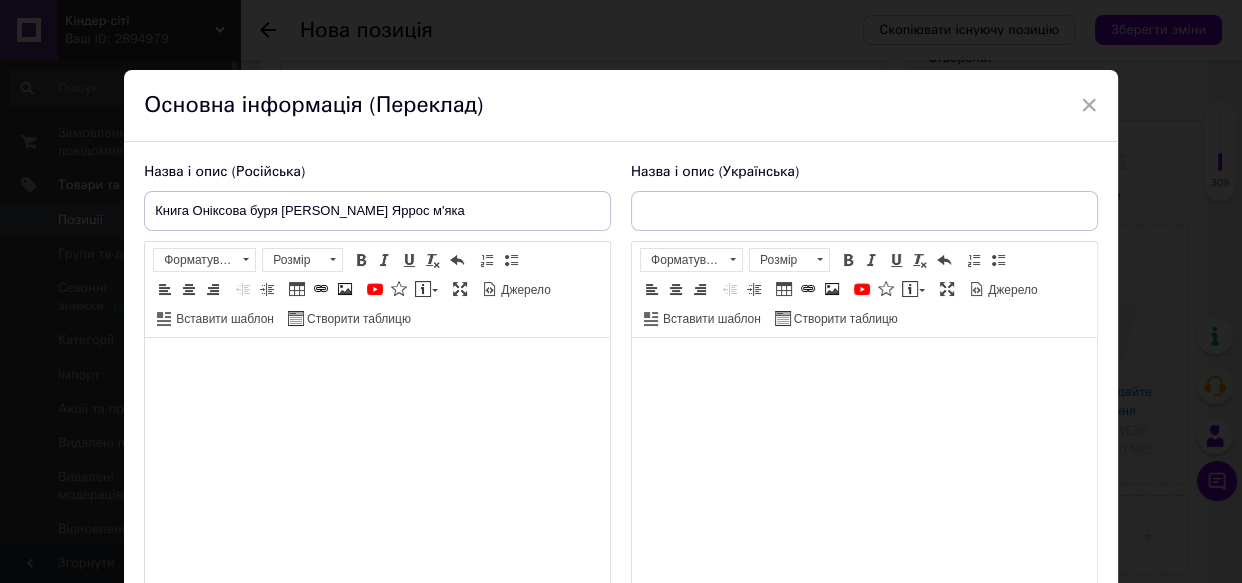 scroll, scrollTop: 0, scrollLeft: 0, axis: both 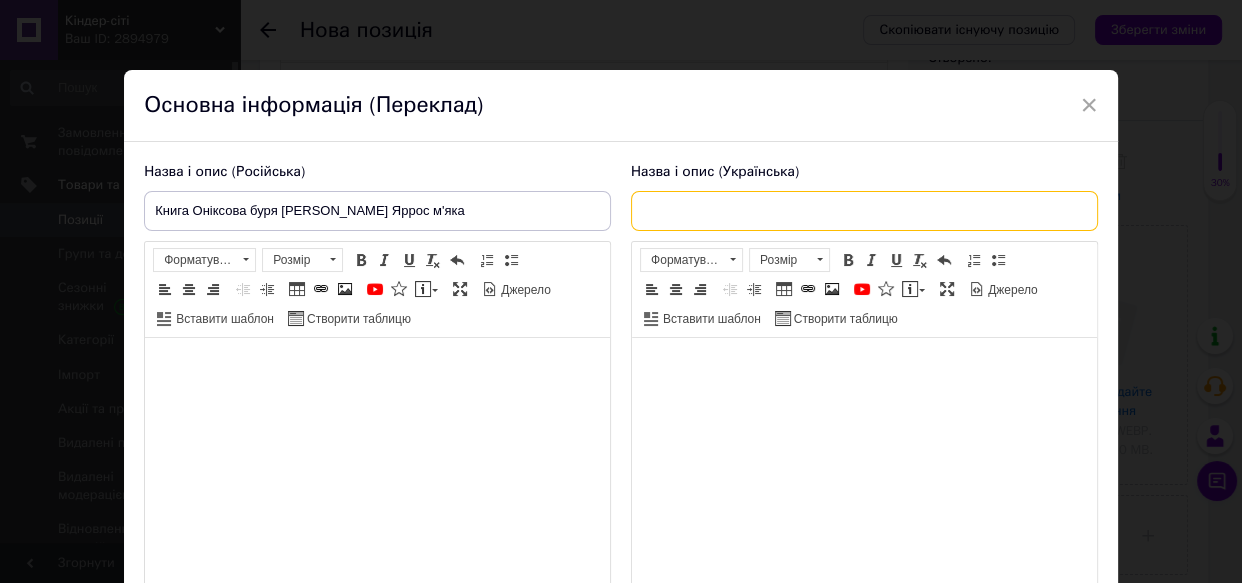 paste on "Книга Ониксовая буря Ребекка Яррос мягкая" 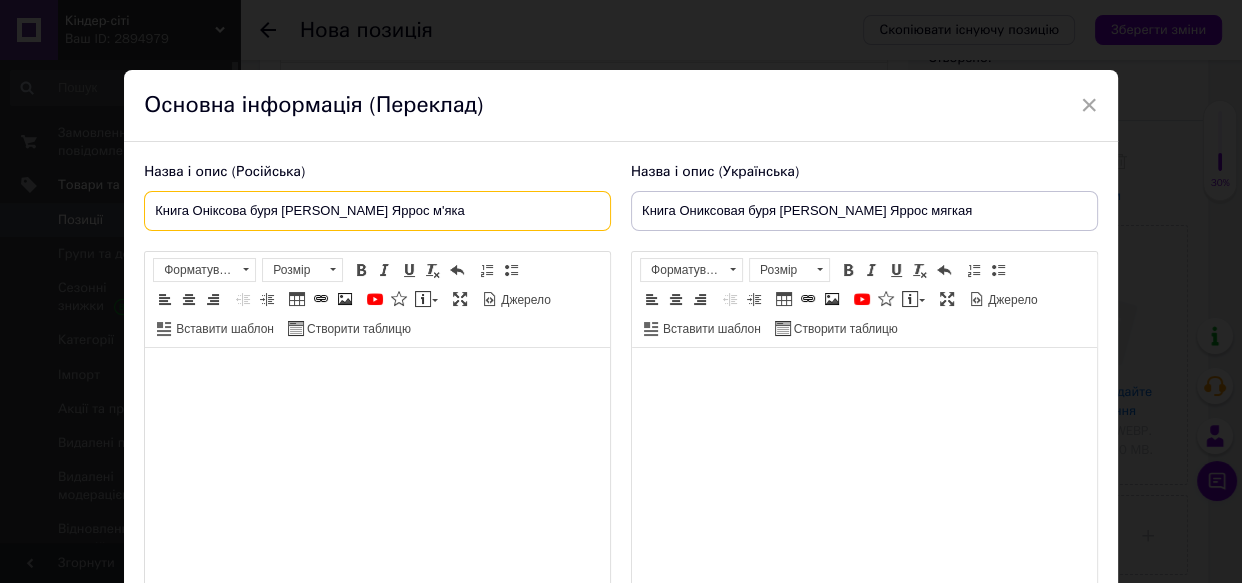drag, startPoint x: 424, startPoint y: 210, endPoint x: 145, endPoint y: 229, distance: 279.6462 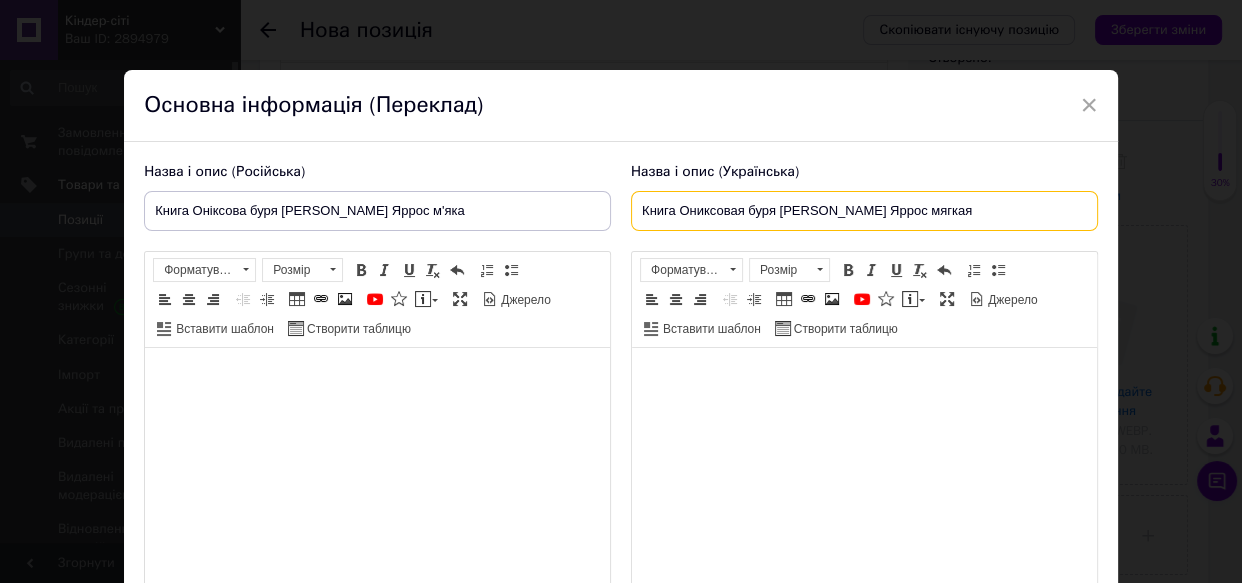 drag, startPoint x: 638, startPoint y: 205, endPoint x: 832, endPoint y: 230, distance: 195.60419 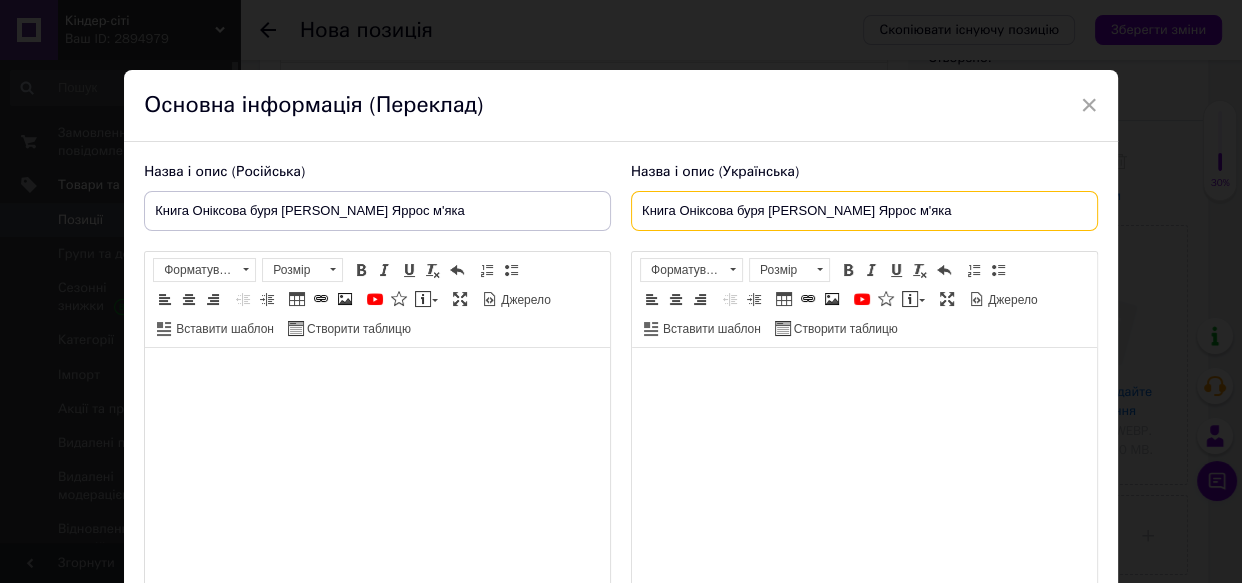 type on "Книга Оніксова буря Ребекка Яррос м'яка" 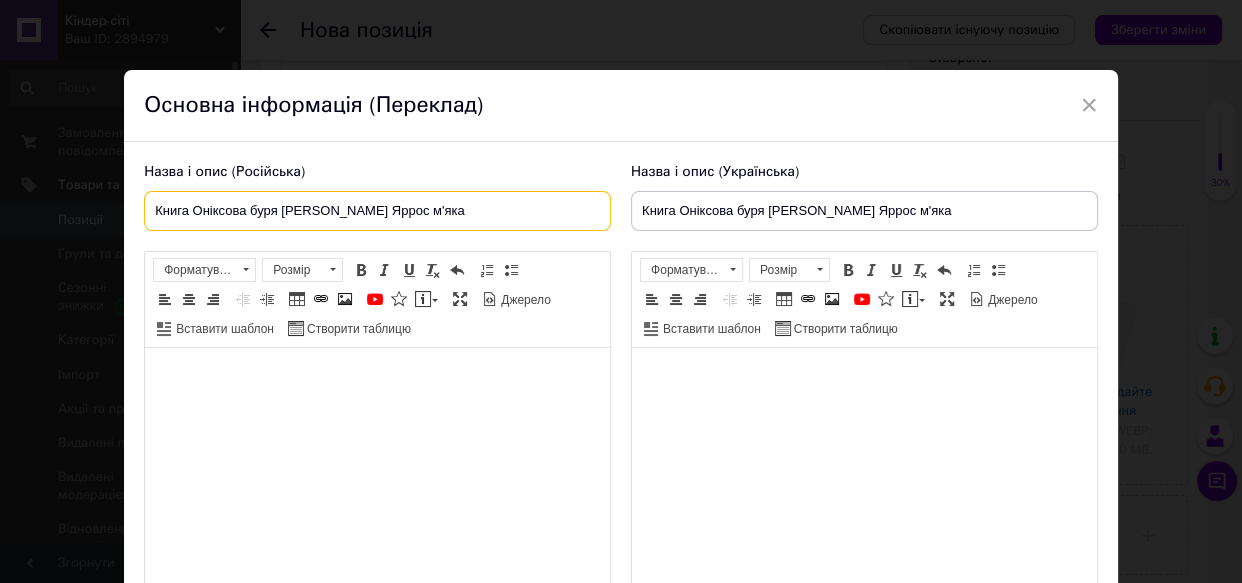 drag, startPoint x: 414, startPoint y: 216, endPoint x: 88, endPoint y: 195, distance: 326.6757 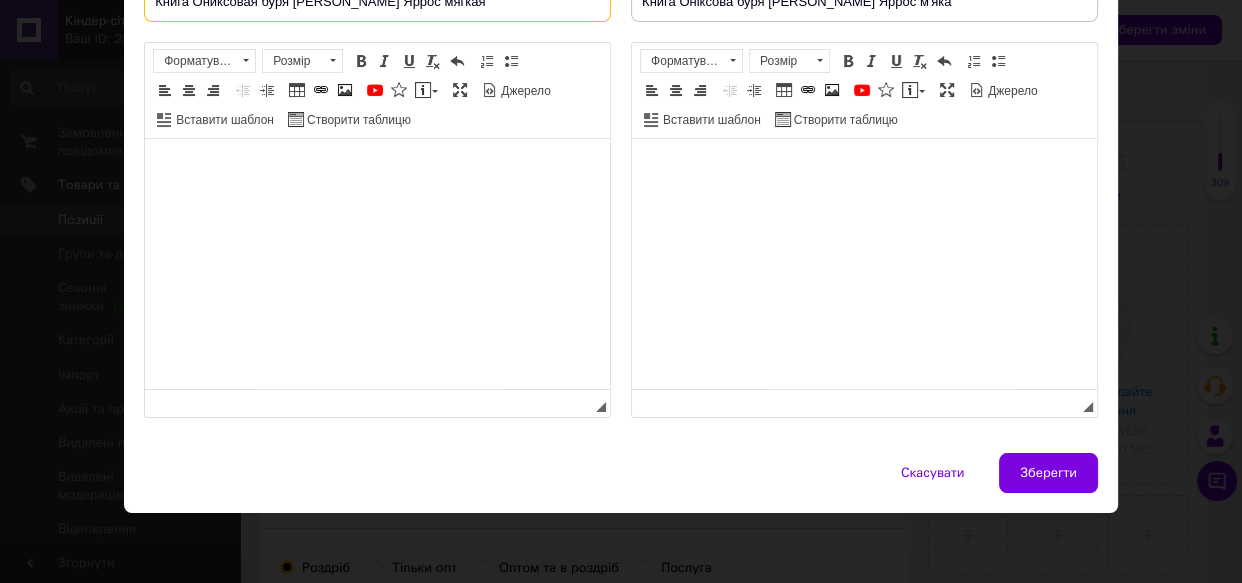 scroll, scrollTop: 146, scrollLeft: 0, axis: vertical 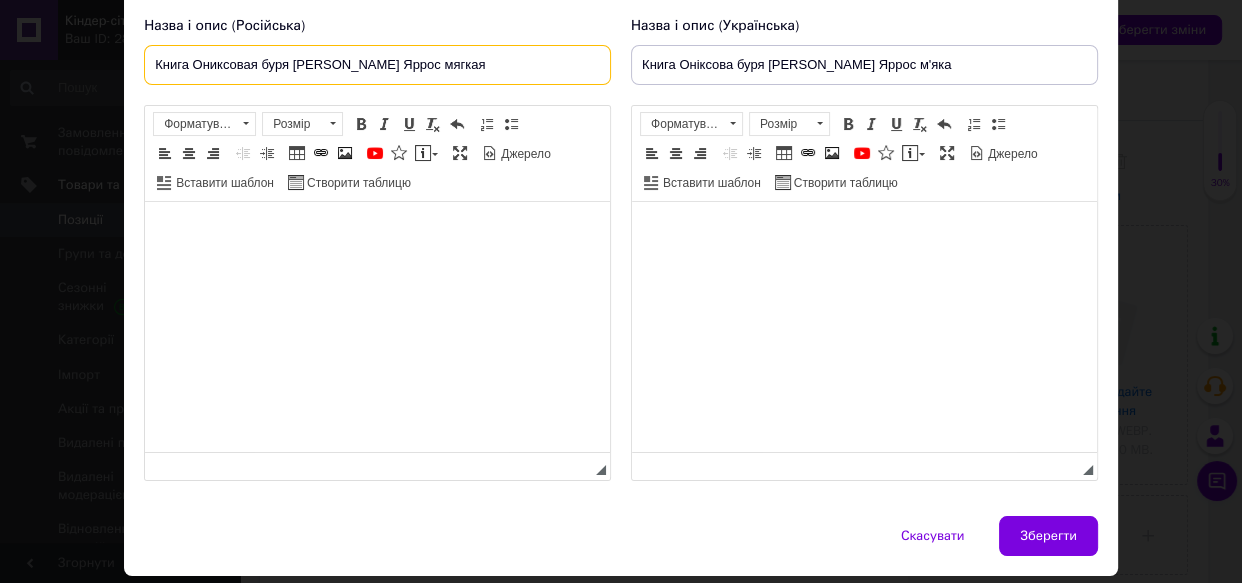 type on "Книга Ониксовая буря Ребекка Яррос мягкая" 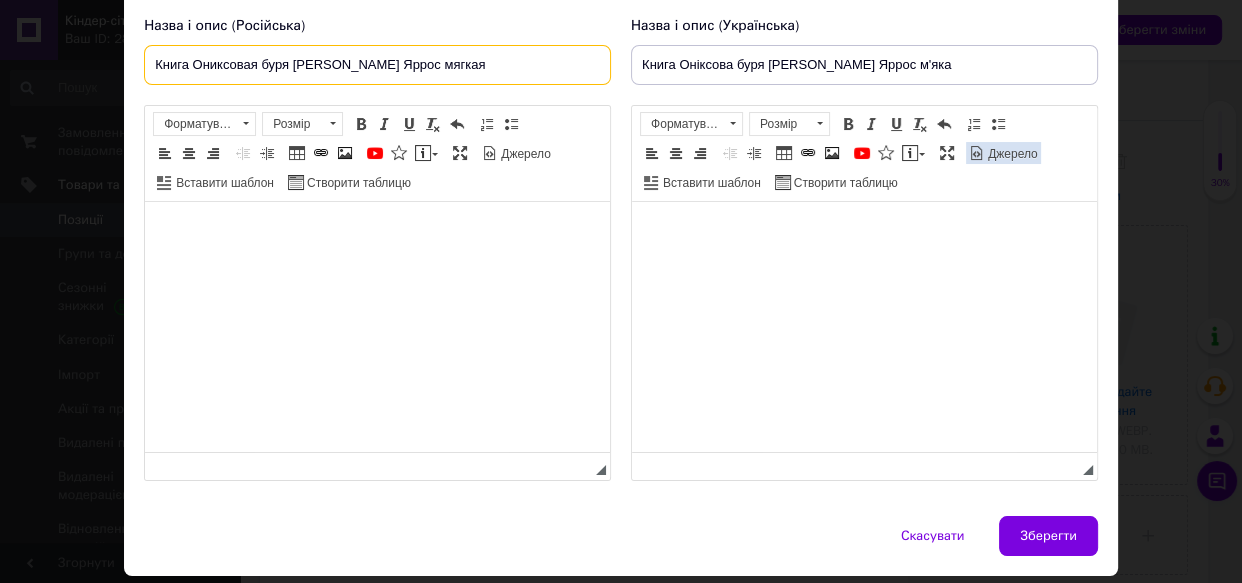 click on "Джерело" at bounding box center [1011, 154] 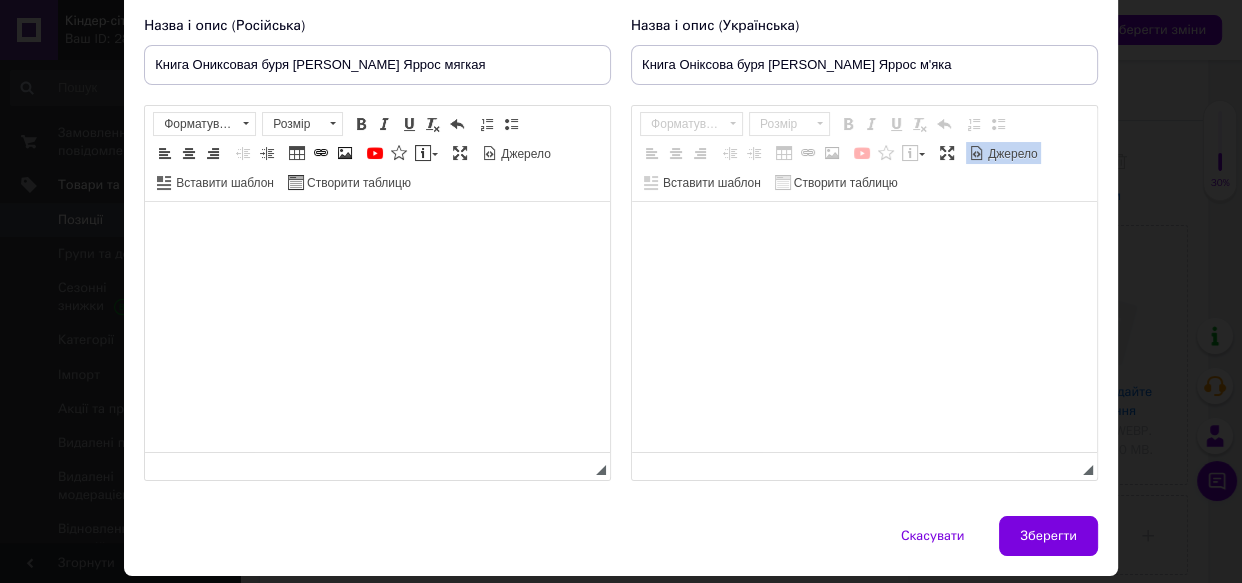 paste on "Після майже вісімнадцяти місяців у Військовому коледжі Вайолет розуміє, що часу на уроки більше немає.
Більше немає часу для невизначеності.
Бо справді почалася битва; а коли вороги наближаються з-за стін і в їхніх лавах, неможливо знати, кому довіряти.
Тепер Вайолет мусить вирушити за межі розбитих аретійських вартів, щоб знайти союзників у незнайомих землях, щоб стати на бік Наварри.
Подорож випробує кожну частинку її розуму, удачі та сили, але вона зробить усе, щоб врятувати те, що любить — своїх драконів, сім’ю, дім і його.
Навіть якщо це означає зберігати таку велику таємницю, це може знищити все.
Їм потрібна армія.
Їм потрібна влада.
Їм потрібна магія.
І їм потрібна єдина річ, яку може знайти лише Вайолет — правда.
18+..." 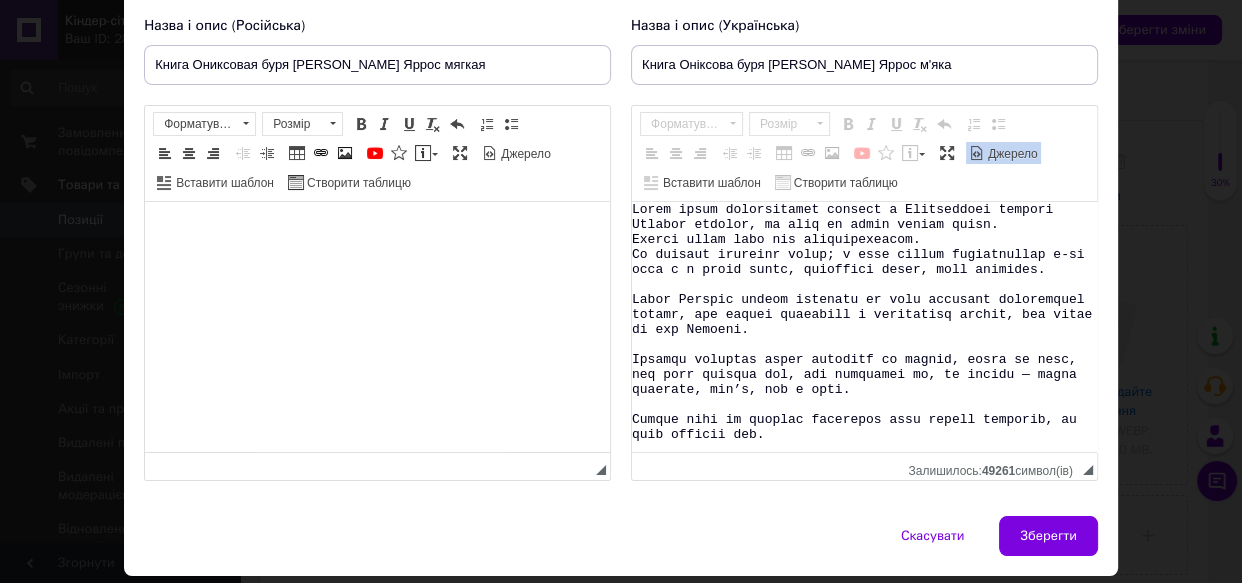 scroll, scrollTop: 120, scrollLeft: 0, axis: vertical 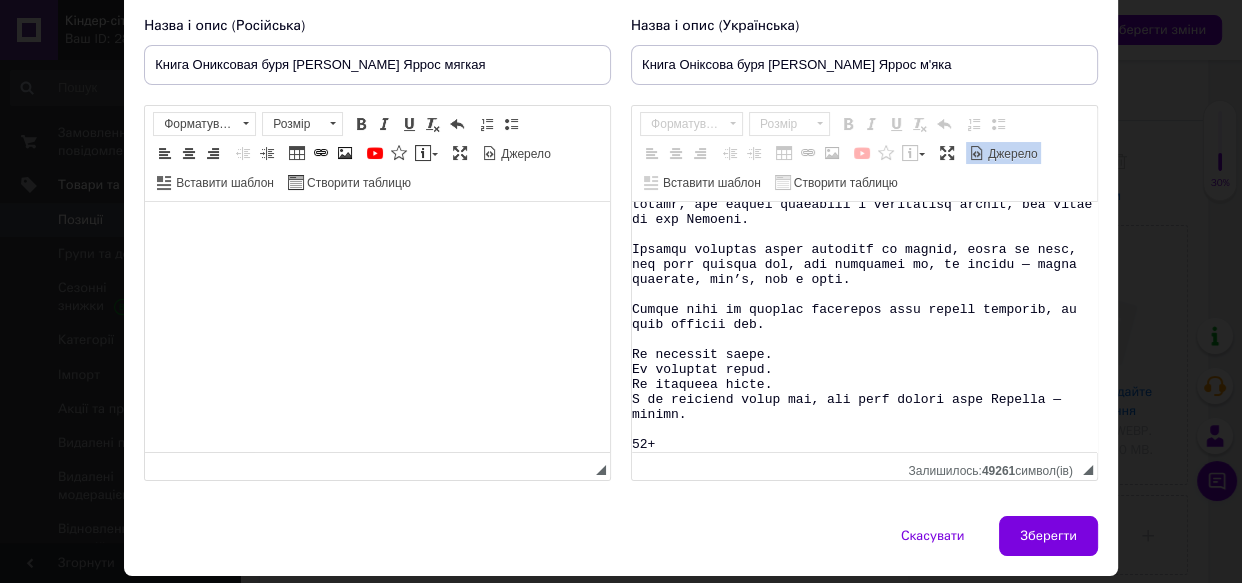 click on "Джерело" at bounding box center [1011, 154] 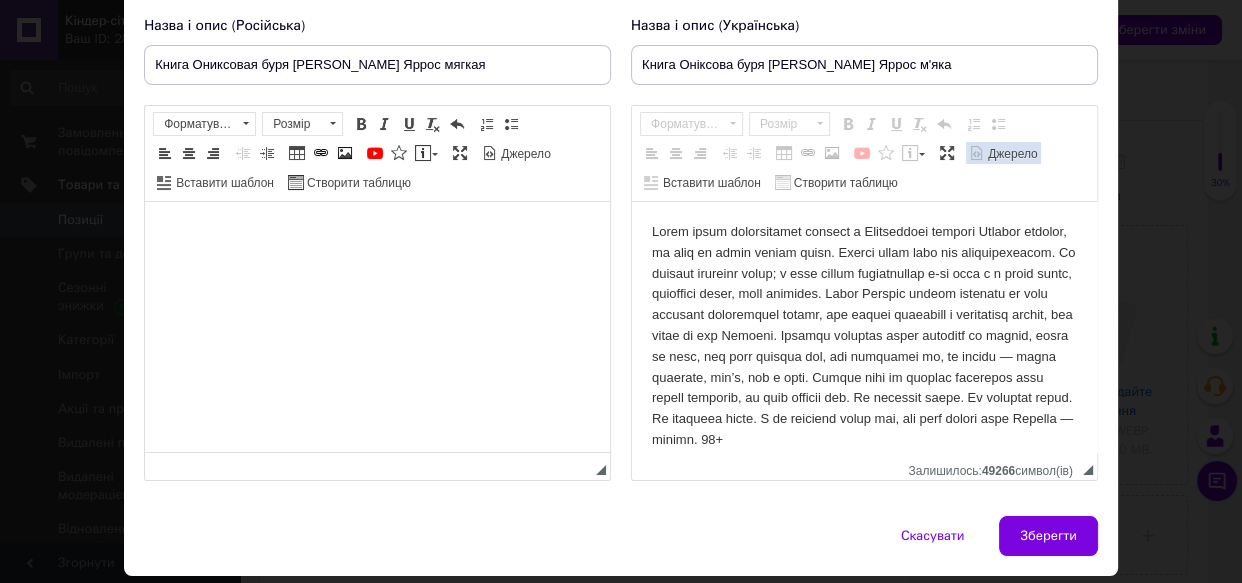 scroll, scrollTop: 0, scrollLeft: 0, axis: both 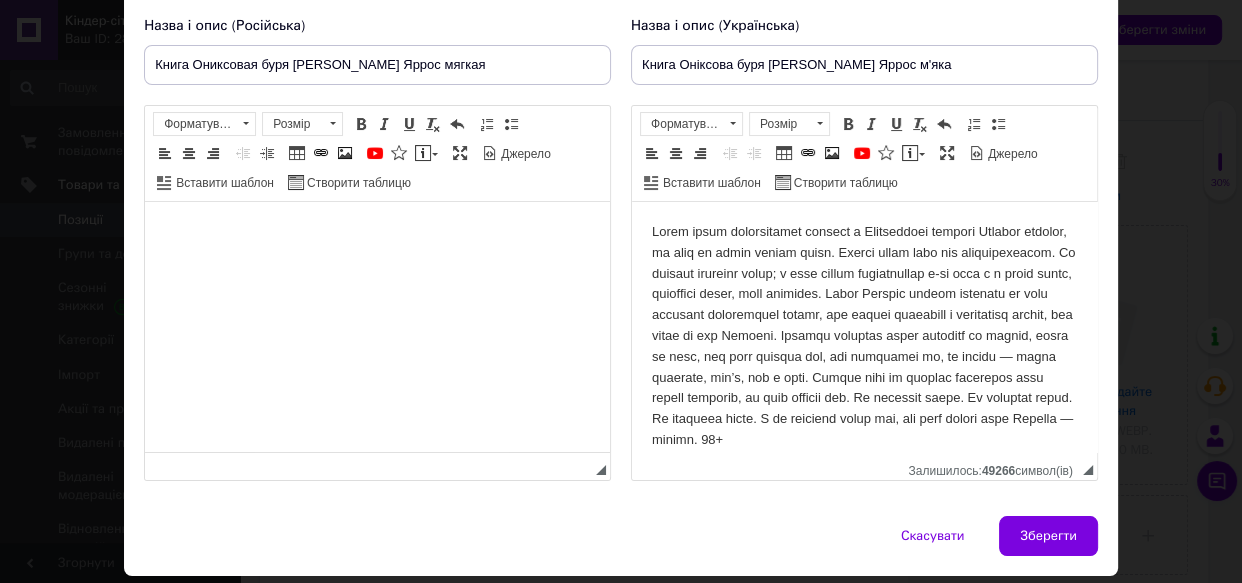 click at bounding box center (864, 336) 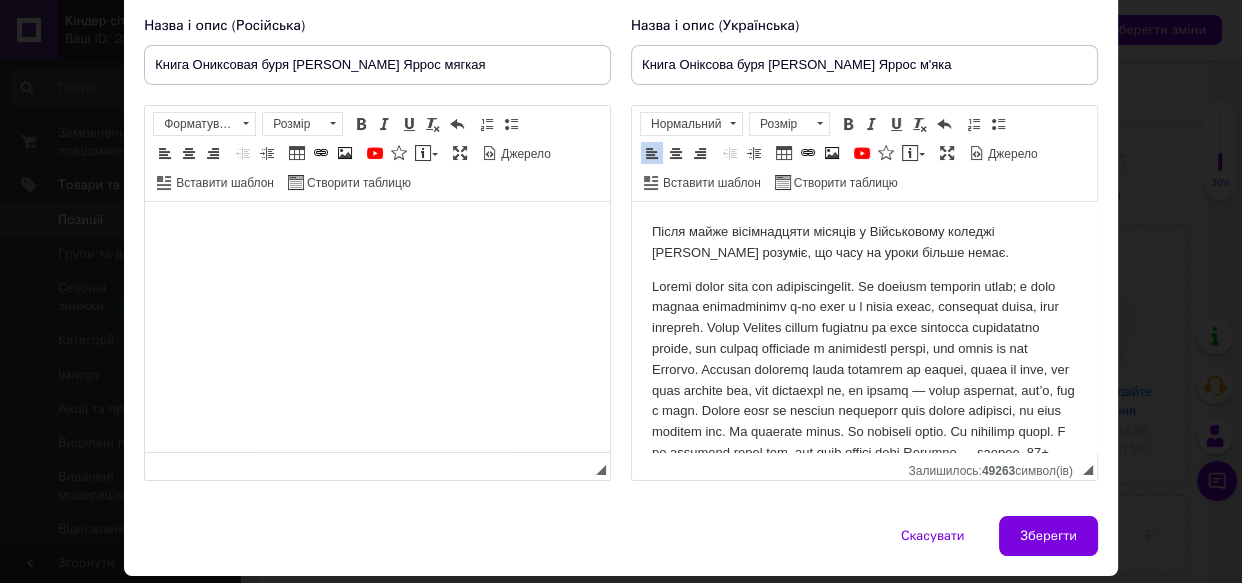 click at bounding box center (864, 370) 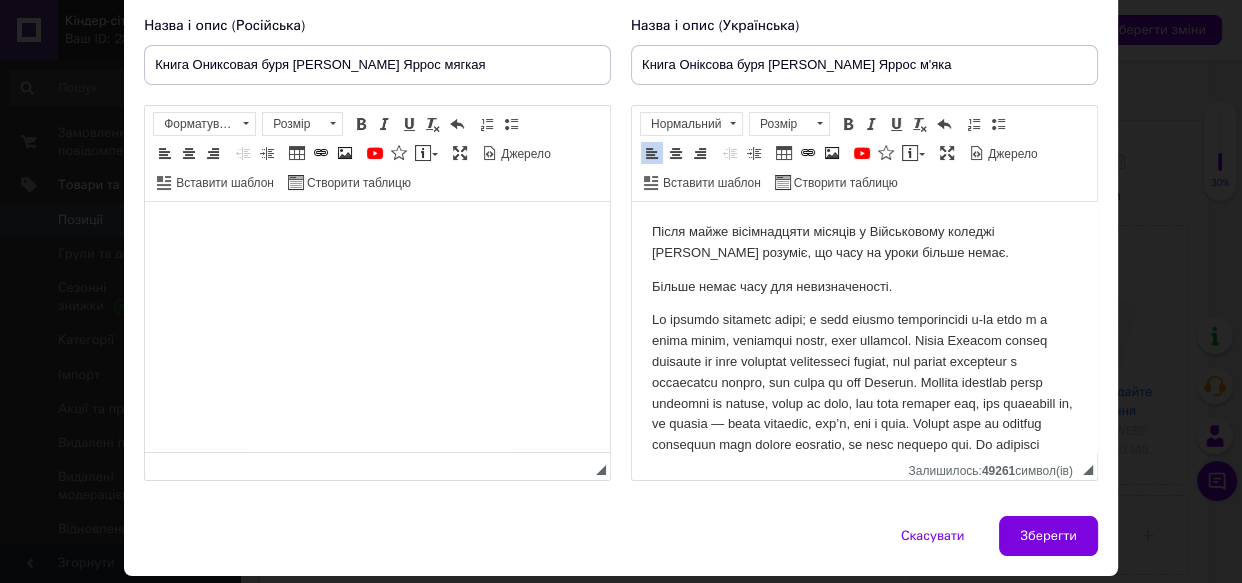 scroll, scrollTop: 86, scrollLeft: 0, axis: vertical 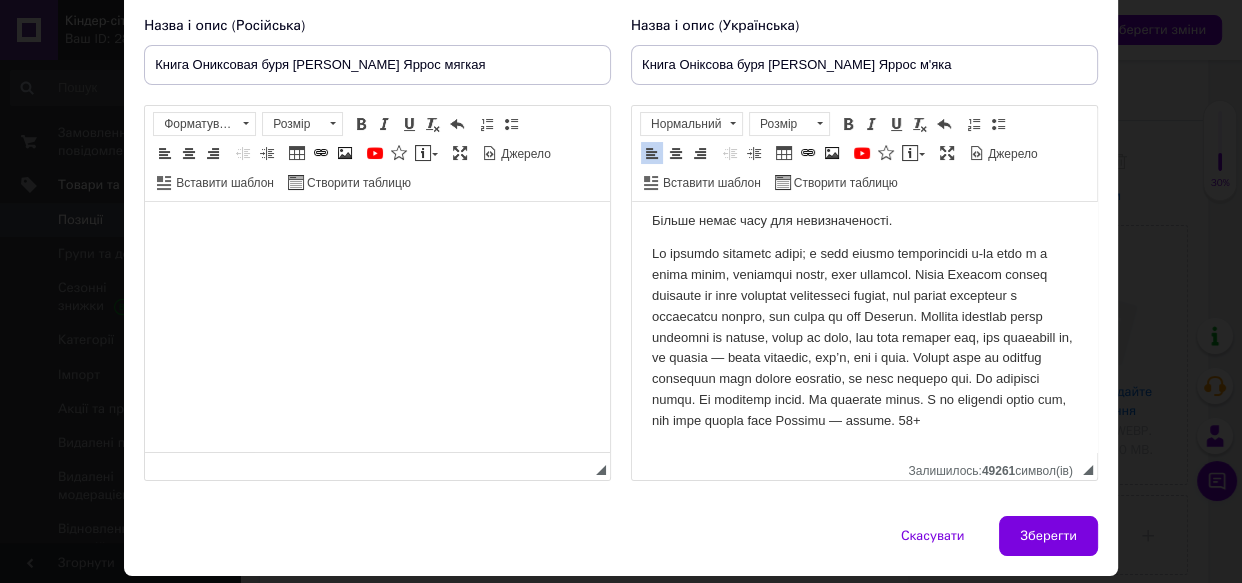 click at bounding box center [864, 337] 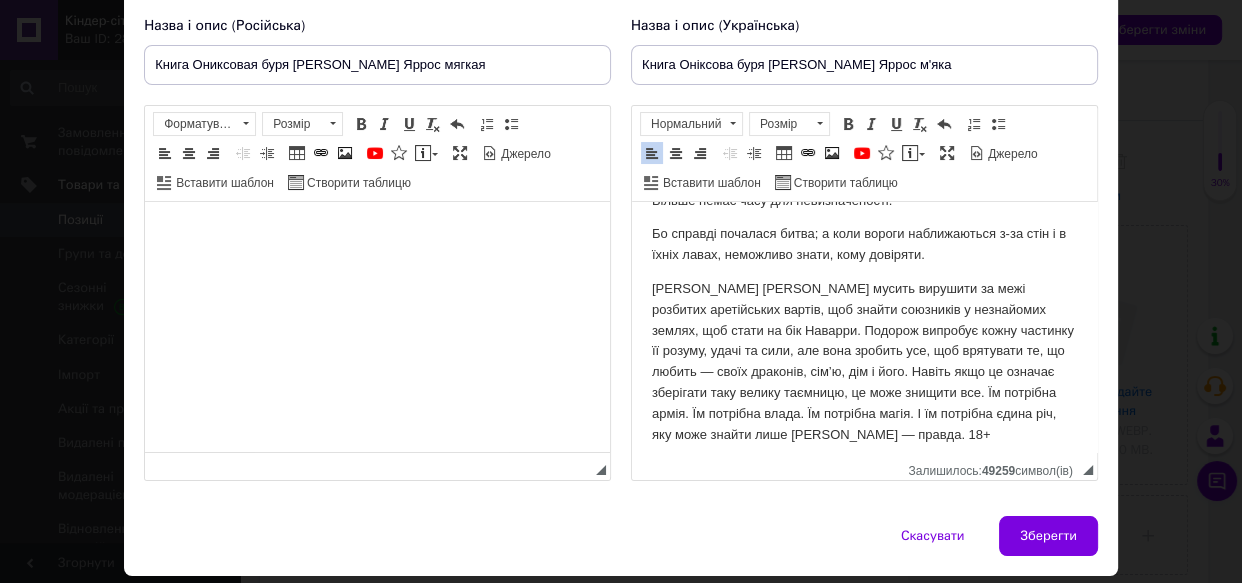 scroll, scrollTop: 99, scrollLeft: 0, axis: vertical 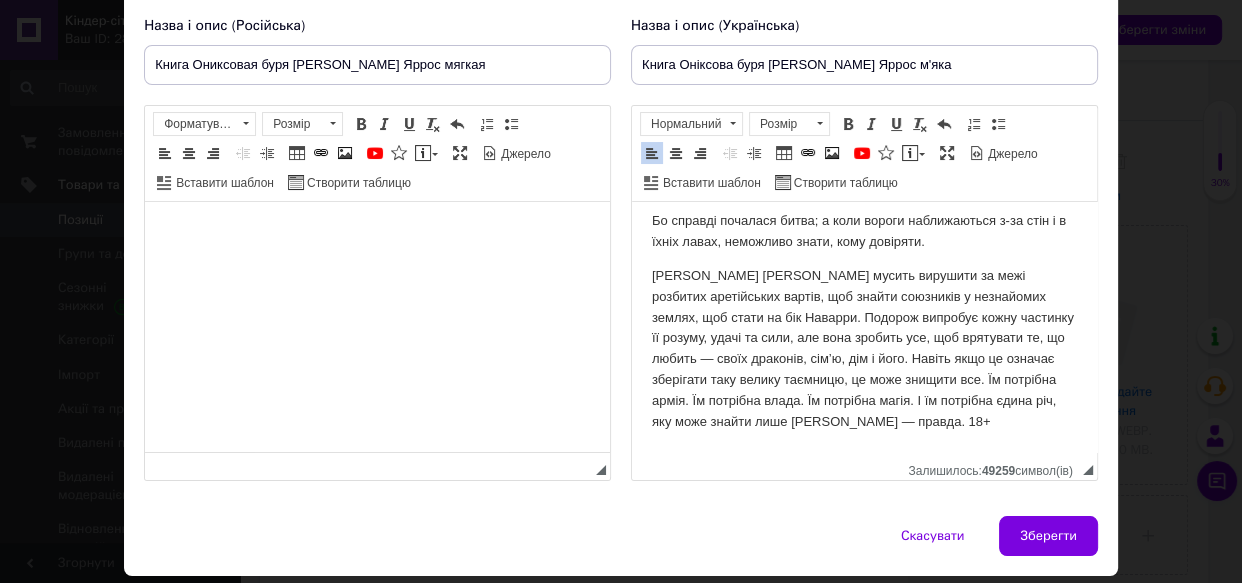 drag, startPoint x: 729, startPoint y: 319, endPoint x: 720, endPoint y: 326, distance: 11.401754 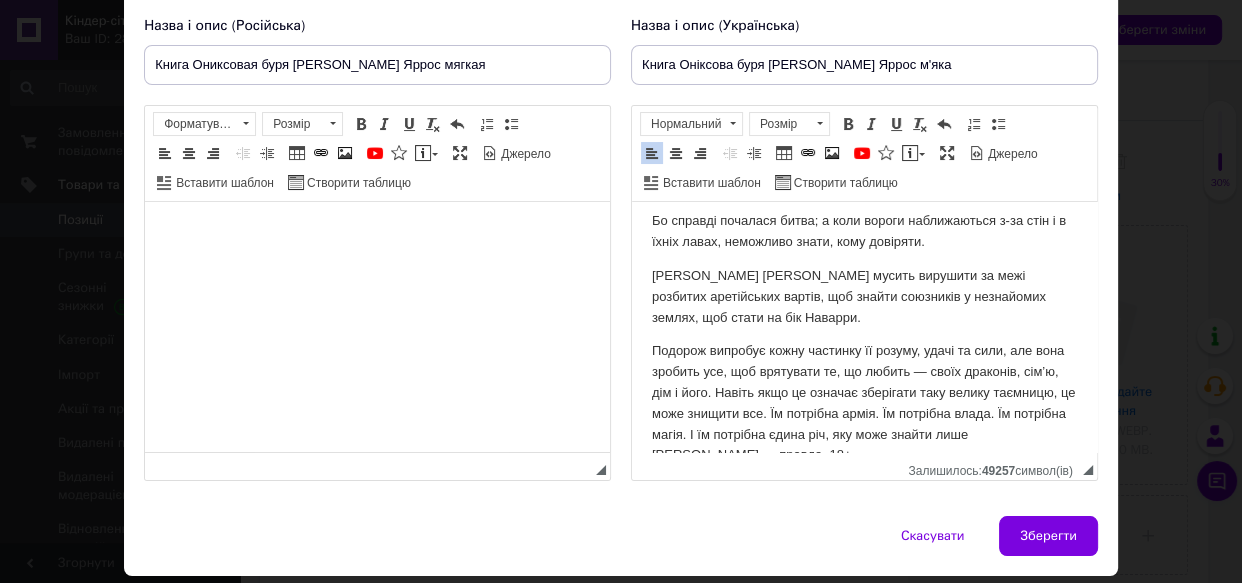 scroll, scrollTop: 132, scrollLeft: 0, axis: vertical 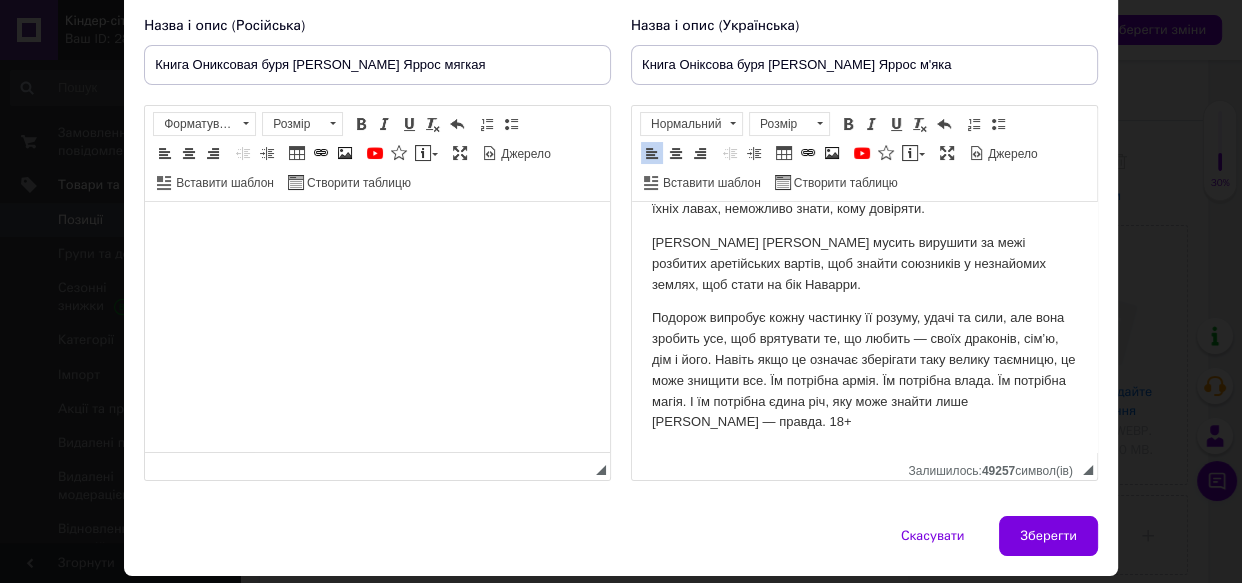 click on "Подорож випробує кожну частинку її розуму, удачі та сили, але вона зробить усе, щоб врятувати те, що любить — своїх драконів, сім’ю, дім і його. Навіть якщо це означає зберігати таку велику таємницю, це може знищити все. Їм потрібна армія. Їм потрібна влада. Їм потрібна магія. І їм потрібна єдина річ, яку може знайти лише Вайолет — правда. 18+" at bounding box center [864, 370] 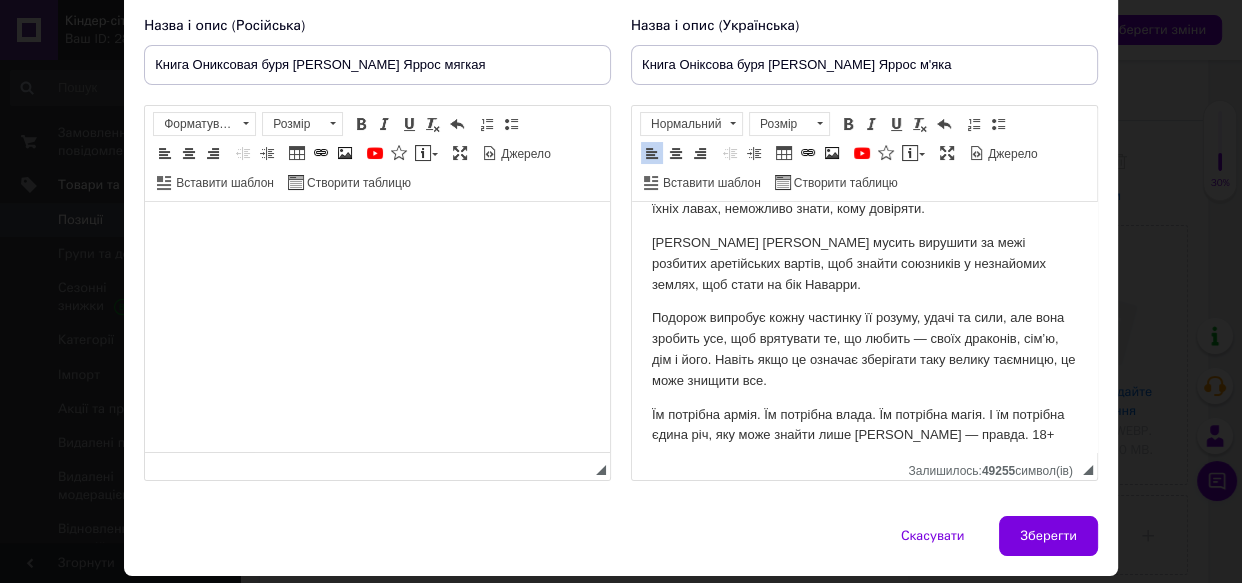 scroll, scrollTop: 146, scrollLeft: 0, axis: vertical 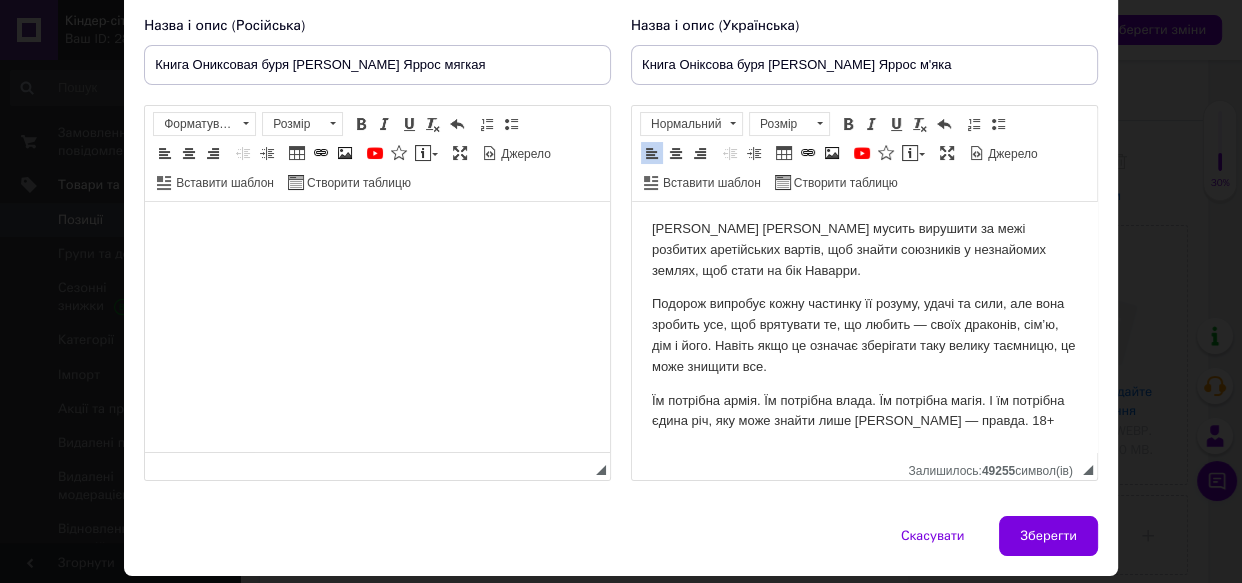 click on "Їм потрібна армія. Їм потрібна влада. Їм потрібна магія. І їм потрібна єдина річ, яку може знайти лише Вайолет — правда. 18+" at bounding box center [864, 412] 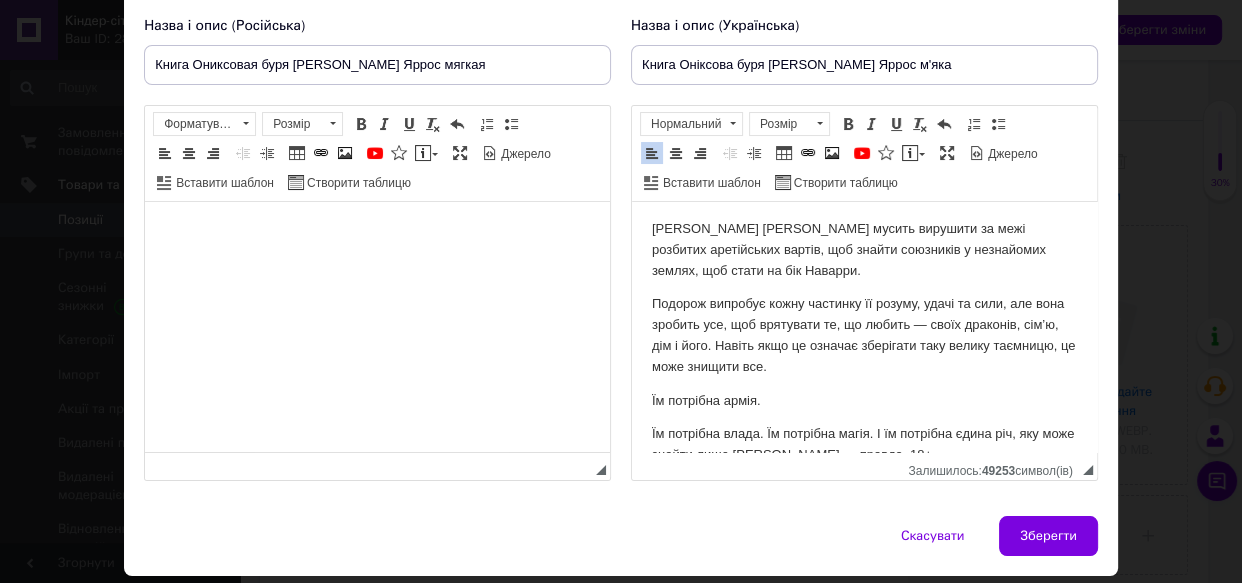 scroll, scrollTop: 180, scrollLeft: 0, axis: vertical 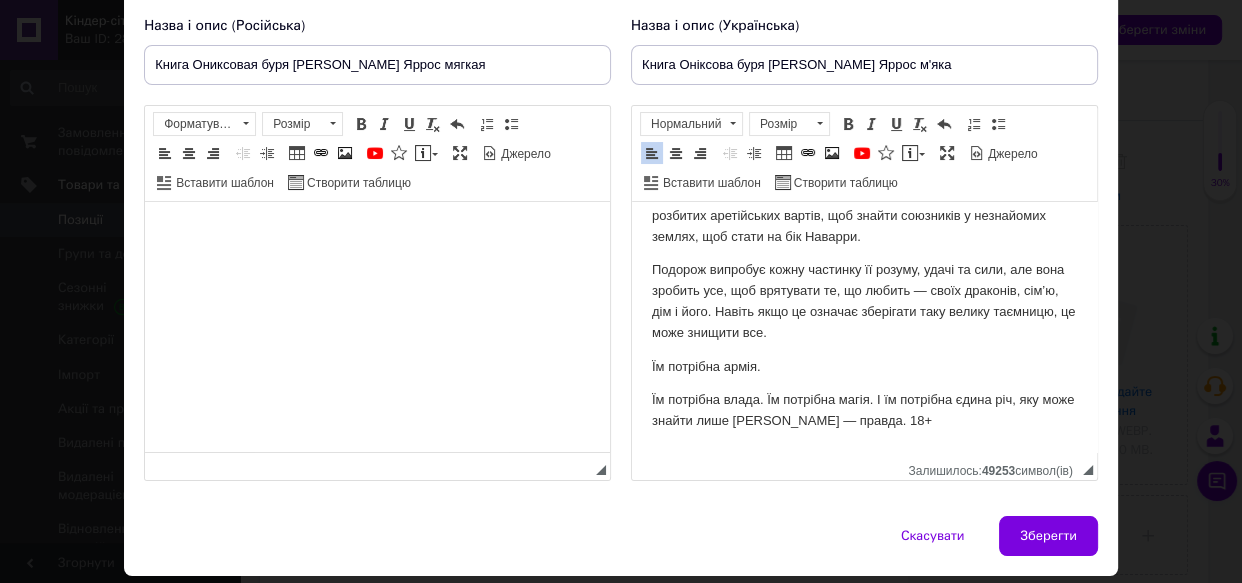 click on "Їм потрібна влада. Їм потрібна магія. І їм потрібна єдина річ, яку може знайти лише Вайолет — правда. 18+" at bounding box center [864, 411] 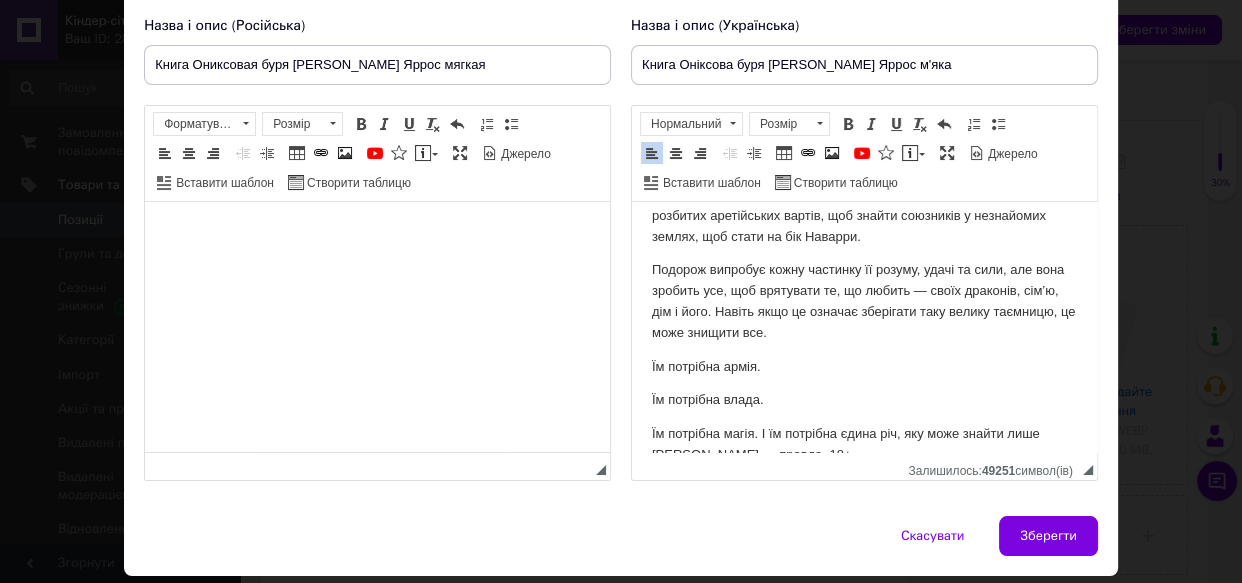scroll, scrollTop: 213, scrollLeft: 0, axis: vertical 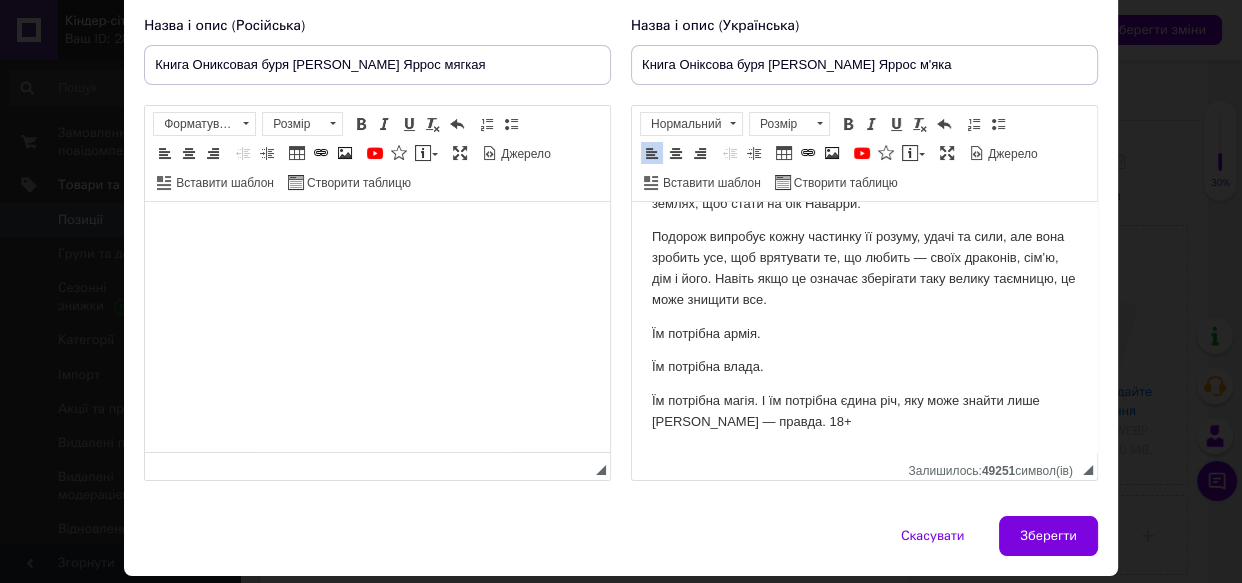 click on "Їм потрібна магія. І їм потрібна єдина річ, яку може знайти лише Вайолет — правда. 18+" at bounding box center [864, 412] 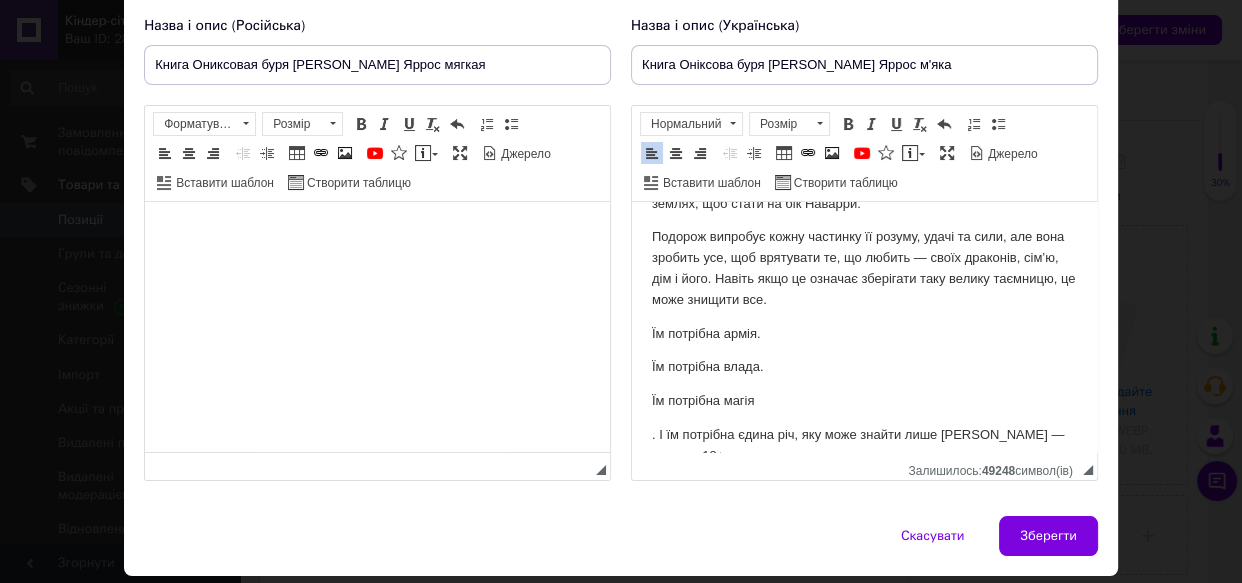 scroll, scrollTop: 237, scrollLeft: 0, axis: vertical 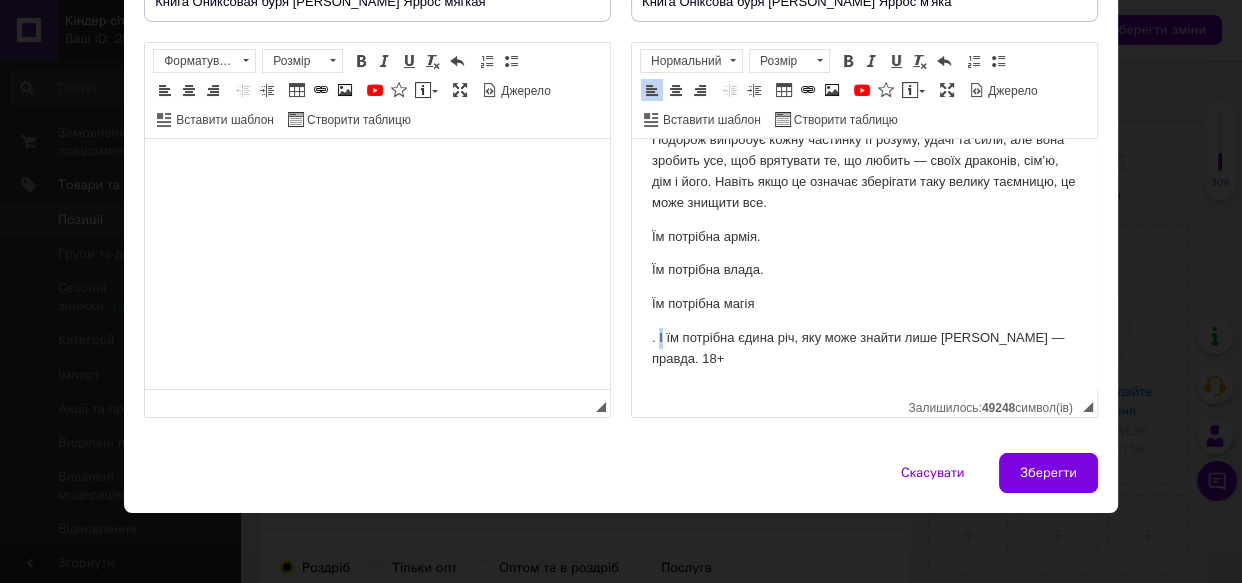 click on ". І їм потрібна єдина річ, яку може знайти лише Вайолет — правда. 18+" at bounding box center (864, 349) 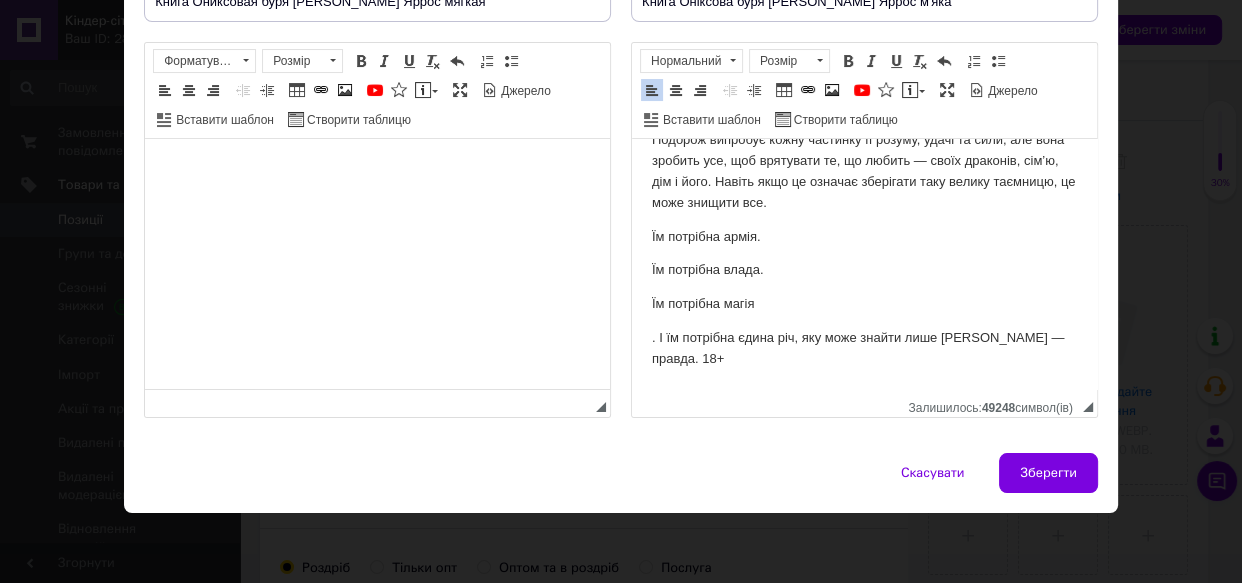 click on ". І їм потрібна єдина річ, яку може знайти лише Вайолет — правда. 18+" at bounding box center (864, 349) 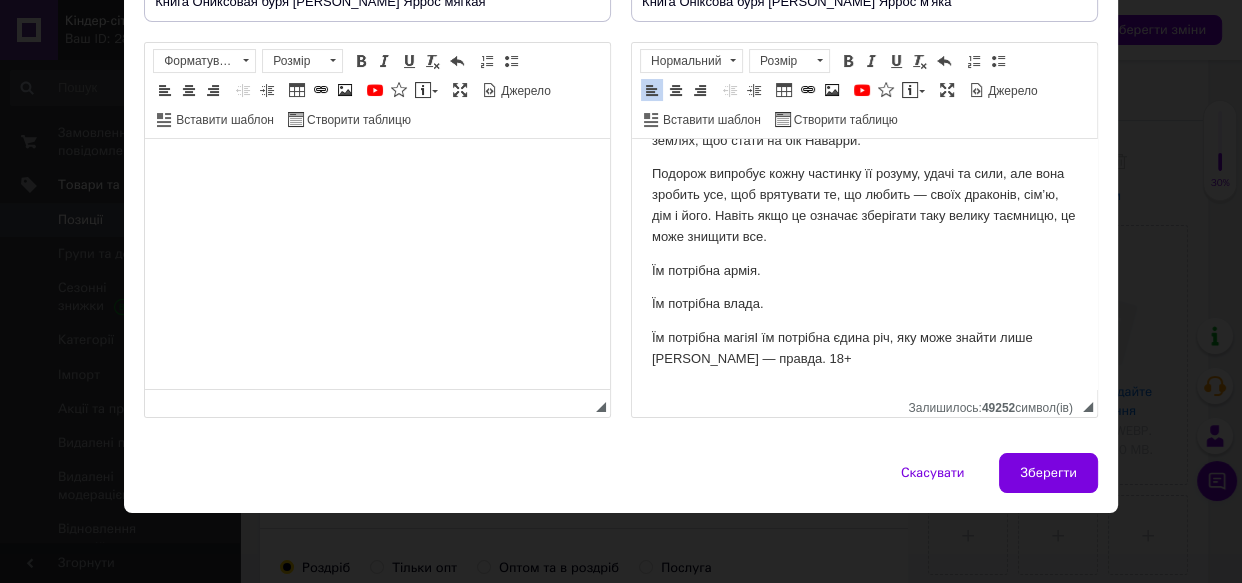 scroll, scrollTop: 247, scrollLeft: 0, axis: vertical 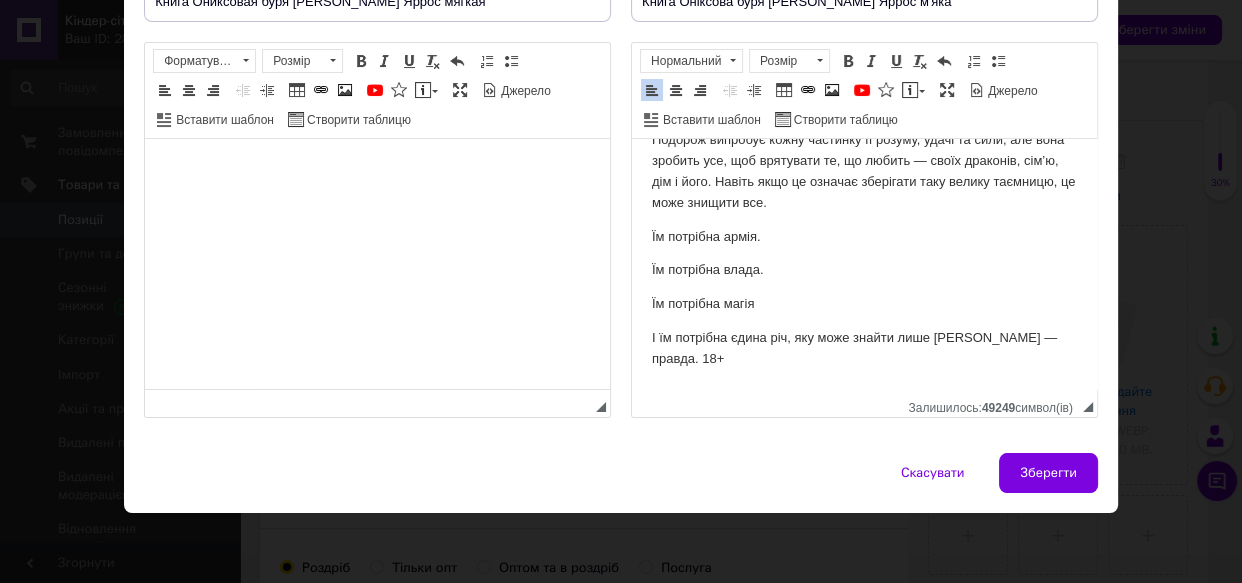 click on "Їм потрібна магія" at bounding box center (864, 304) 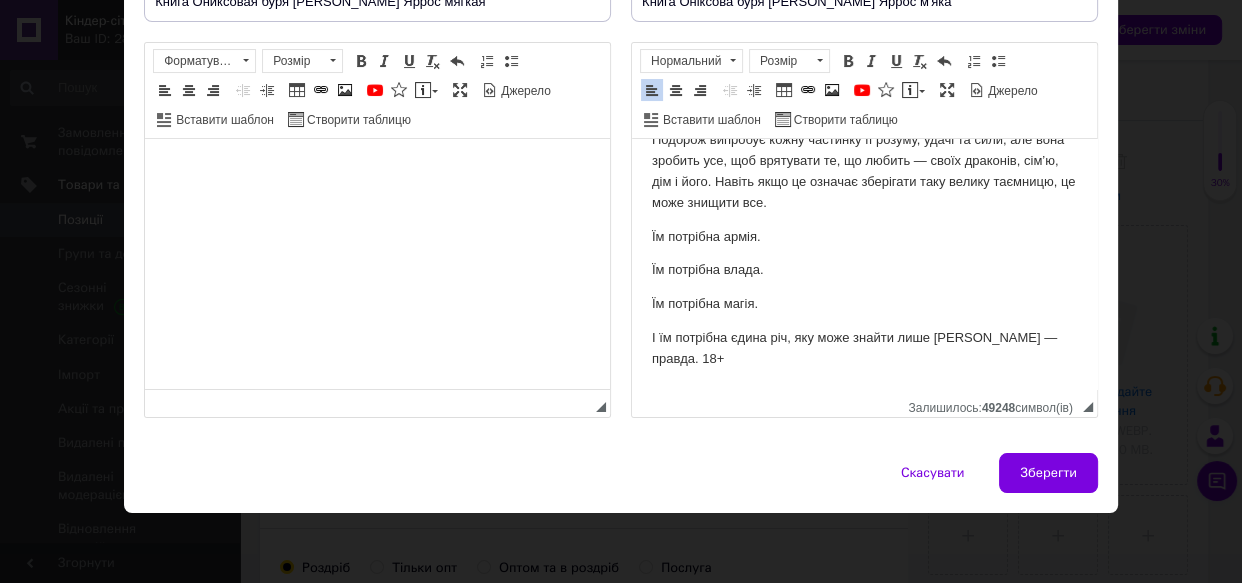scroll, scrollTop: 0, scrollLeft: 0, axis: both 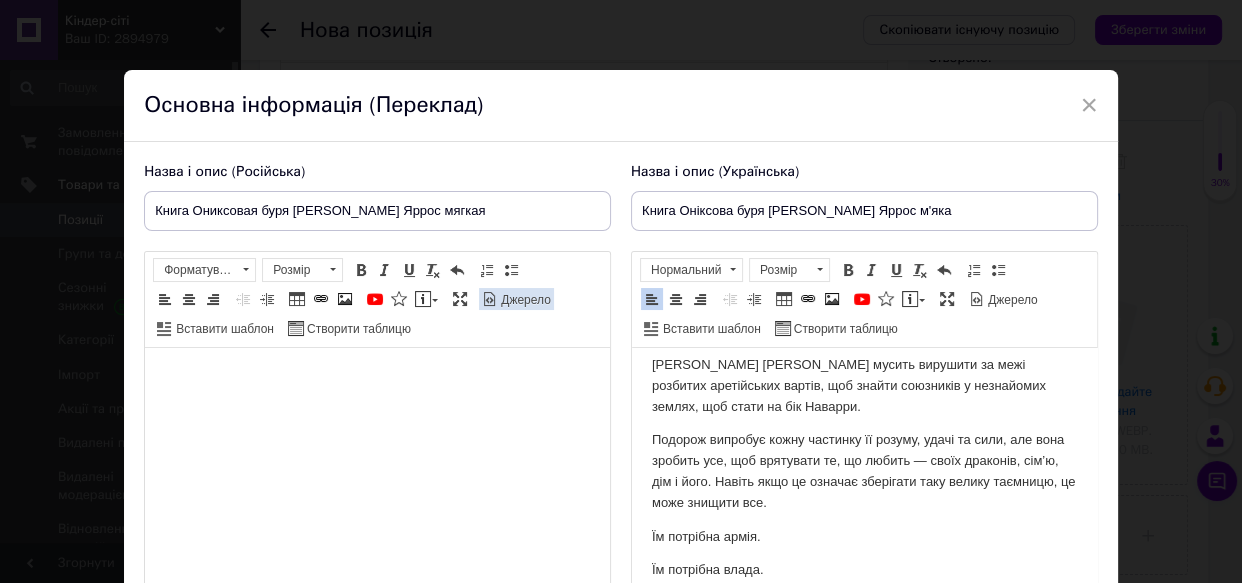 click on "Джерело" at bounding box center (524, 300) 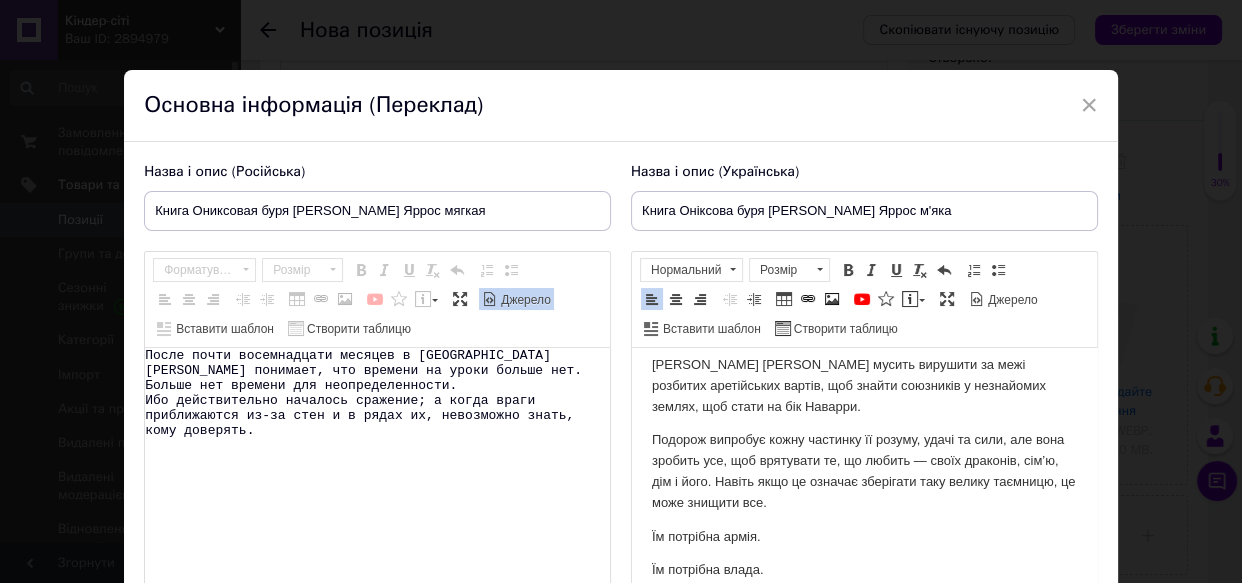 paste on "Теперь Вайолет должен отправиться за пределы разбитых аретийских стражей, чтобы найти союзников в незнакомых землях, чтобы встать на Наварру.
Путешествие испытает каждую частицу ее ума, удачи и силы, но она сделает все, чтобы спасти то, что любит, — своих драконов, семью, дом и его." 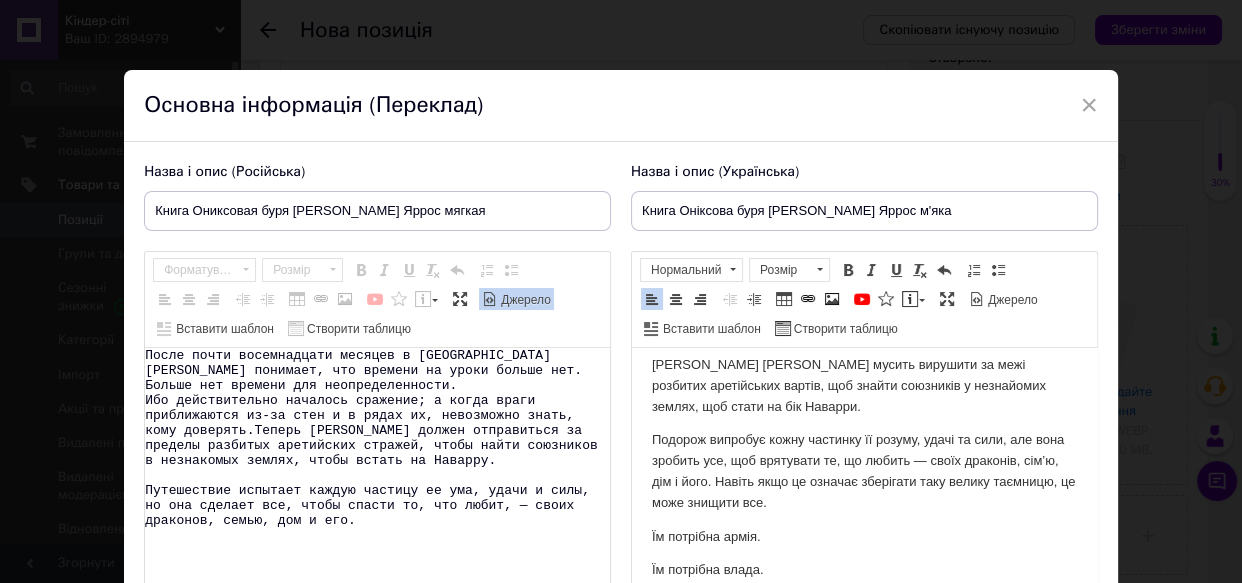 scroll, scrollTop: 237, scrollLeft: 0, axis: vertical 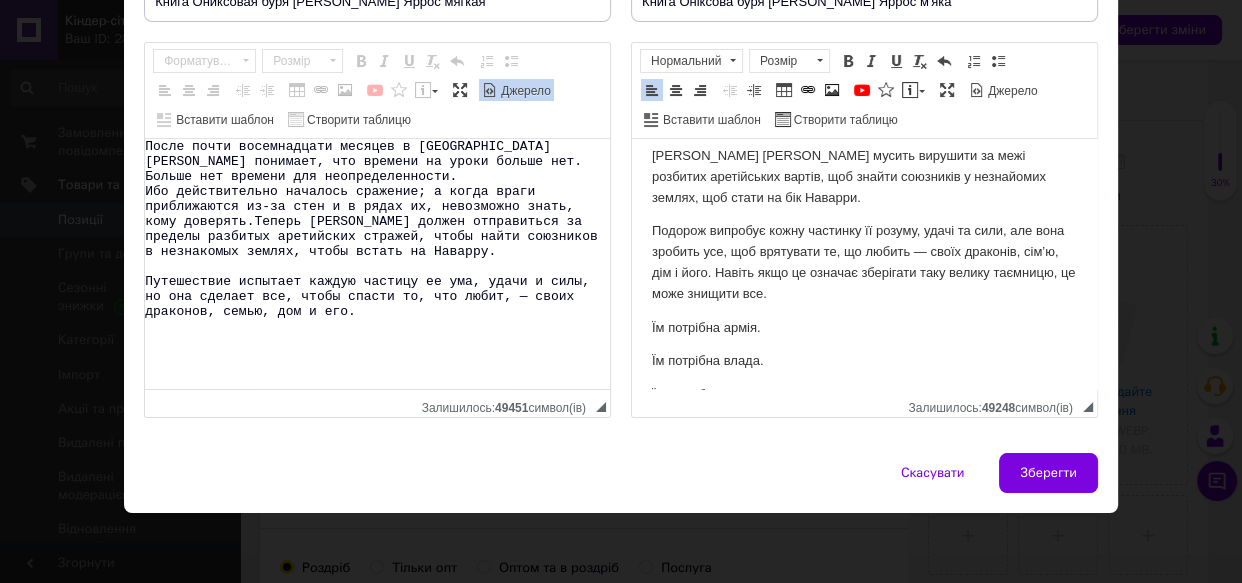paste on "Даже если это значит хранить такую ​​великую тайну, это может уничтожить все.
Им нужна армия.
Им нужна власть.
Им нужна магия.
И им нужна единственная вещь, которую может найти только Вайолет – правда.
18+" 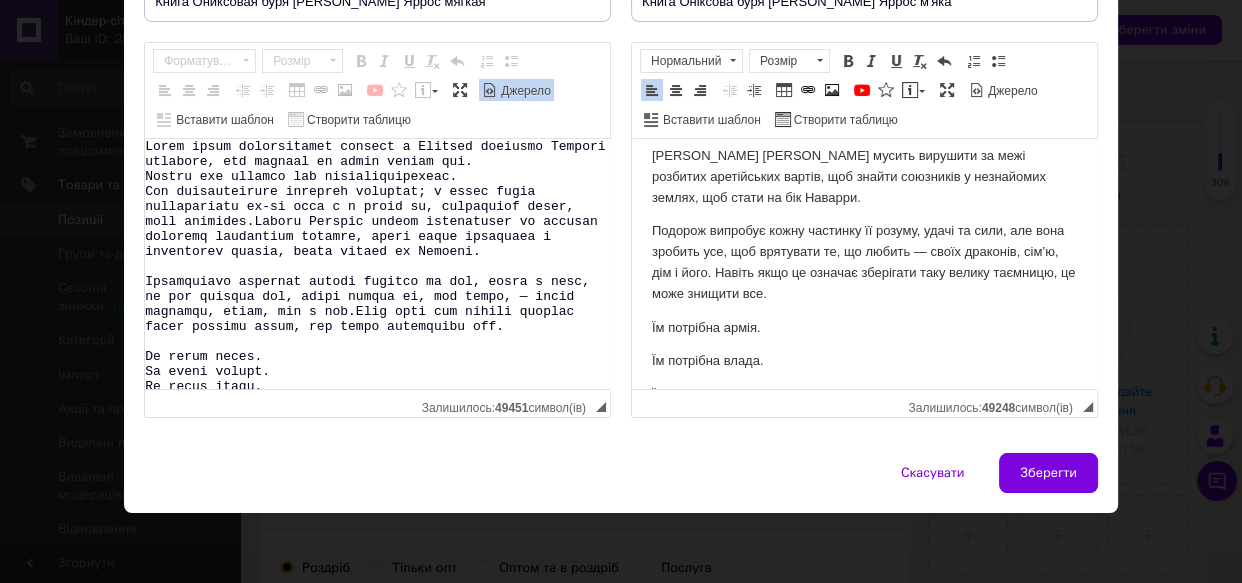 scroll, scrollTop: 74, scrollLeft: 0, axis: vertical 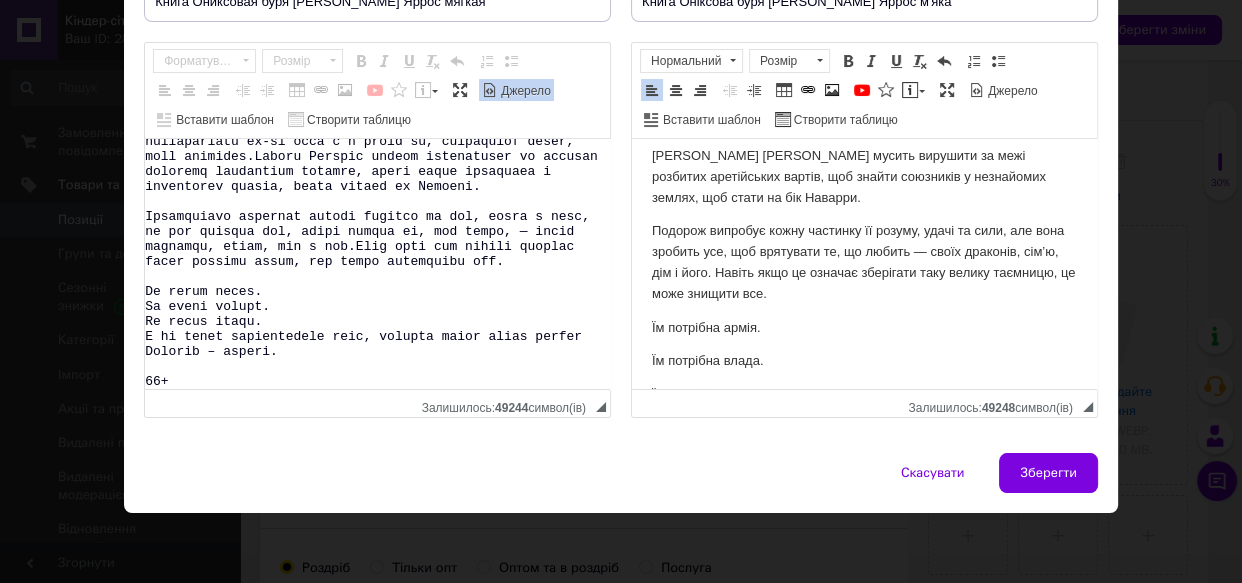 click on "Джерело" at bounding box center (524, 91) 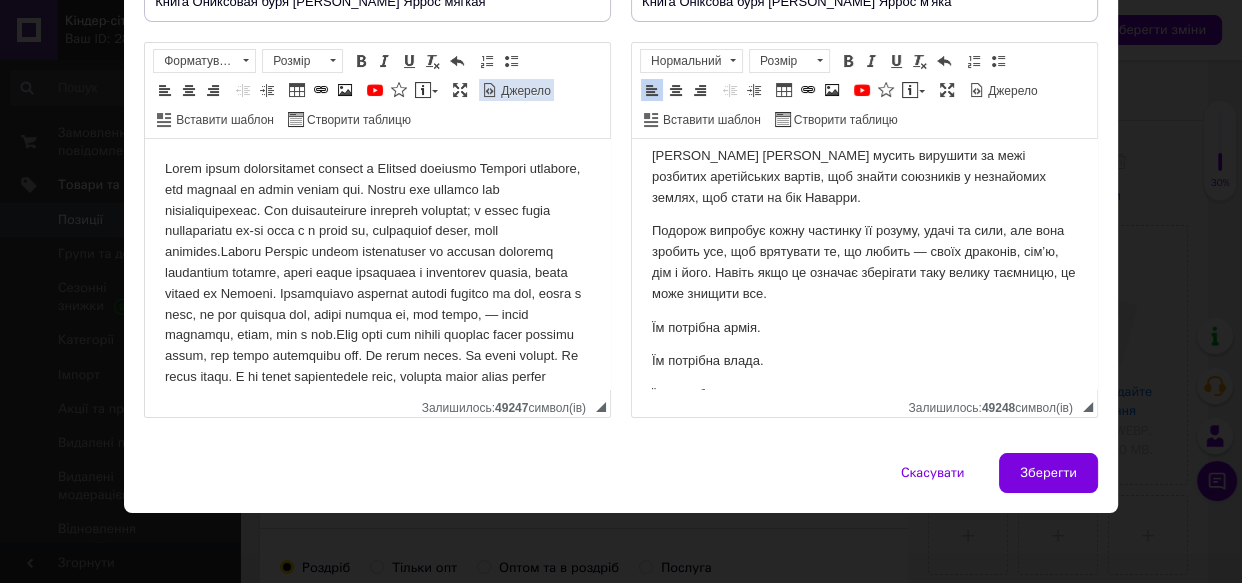 scroll, scrollTop: 0, scrollLeft: 0, axis: both 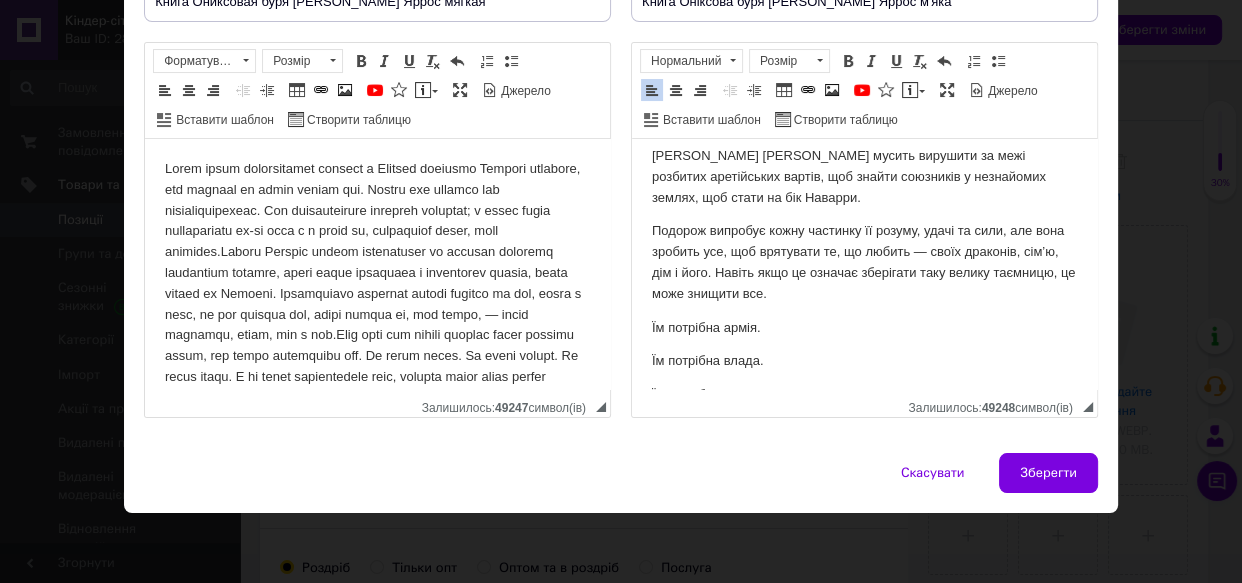 click at bounding box center (377, 284) 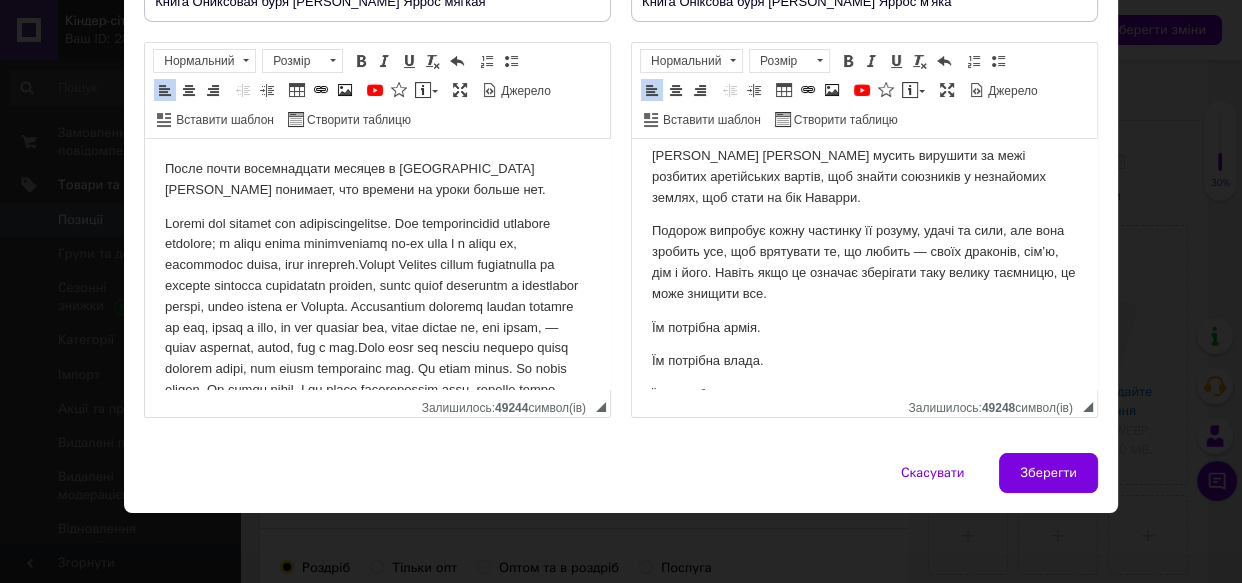 scroll, scrollTop: 65, scrollLeft: 0, axis: vertical 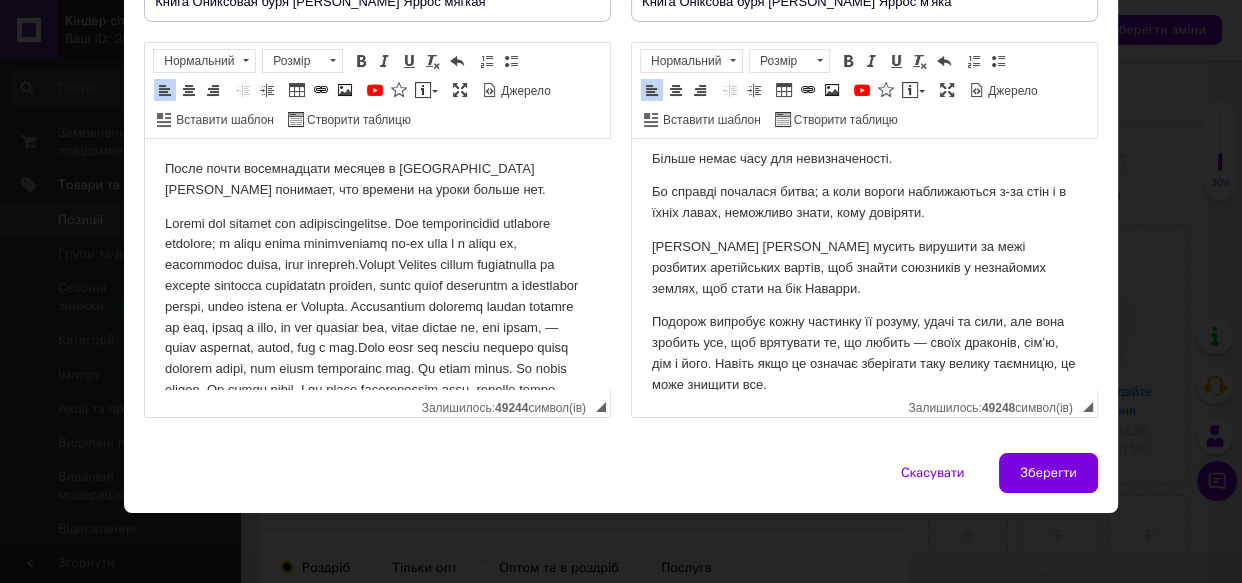 click at bounding box center [377, 318] 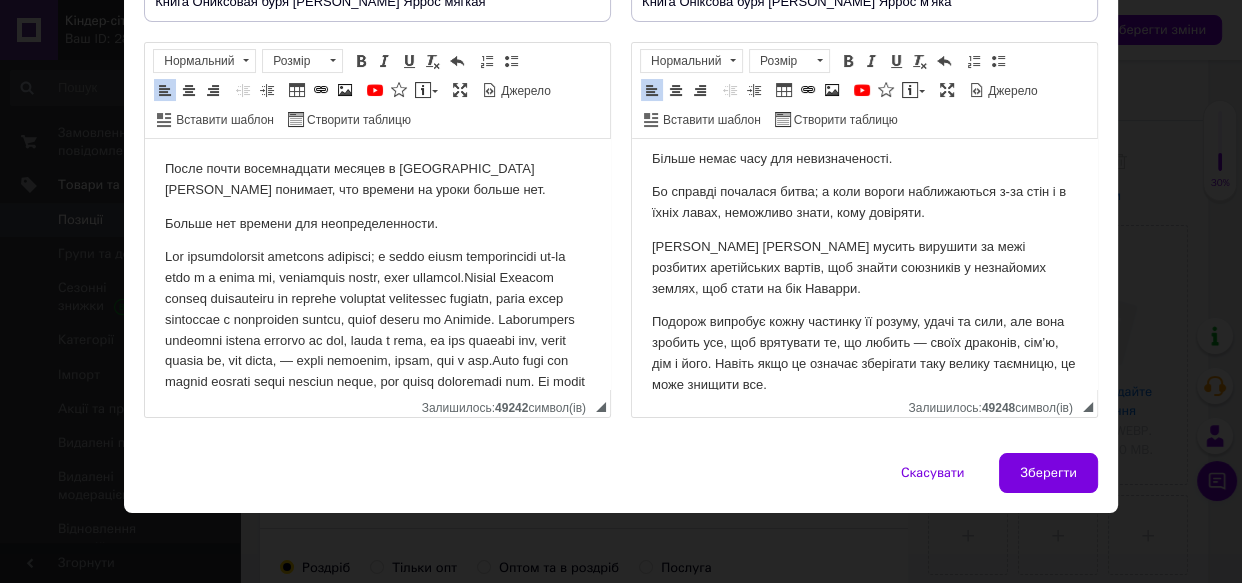 click at bounding box center (377, 340) 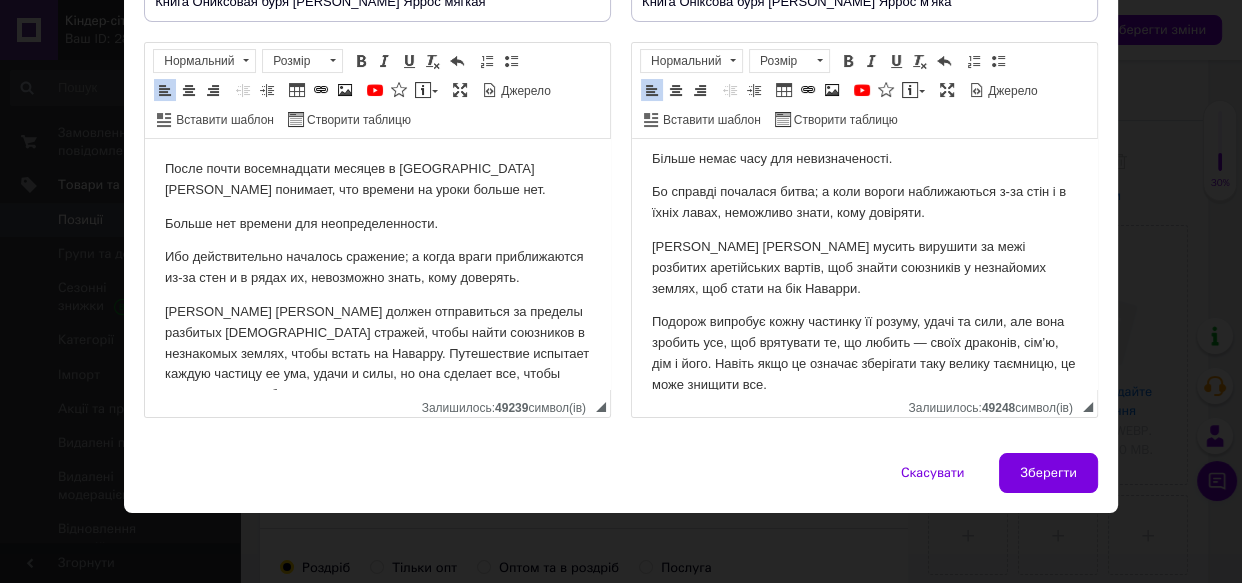 scroll, scrollTop: 90, scrollLeft: 0, axis: vertical 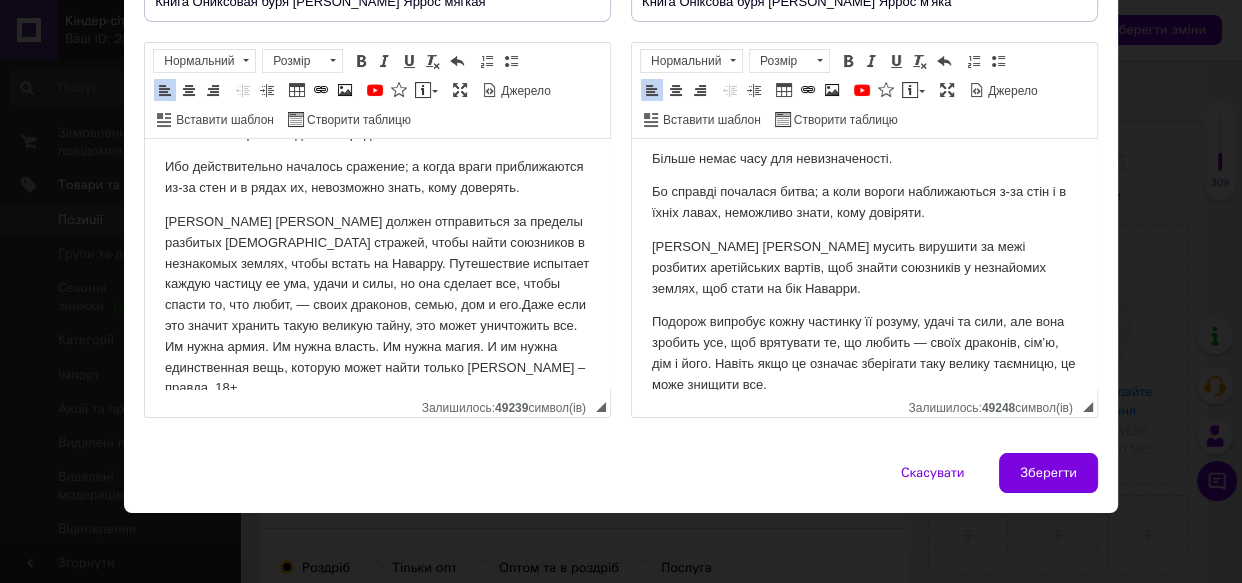 click on "Теперь Вайолет должен отправиться за пределы разбитых аретийских стражей, чтобы найти союзников в незнакомых землях, чтобы встать на Наварру. Путешествие испытает каждую частицу ее ума, удачи и силы, но она сделает все, чтобы спасти то, что любит, — своих драконов, семью, дом и его.Даже если это значит хранить такую ​​великую тайну, это может уничтожить все. Им нужна армия. Им нужна власть. Им нужна магия. И им нужна единственная вещь, которую может найти только Вайолет – правда. 18+" at bounding box center (377, 305) 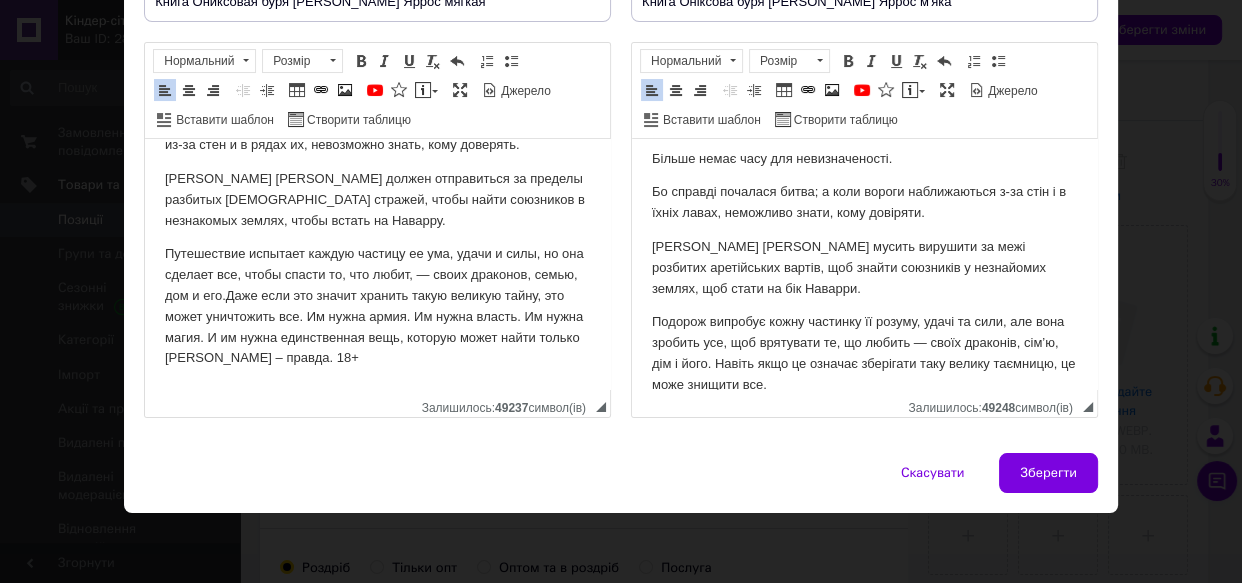 scroll, scrollTop: 156, scrollLeft: 0, axis: vertical 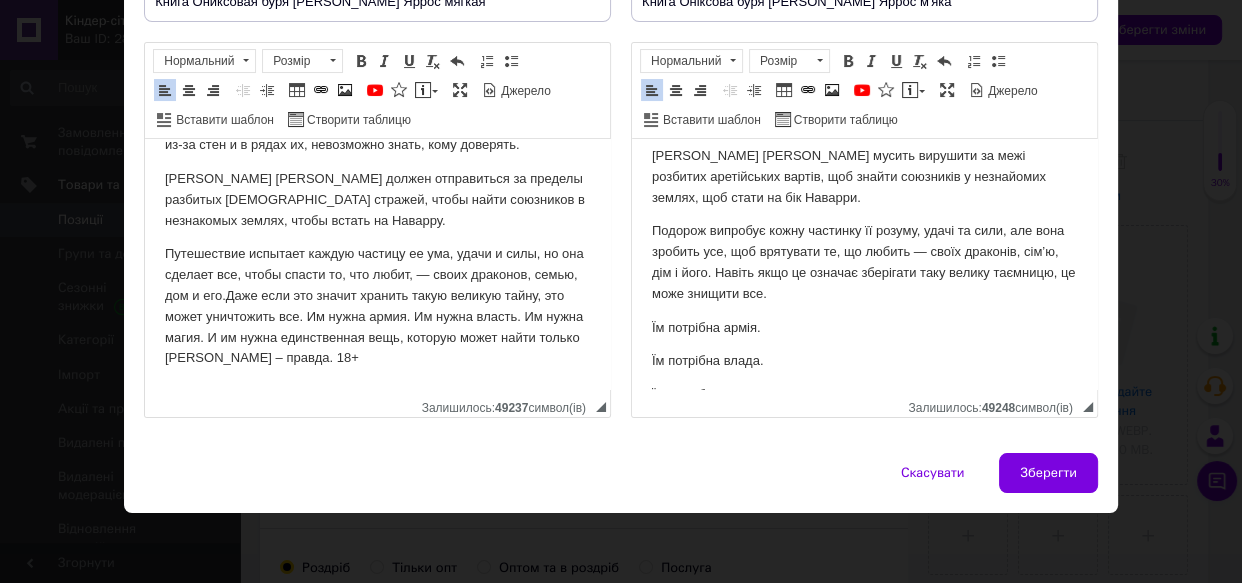 click on "Путешествие испытает каждую частицу ее ума, удачи и силы, но она сделает все, чтобы спасти то, что любит, — своих драконов, семью, дом и его.Даже если это значит хранить такую ​​великую тайну, это может уничтожить все. Им нужна армия. Им нужна власть. Им нужна магия. И им нужна единственная вещь, которую может найти только Вайолет – правда. 18+" at bounding box center [377, 306] 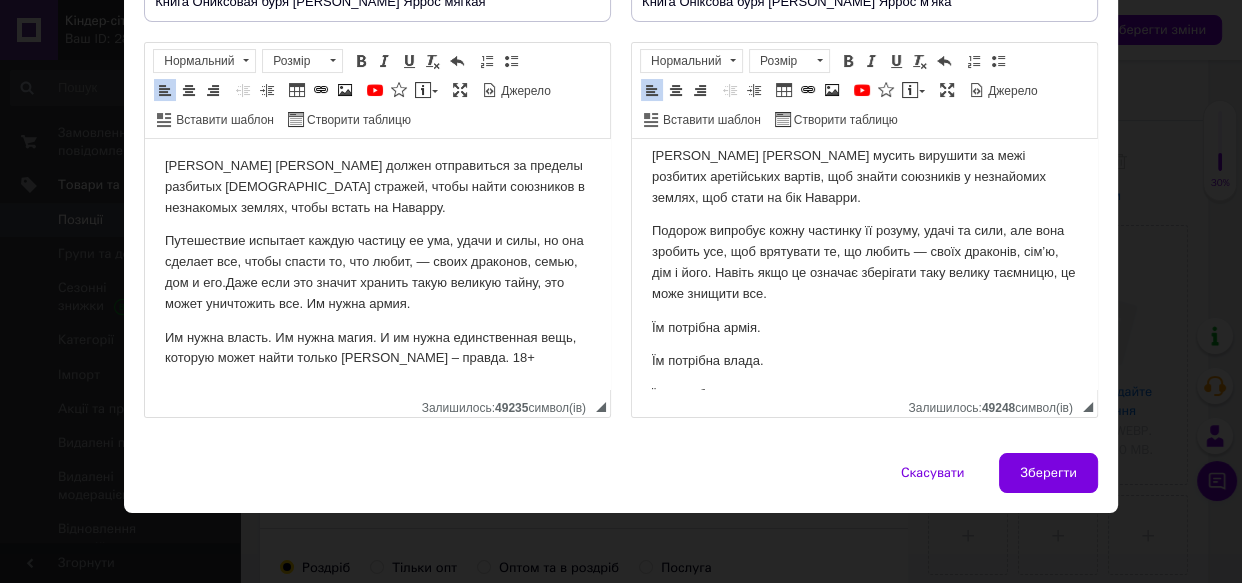 scroll, scrollTop: 167, scrollLeft: 0, axis: vertical 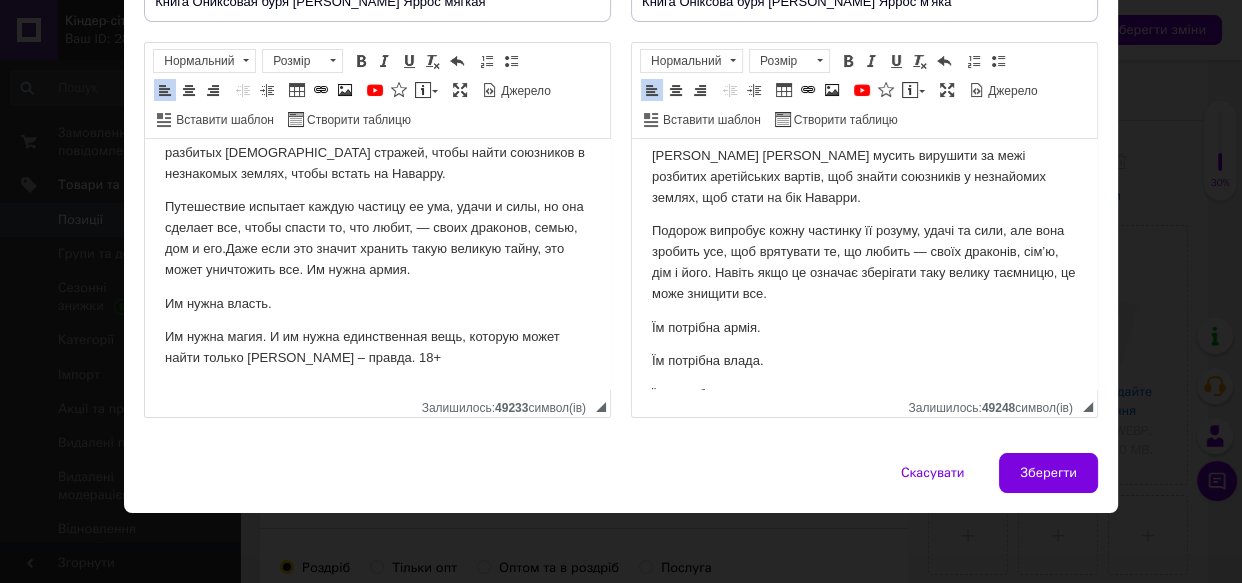 click on "Им нужна магия. И им нужна единственная вещь, которую может найти только Вайолет – правда. 18+" at bounding box center (377, 348) 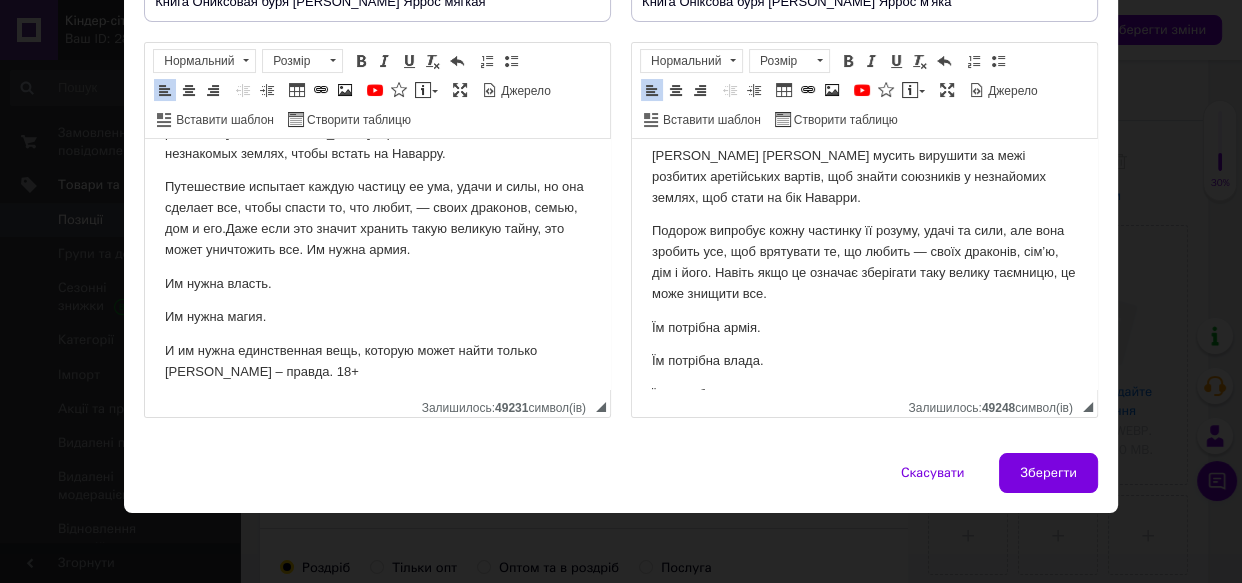 scroll, scrollTop: 234, scrollLeft: 0, axis: vertical 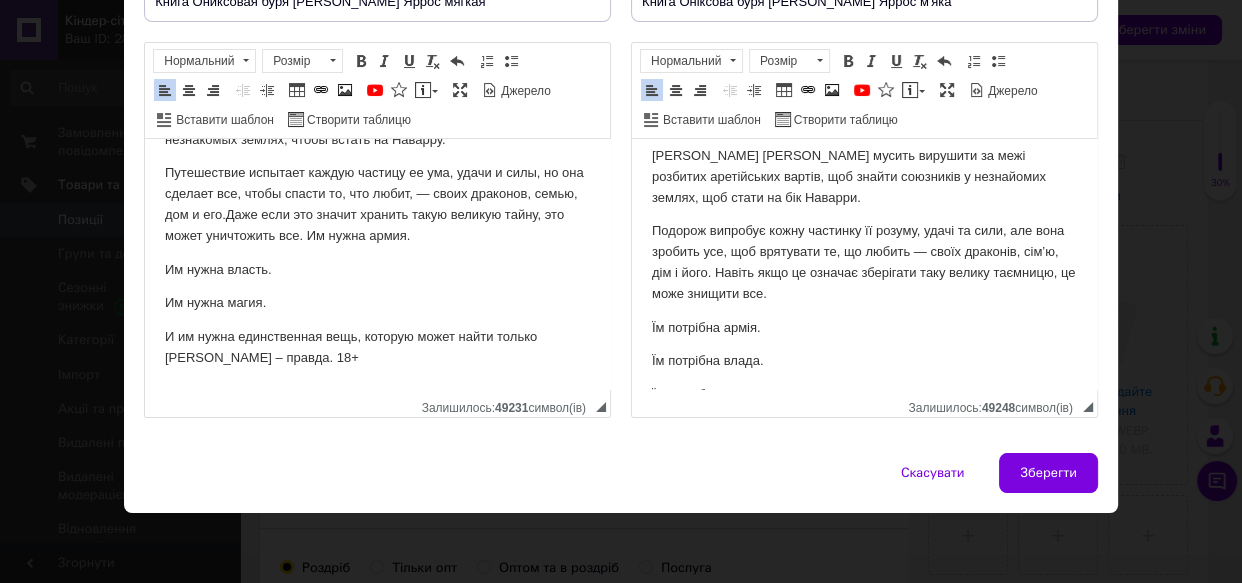 click on "И им нужна единственная вещь, которую может найти только Вайолет – правда. 18+" at bounding box center (377, 348) 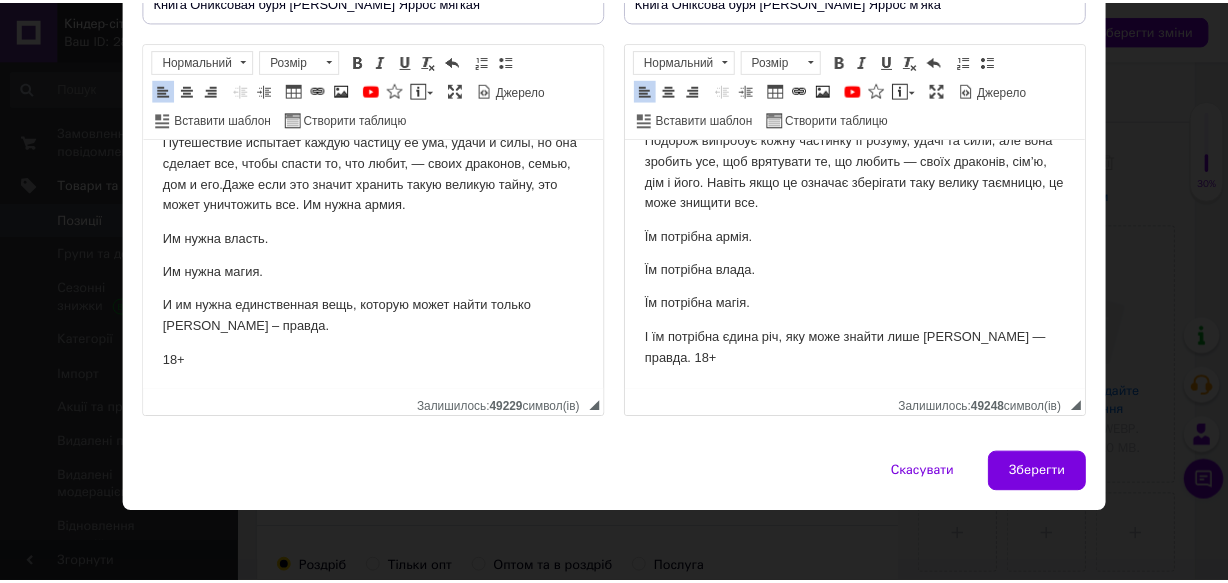 scroll, scrollTop: 268, scrollLeft: 0, axis: vertical 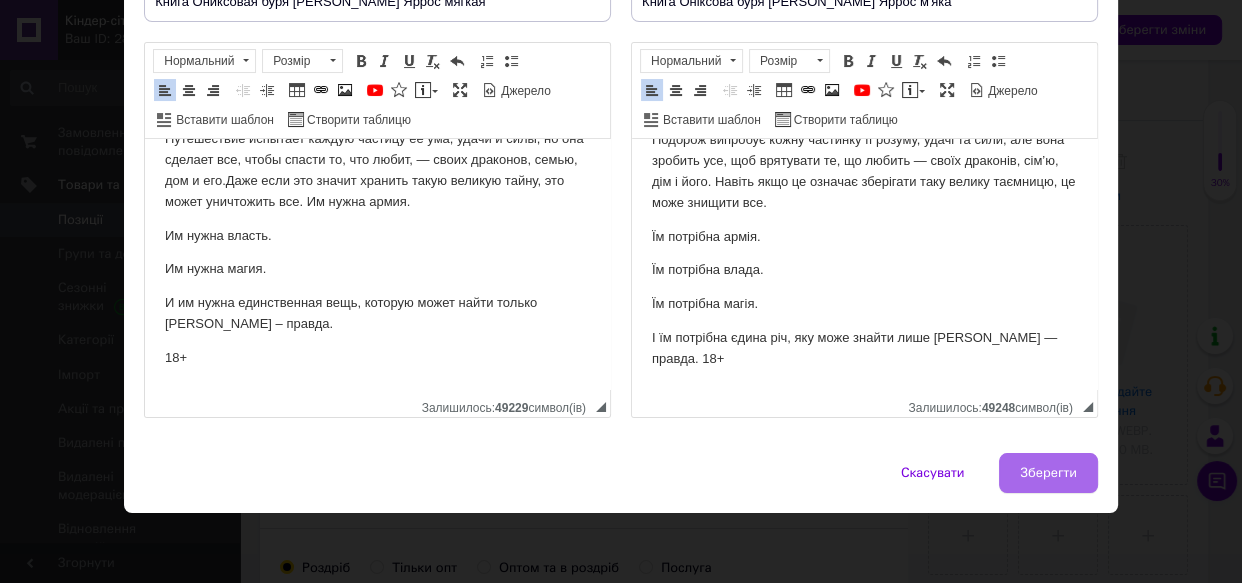 click on "Зберегти" at bounding box center (1048, 473) 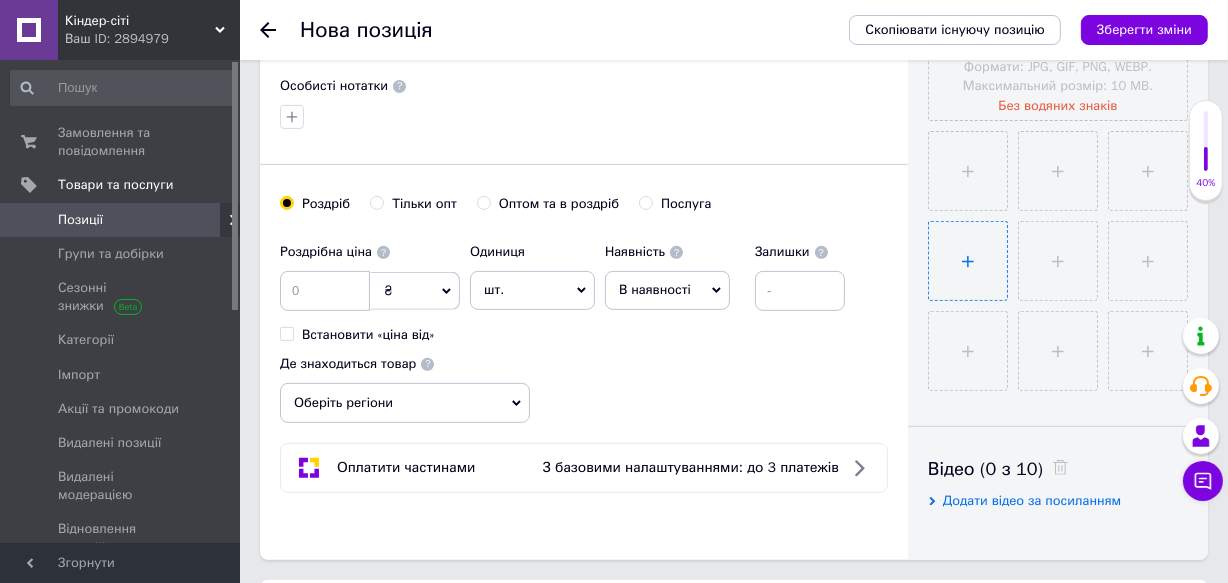 scroll, scrollTop: 727, scrollLeft: 0, axis: vertical 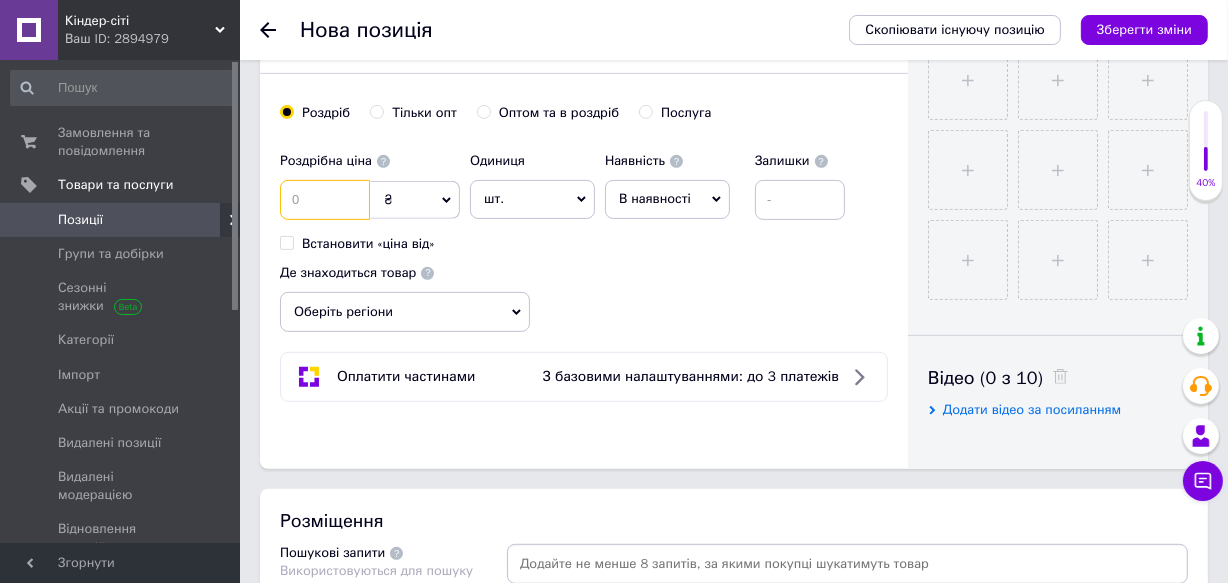 click at bounding box center [325, 200] 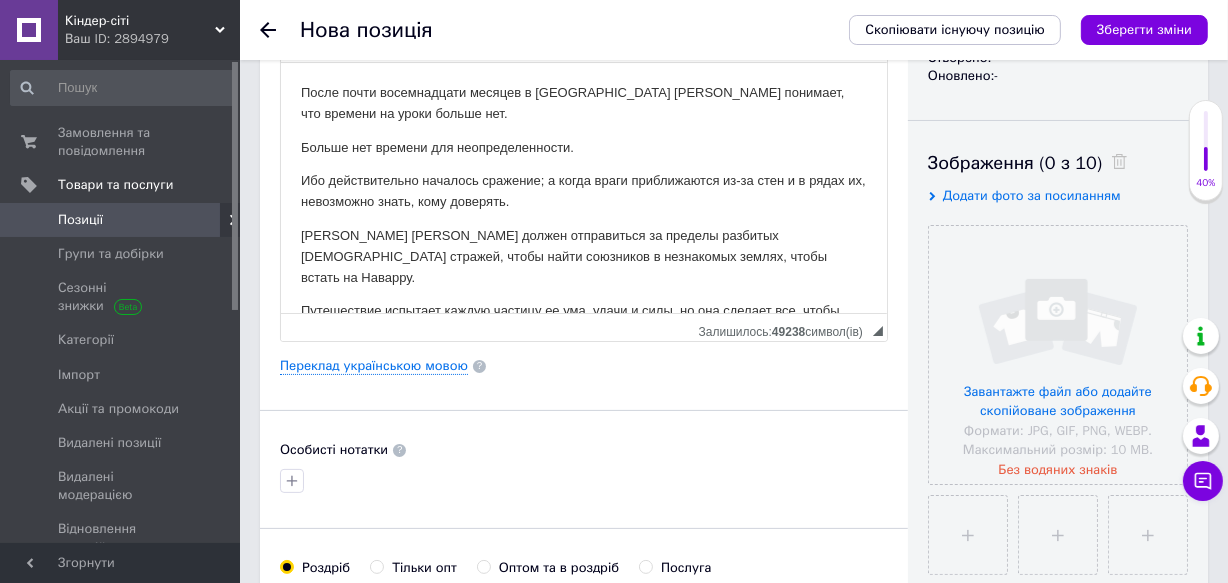 scroll, scrollTop: 0, scrollLeft: 0, axis: both 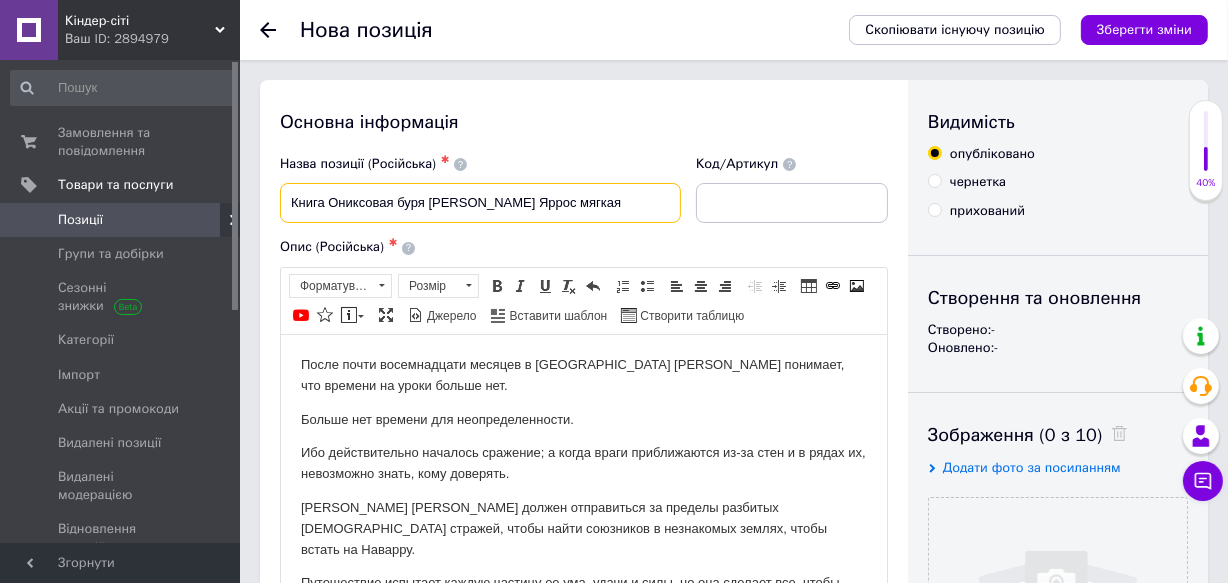 click on "Книга Ониксовая буря Ребекка Яррос мягкая" at bounding box center (480, 203) 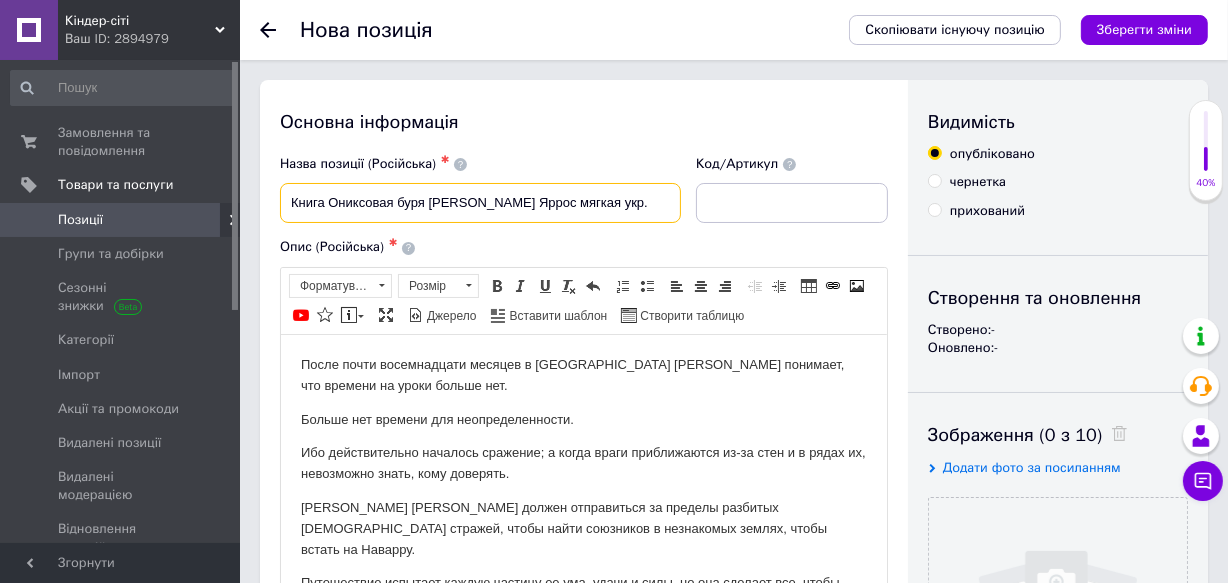 scroll, scrollTop: 185, scrollLeft: 0, axis: vertical 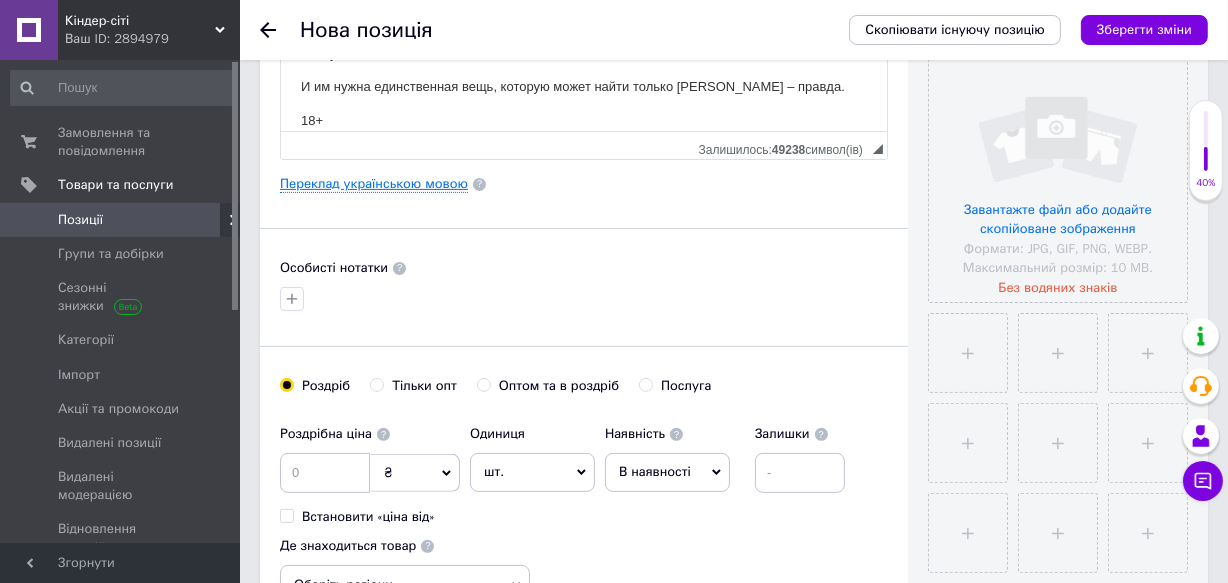type on "Книга Ониксовая буря Ребекка Яррос мягкая укр." 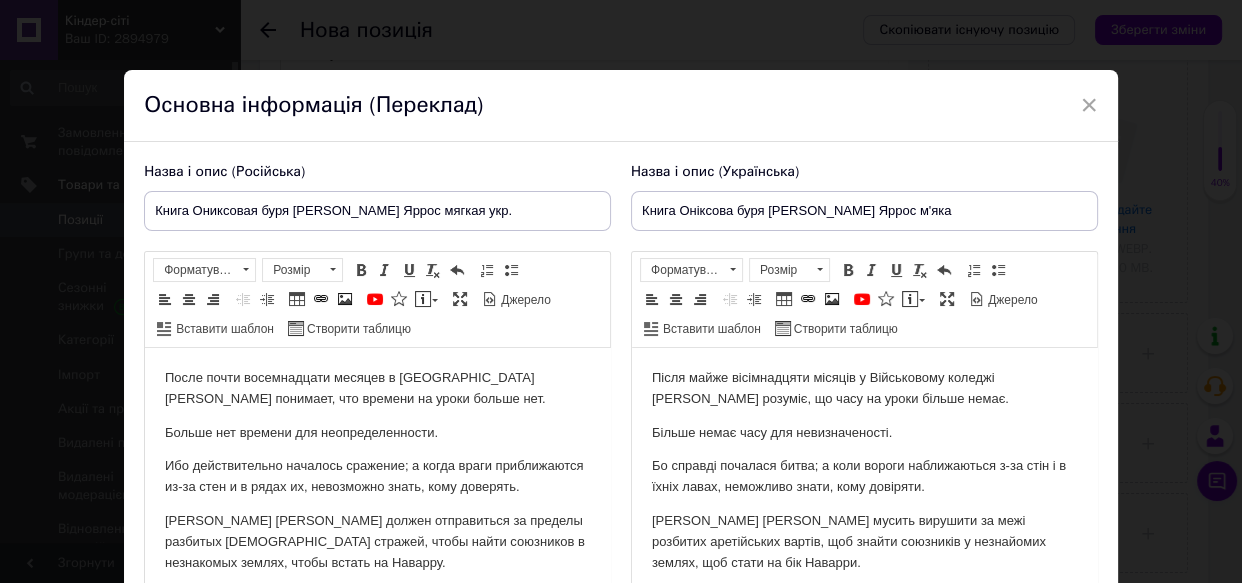 scroll, scrollTop: 0, scrollLeft: 0, axis: both 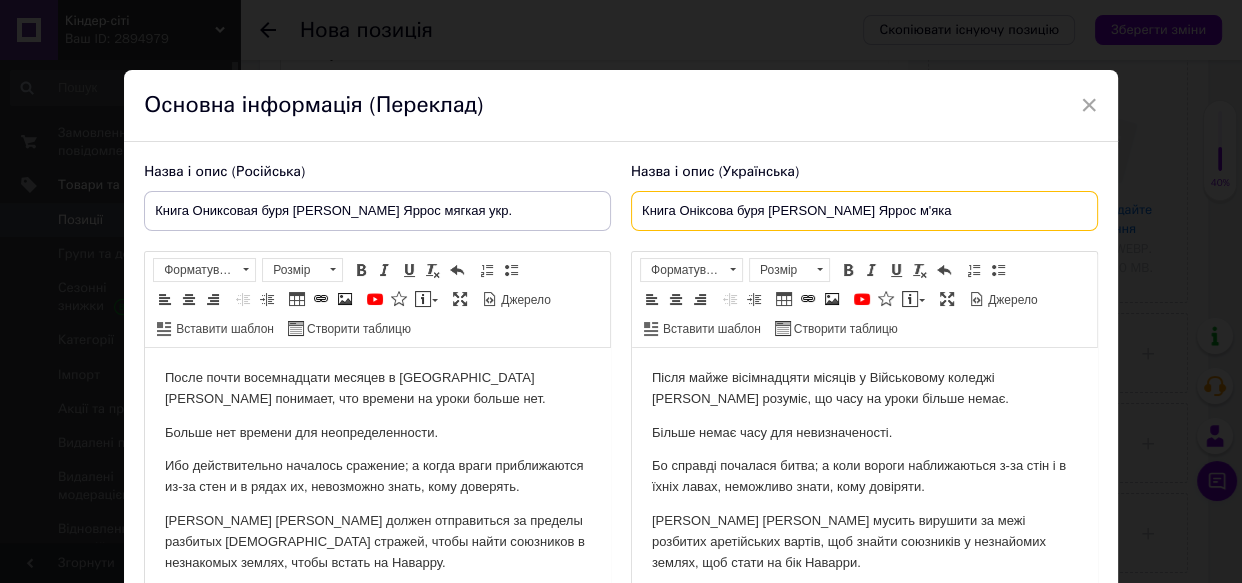 click on "Книга Оніксова буря Ребекка Яррос м'яка" at bounding box center (864, 211) 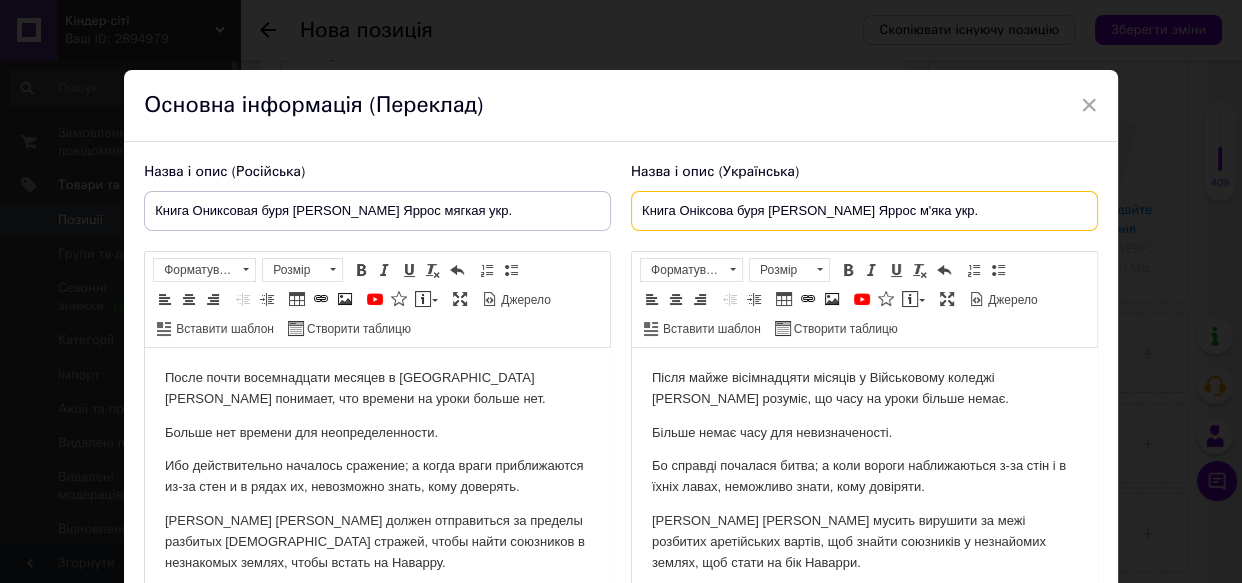 scroll, scrollTop: 237, scrollLeft: 0, axis: vertical 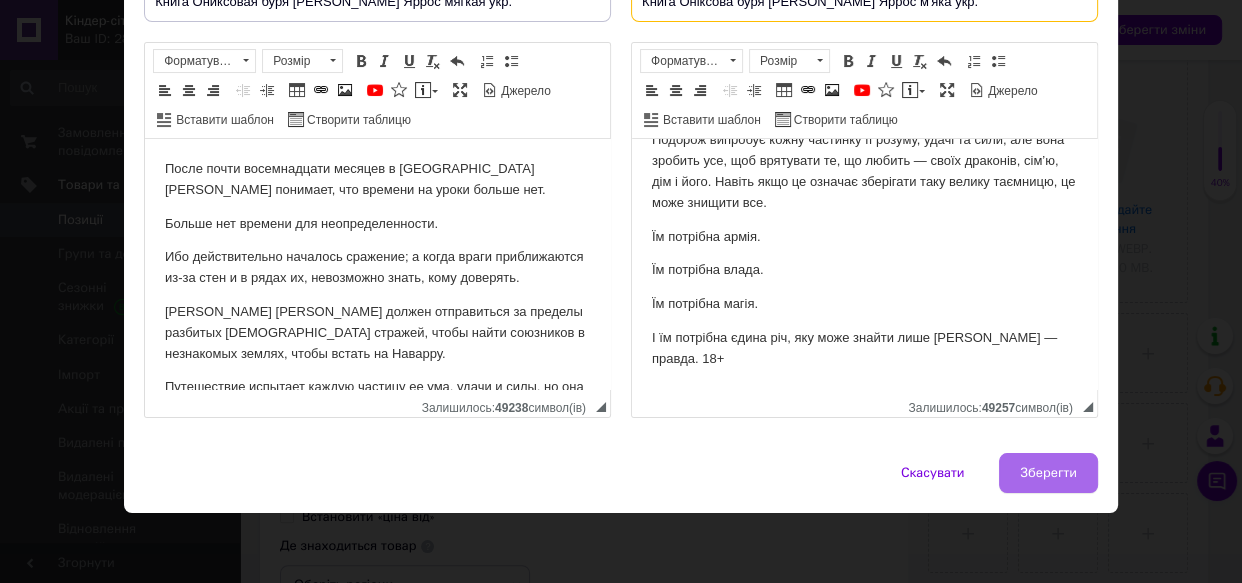 type on "Книга Оніксова буря Ребекка Яррос м'яка укр." 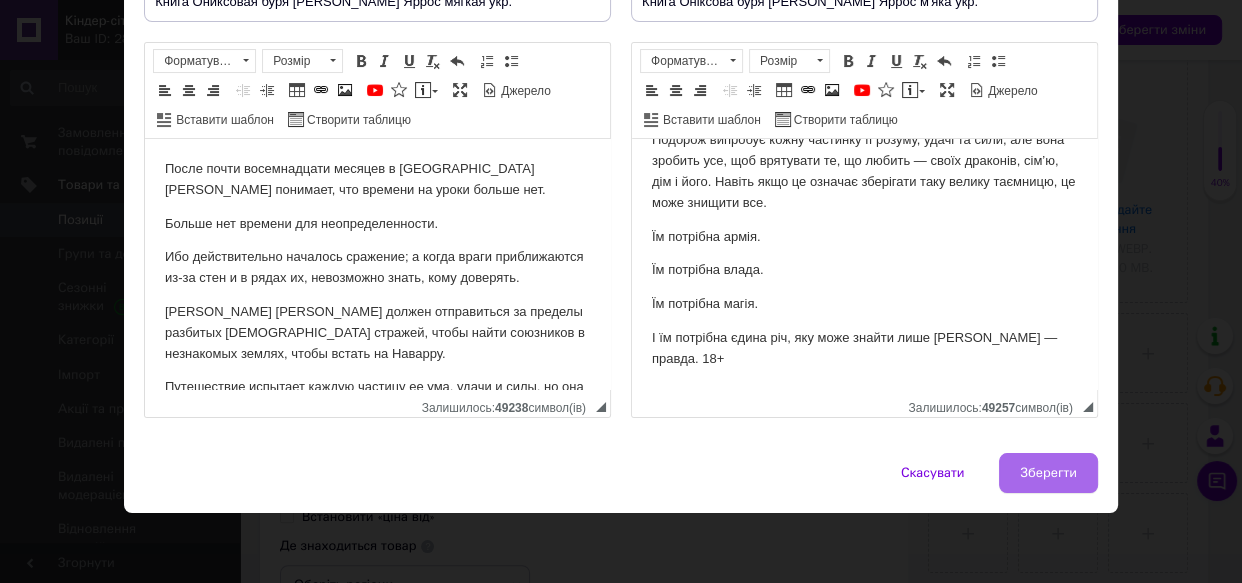 click on "Зберегти" at bounding box center [1048, 473] 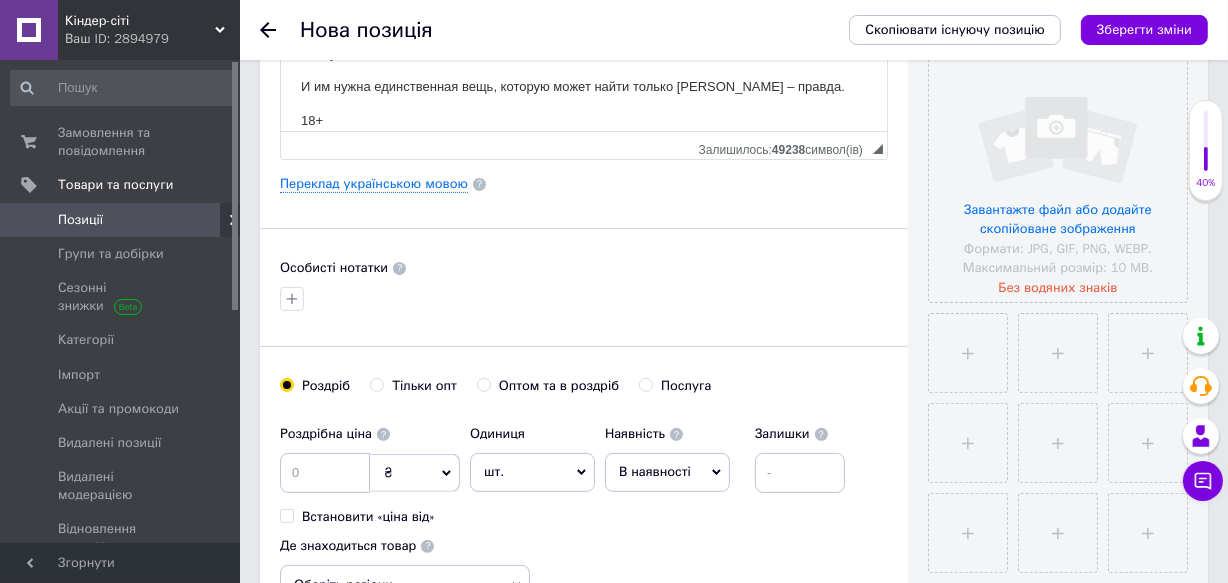 scroll, scrollTop: 0, scrollLeft: 0, axis: both 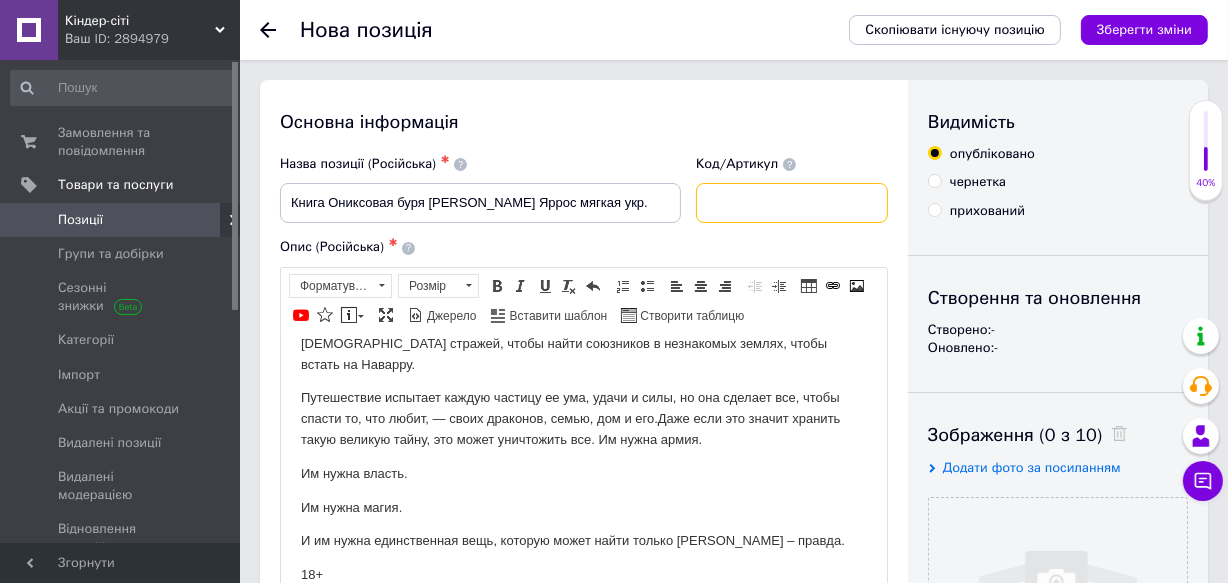 click at bounding box center [792, 203] 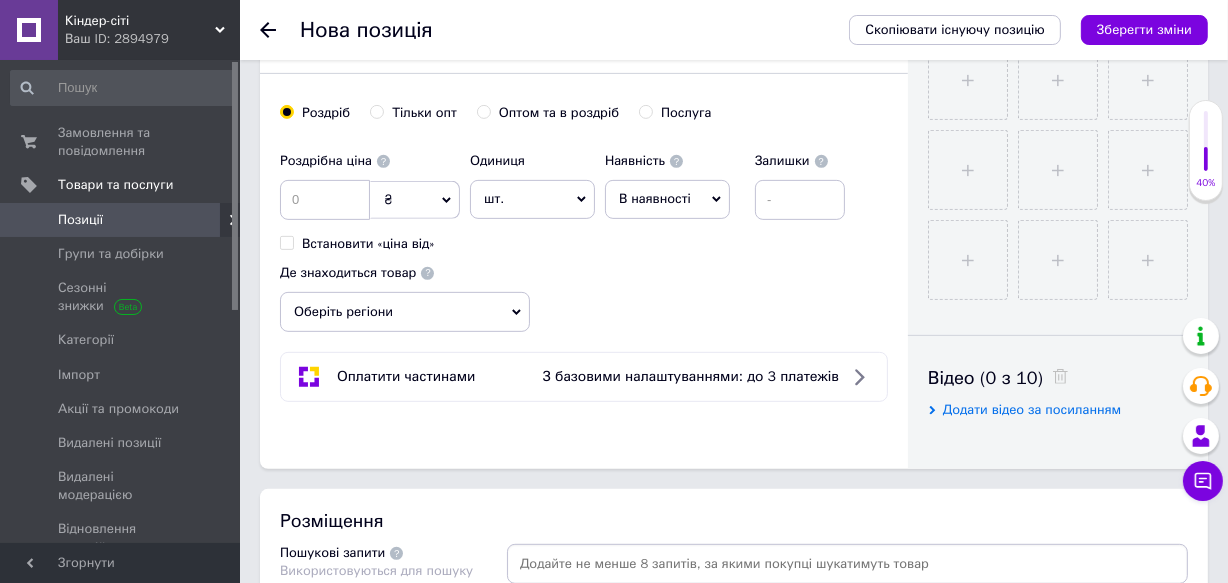 scroll, scrollTop: 272, scrollLeft: 0, axis: vertical 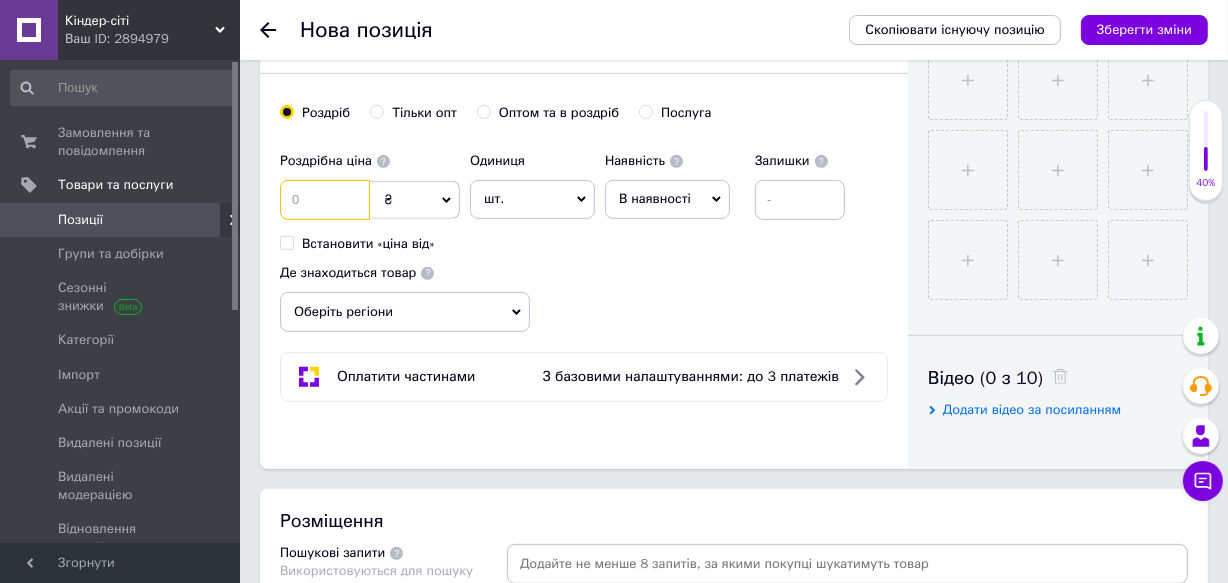 click at bounding box center (325, 200) 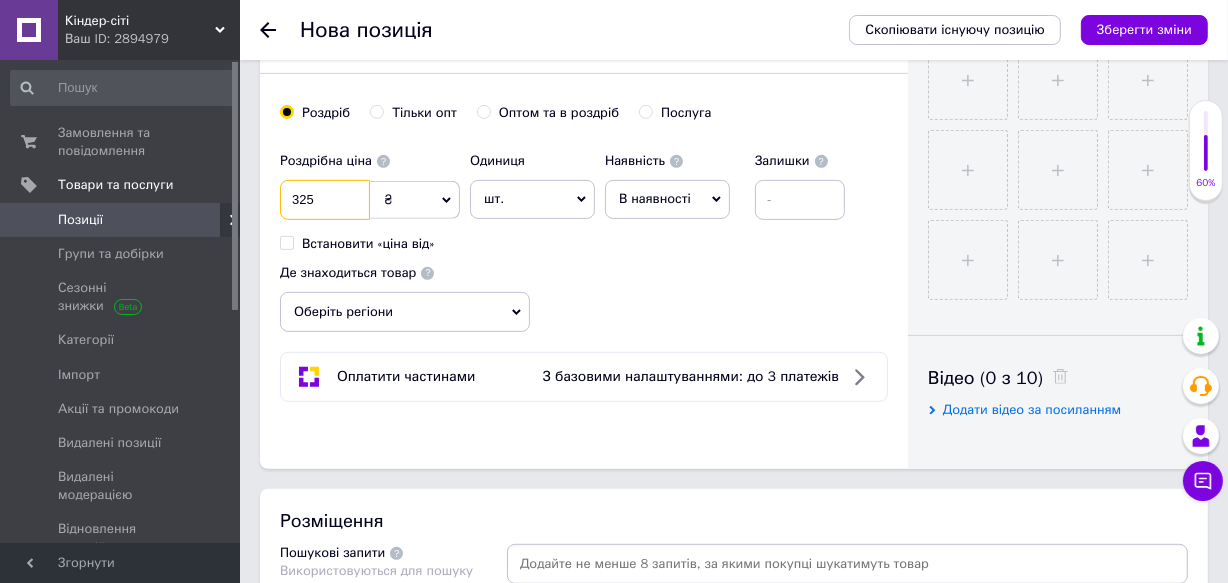 type on "325" 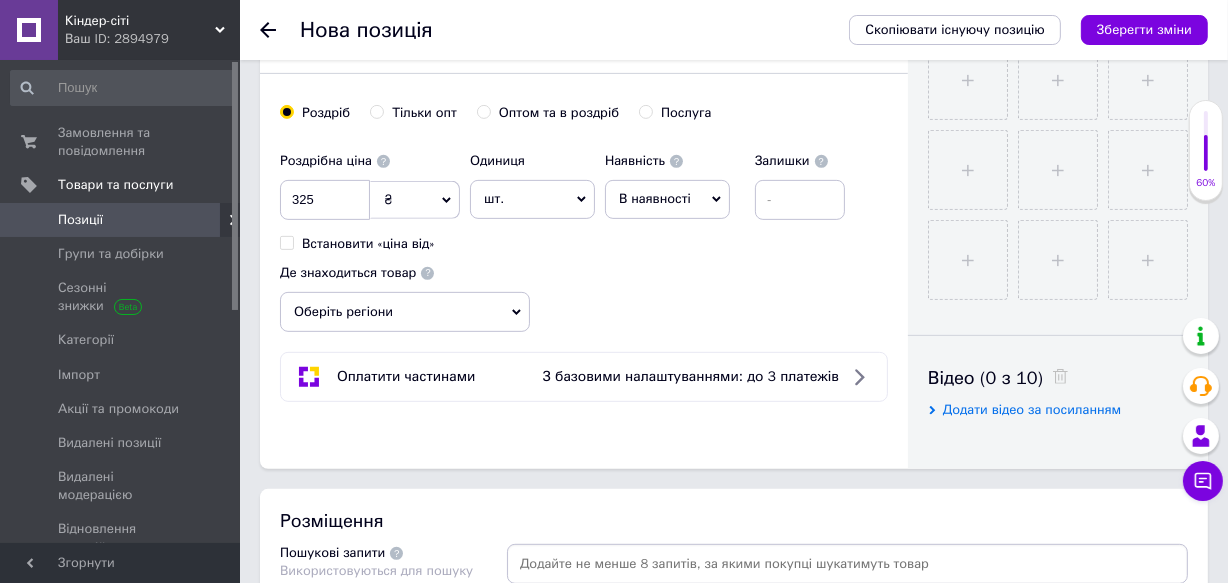 click on "В наявності Немає в наявності Під замовлення Готово до відправки" at bounding box center (667, 199) 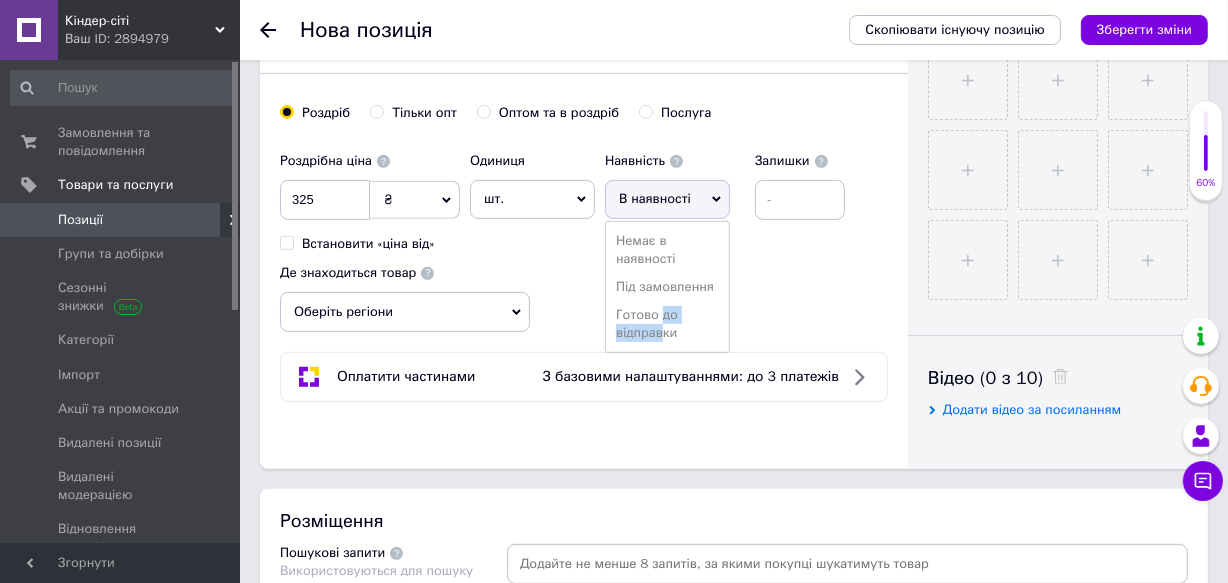 click on "Готово до відправки" at bounding box center [667, 324] 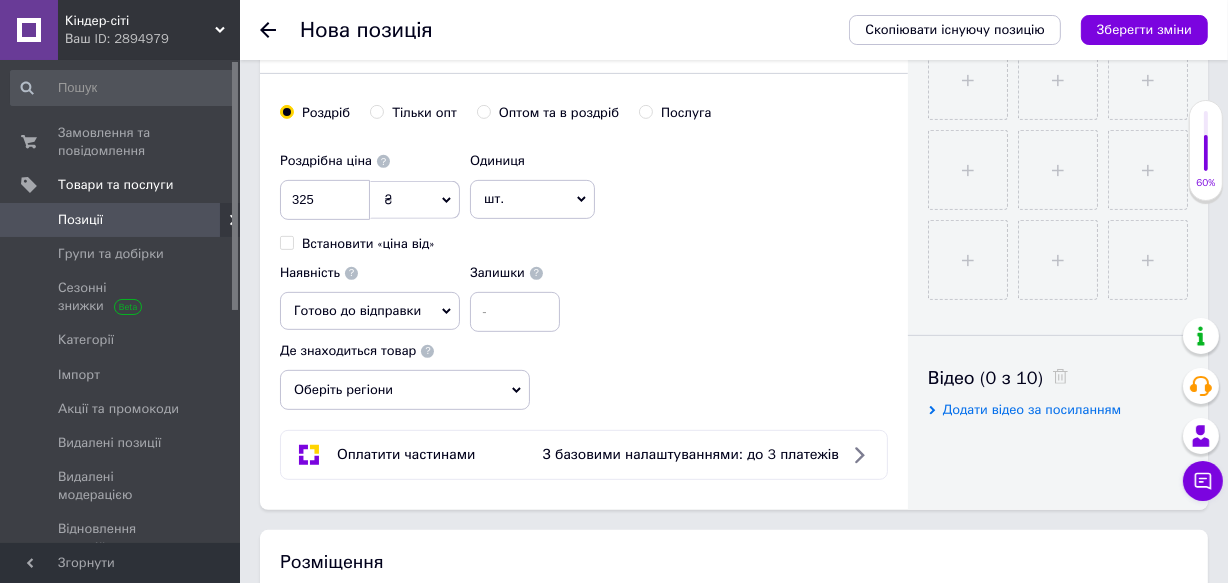 click on "Оберіть регіони" at bounding box center [405, 390] 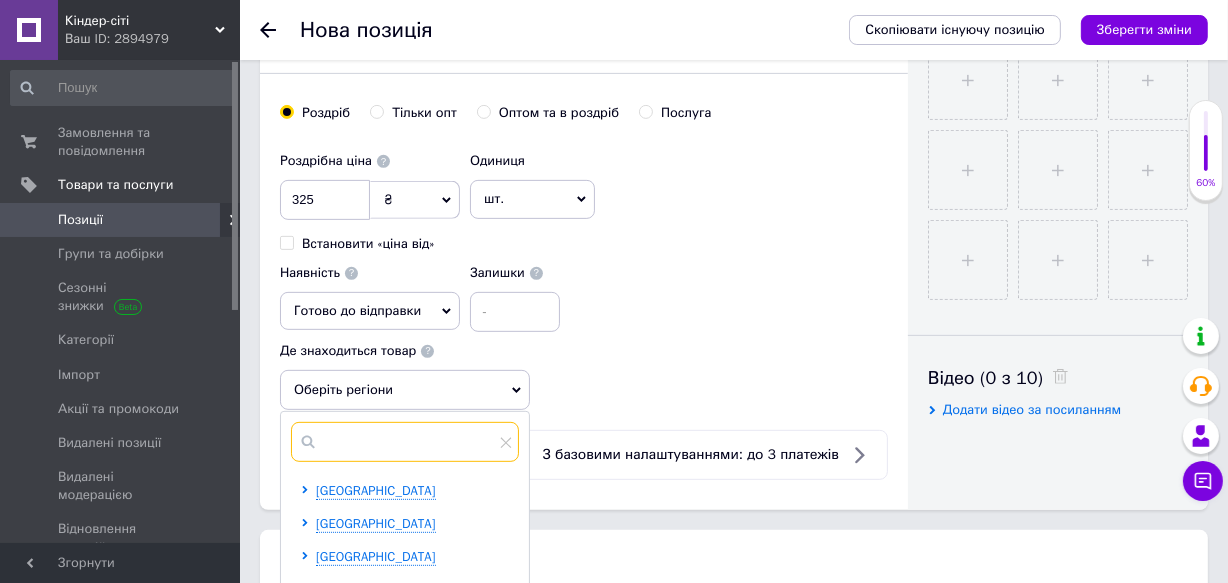 drag, startPoint x: 360, startPoint y: 395, endPoint x: 364, endPoint y: 371, distance: 24.33105 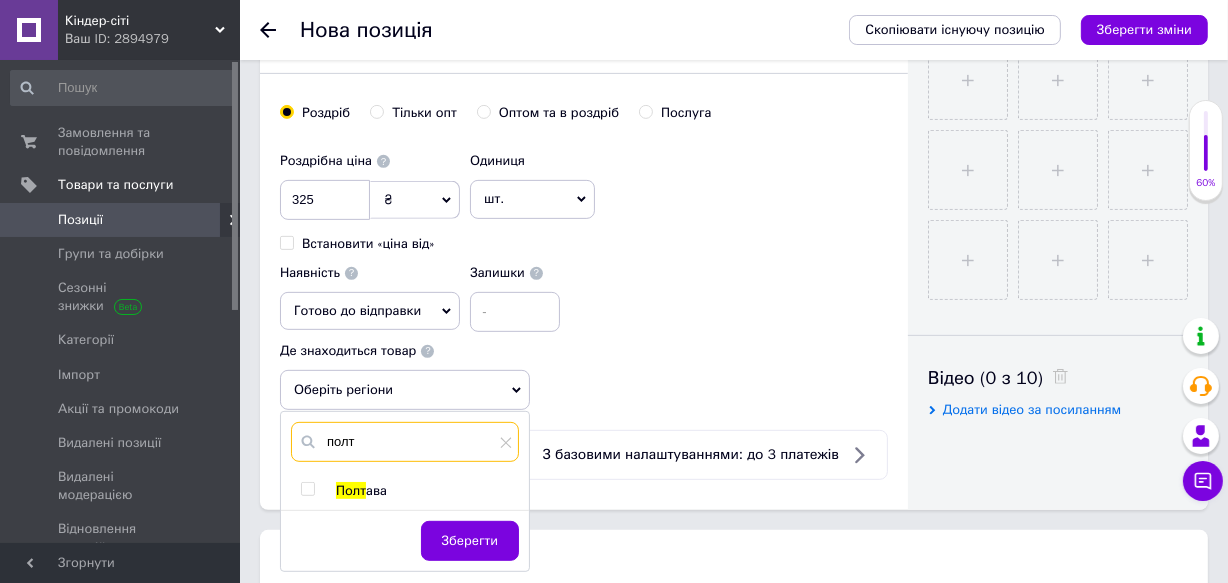 type on "полт" 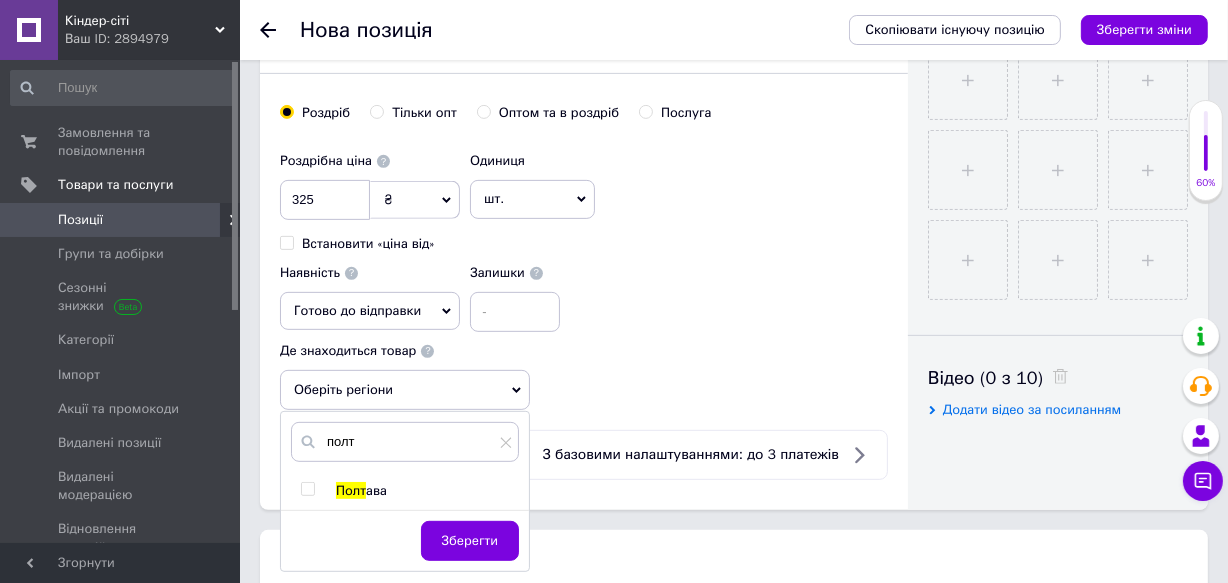 click at bounding box center [307, 489] 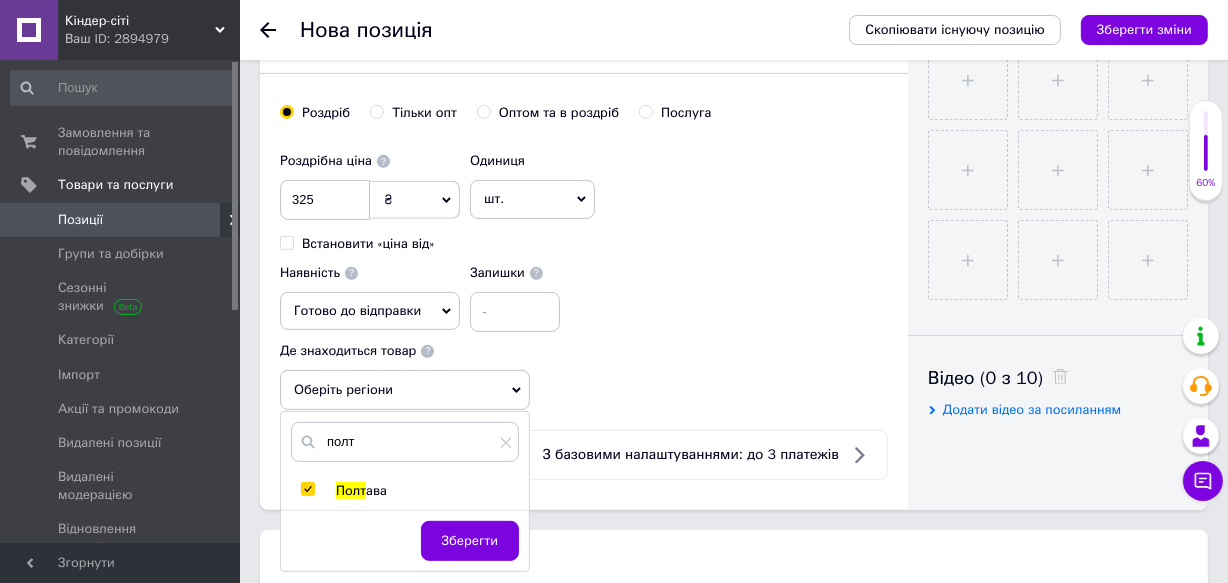 checkbox on "true" 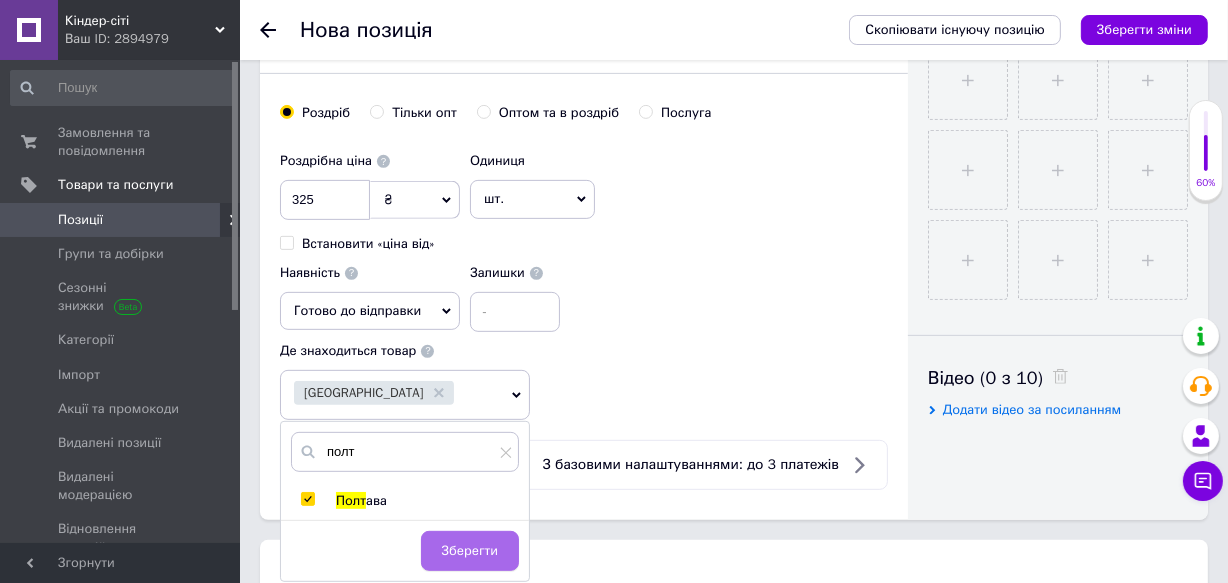 click on "Зберегти" at bounding box center (470, 551) 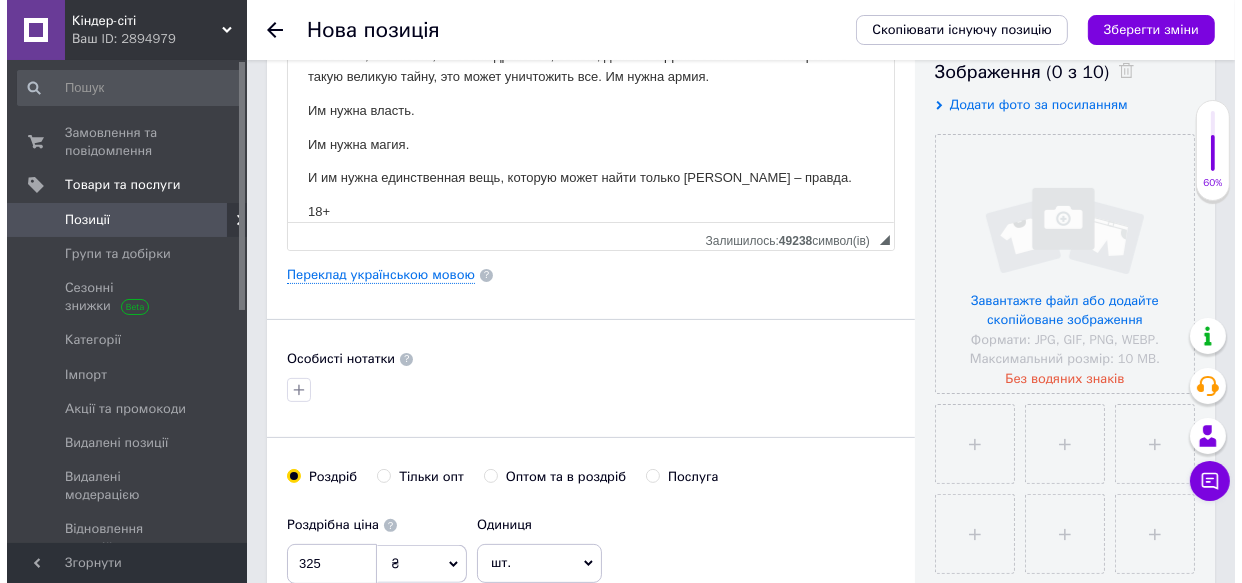 scroll, scrollTop: 181, scrollLeft: 0, axis: vertical 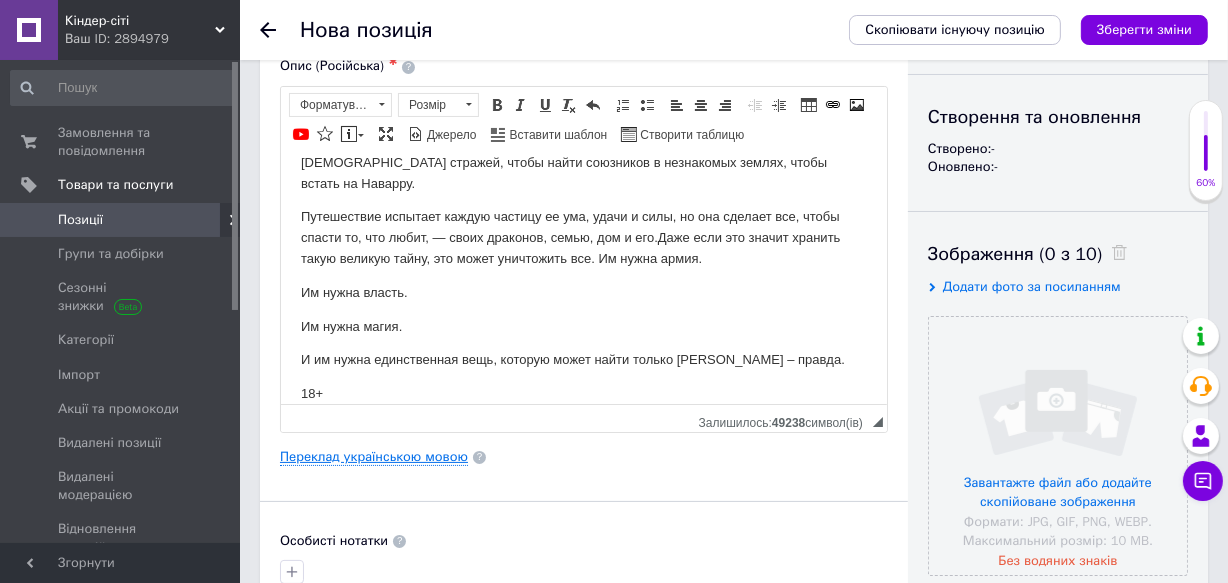 click on "Переклад українською мовою" at bounding box center [374, 457] 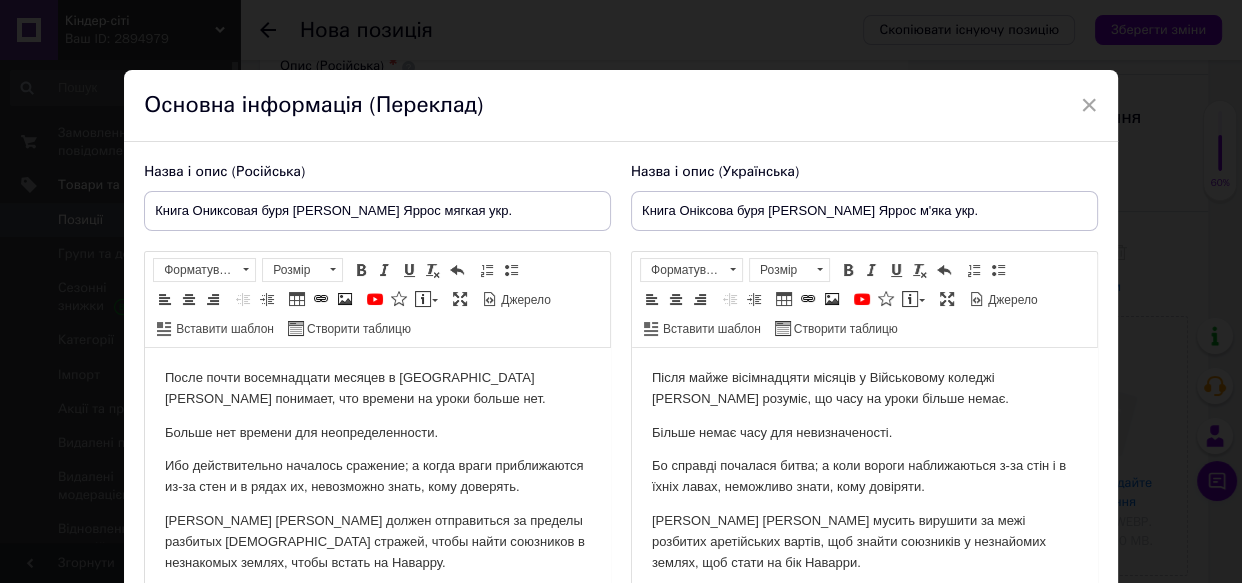 scroll, scrollTop: 0, scrollLeft: 0, axis: both 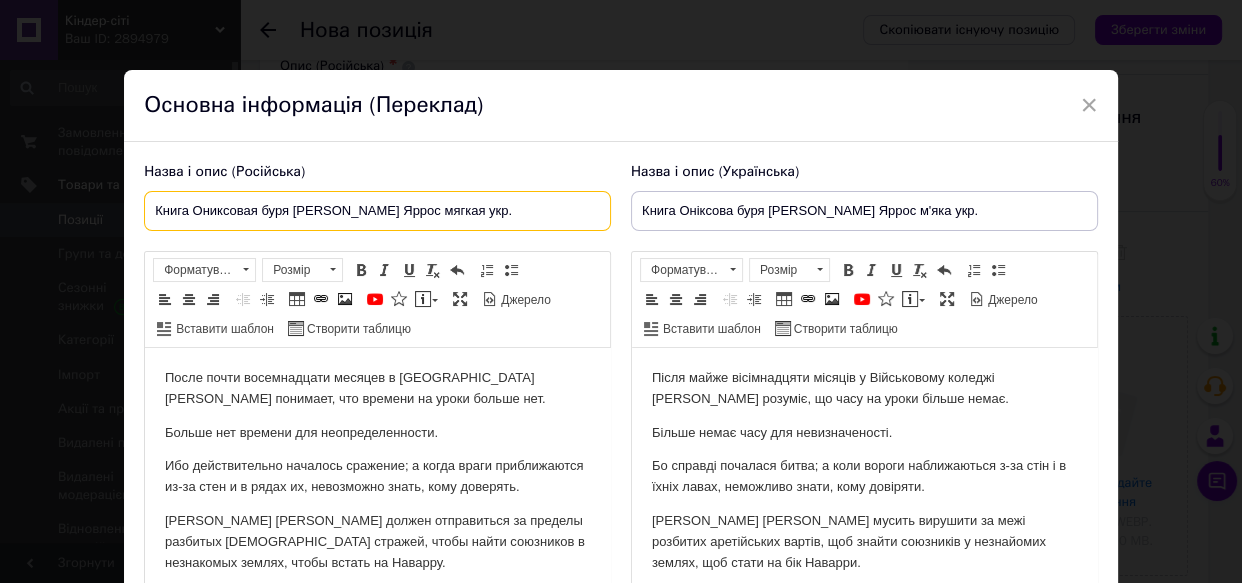 drag, startPoint x: 478, startPoint y: 209, endPoint x: 207, endPoint y: 221, distance: 271.26556 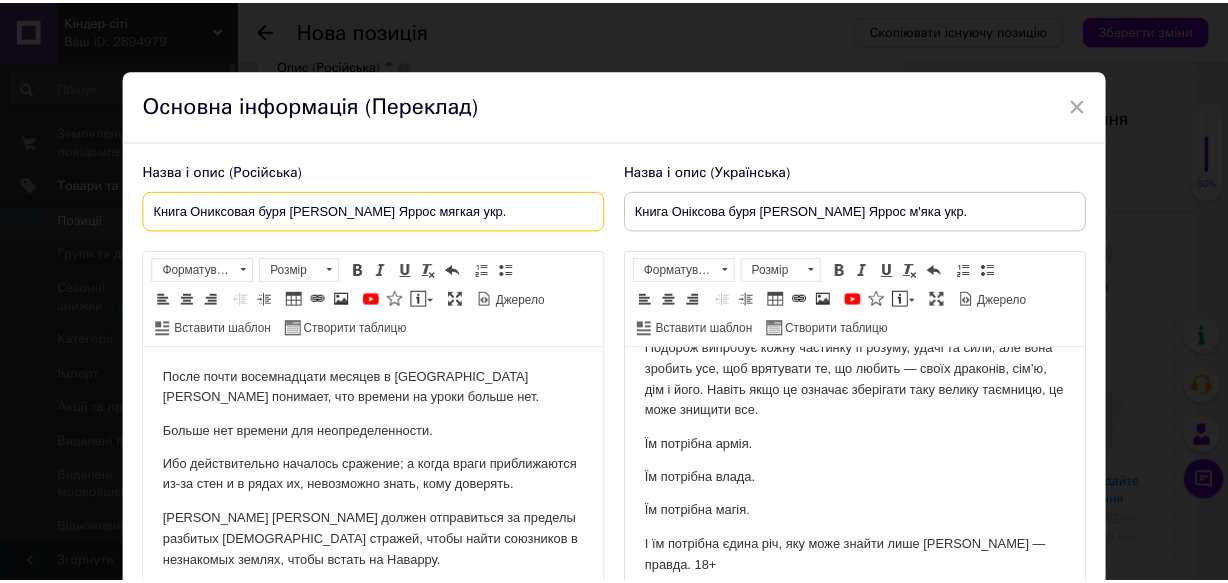 scroll, scrollTop: 237, scrollLeft: 0, axis: vertical 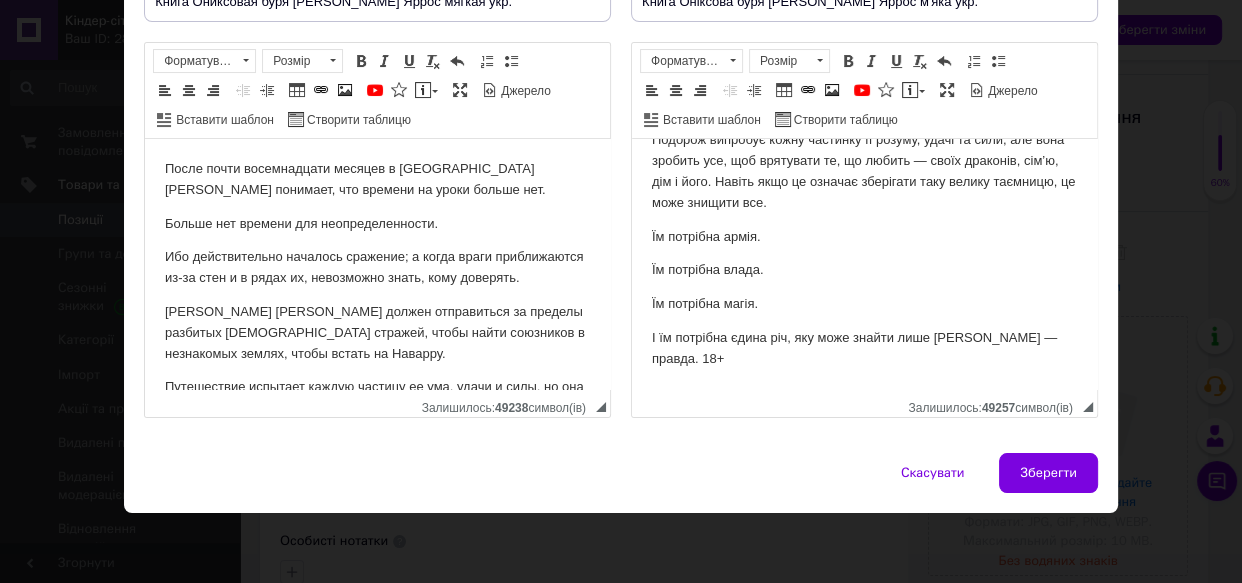 drag, startPoint x: 1055, startPoint y: 472, endPoint x: 760, endPoint y: 438, distance: 296.95285 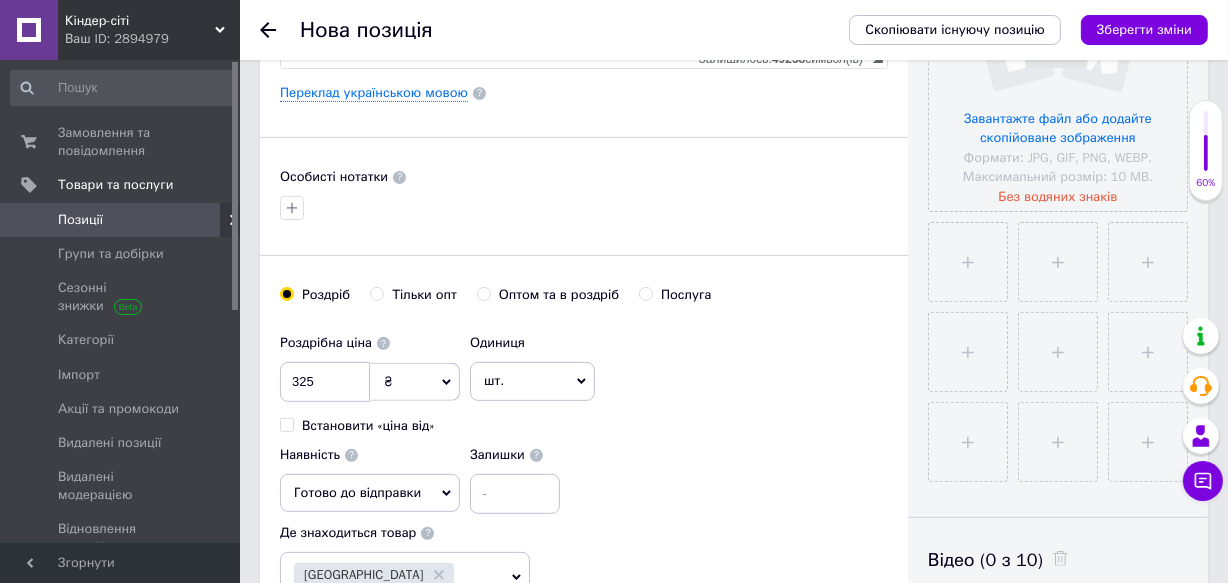 scroll, scrollTop: 818, scrollLeft: 0, axis: vertical 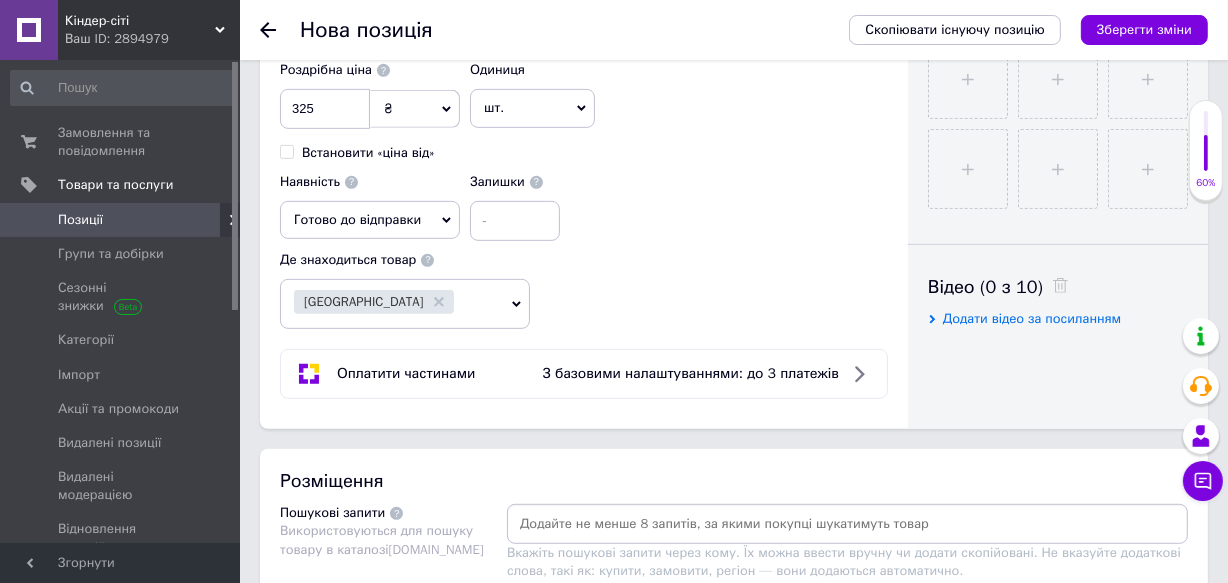 click on "Переклад українською мовою" at bounding box center (601, 604) 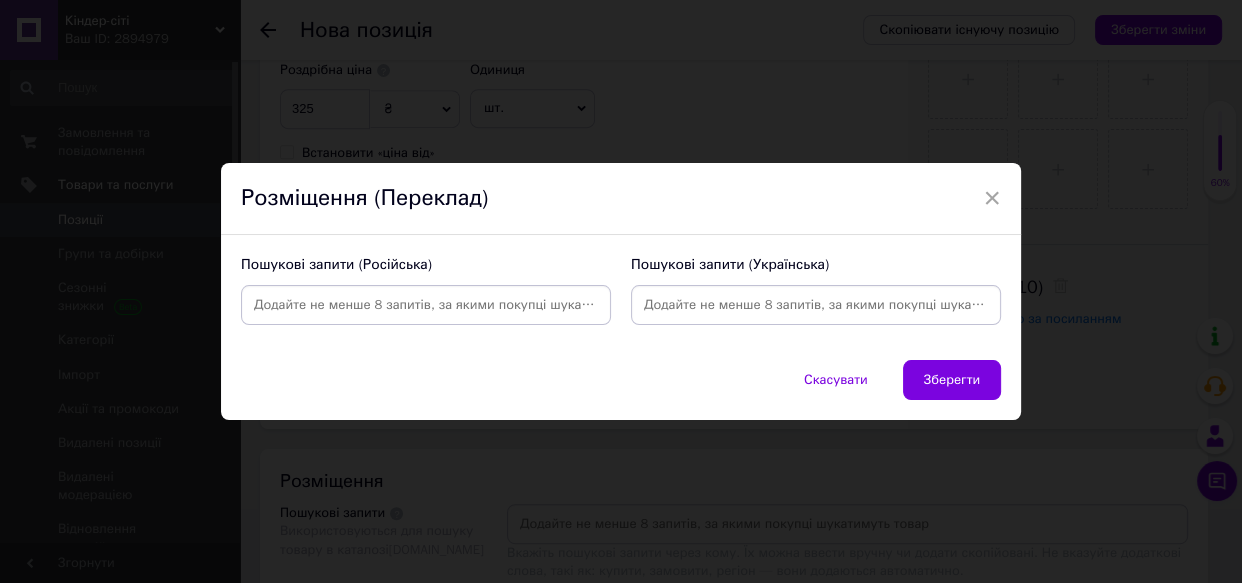 paste on "Книга Ониксовая буря Ребекка Яррос мягкая укр." 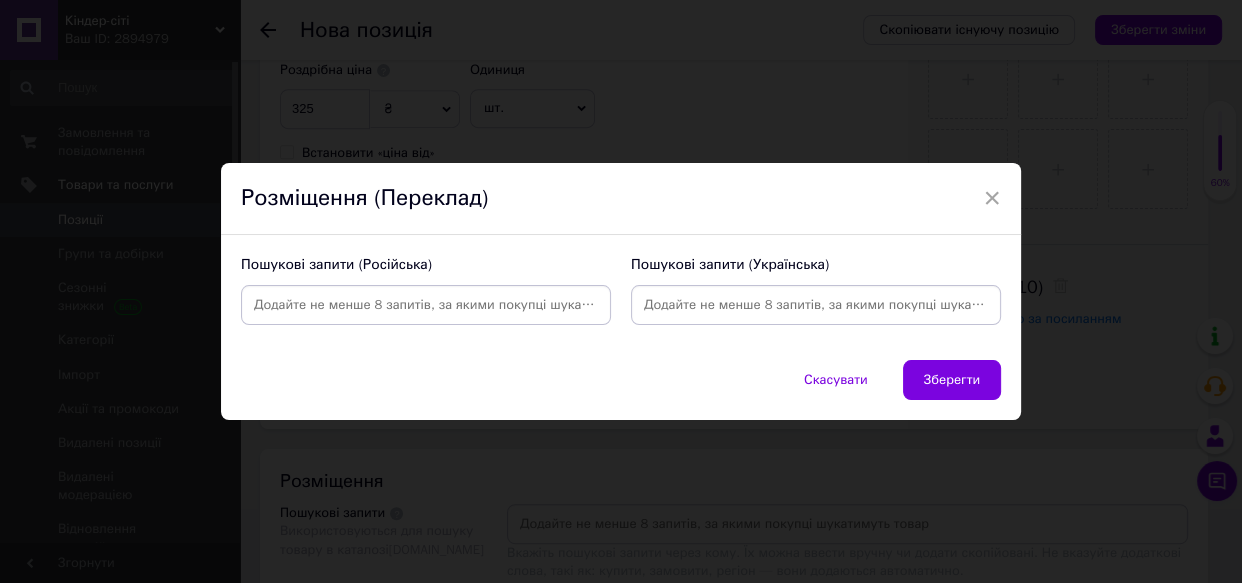 type on "Книга Ониксовая буря Ребекка Яррос мягкая укр." 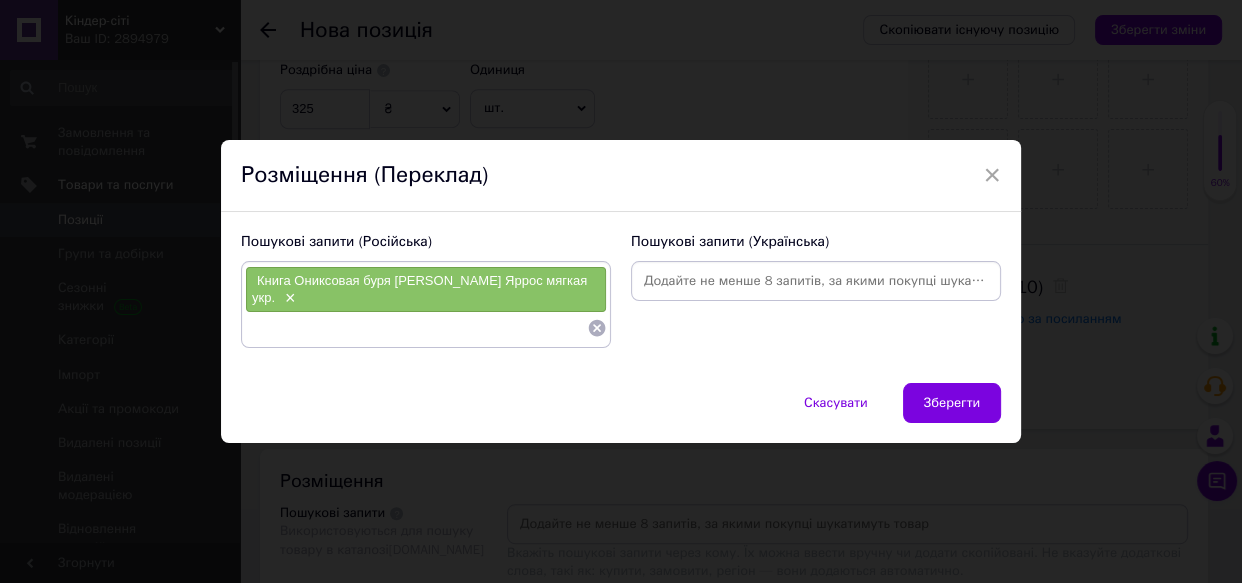 paste on "Книга Ониксовая буря Ребекка Яррос мягкая укр." 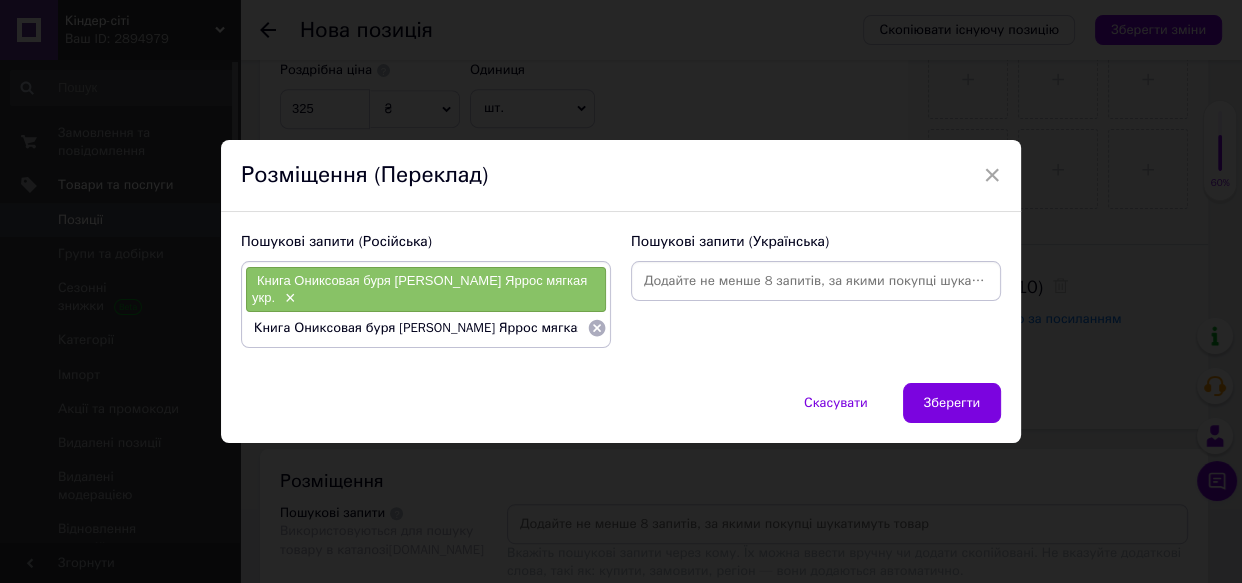 drag, startPoint x: 517, startPoint y: 322, endPoint x: 540, endPoint y: 323, distance: 23.021729 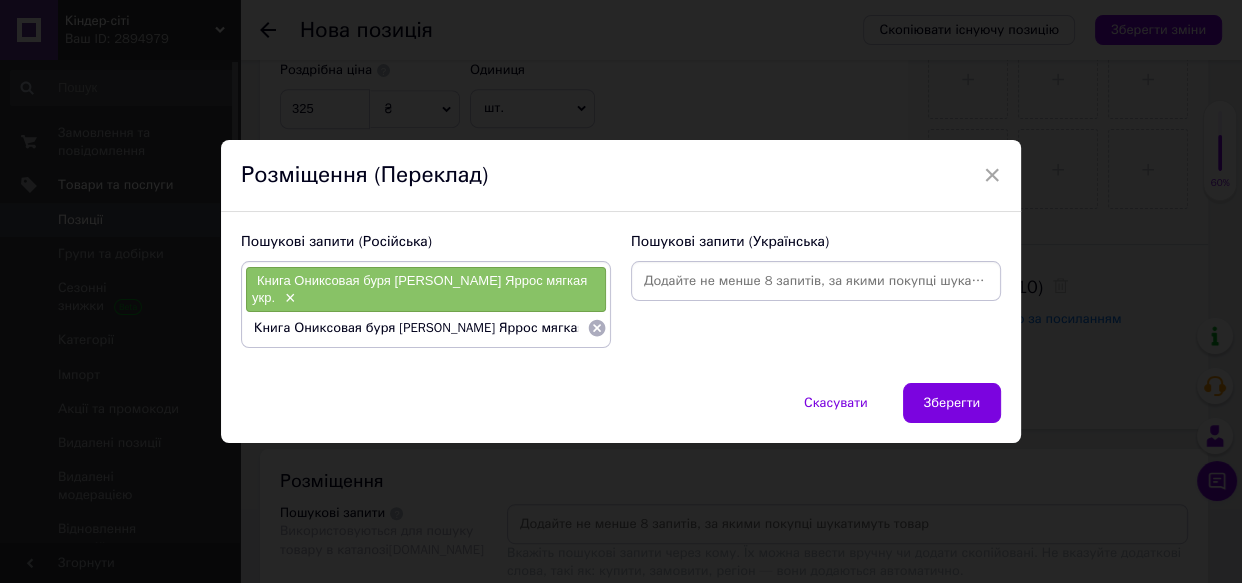 click on "Книга Ониксовая буря Ребекка Яррос мягкая укр." at bounding box center [416, 328] 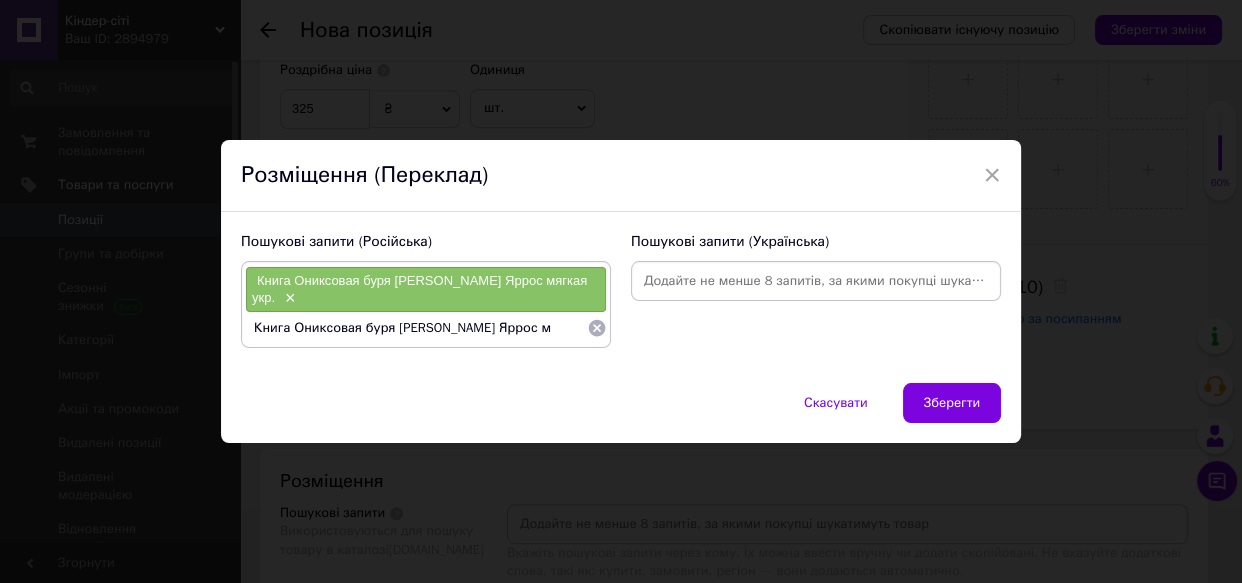 type on "Книга Ониксовая буря Ребекка Яррос" 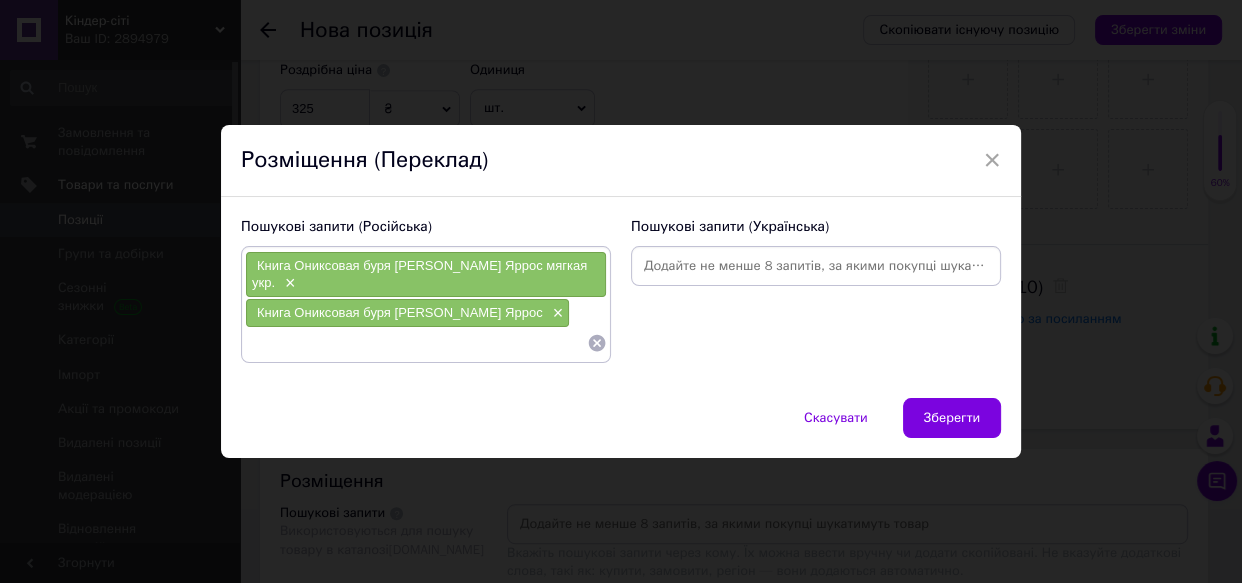 paste on "Книга Ониксовая буря Ребекка Яррос мягкая укр." 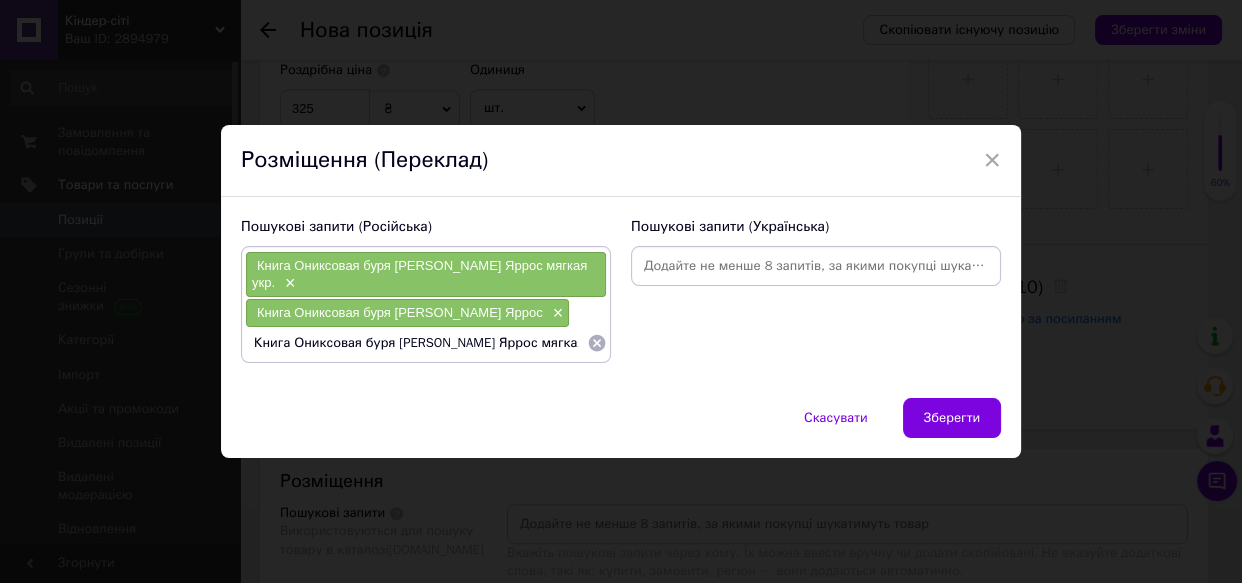 drag, startPoint x: 285, startPoint y: 340, endPoint x: 226, endPoint y: 359, distance: 61.983868 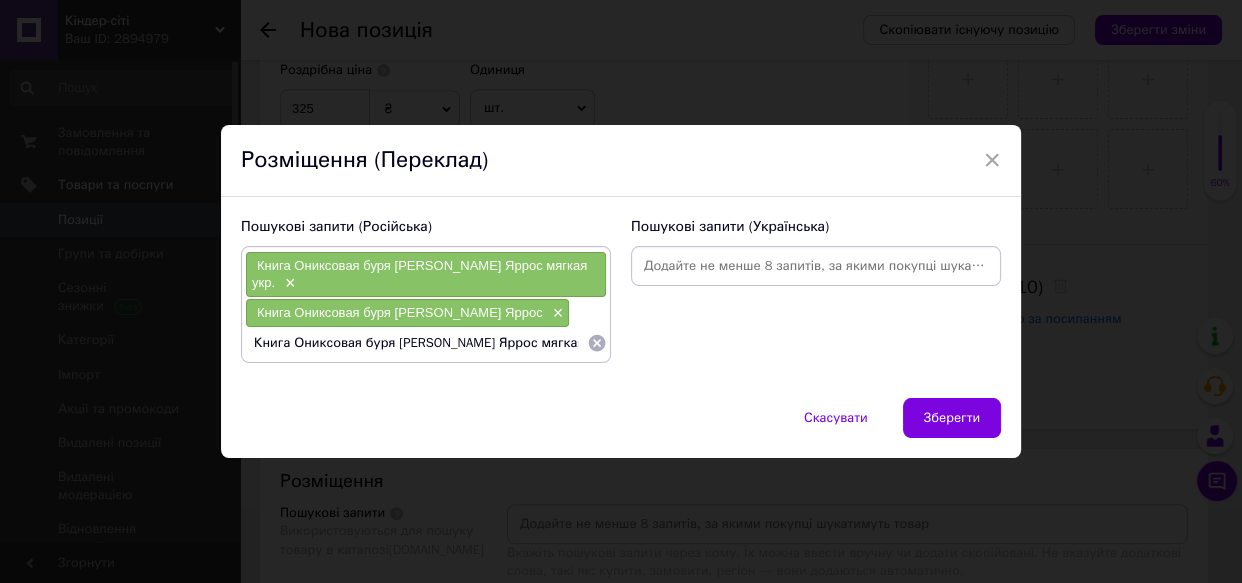 click on "Пошукові запити (Російська) Книга Ониксовая буря Ребекка Яррос мягкая укр. × Книга Ониксовая буря Ребекка Яррос × Книга Ониксовая буря Ребекка Яррос мягкая укр. Пошукові запити (Українська)" at bounding box center [621, 298] 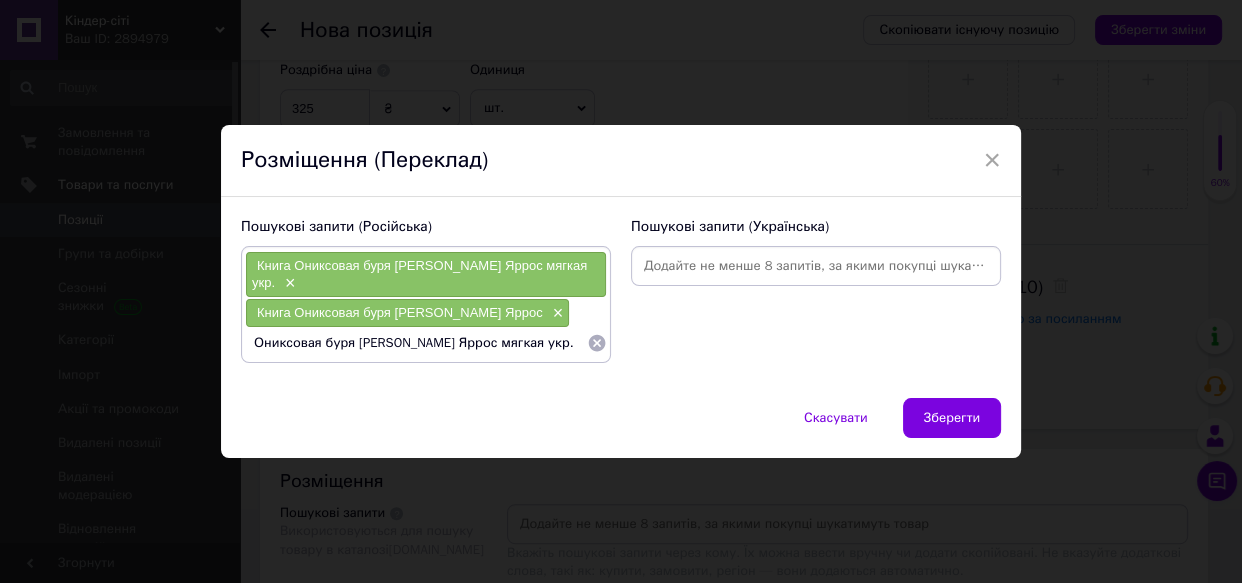 drag, startPoint x: 437, startPoint y: 336, endPoint x: 594, endPoint y: 327, distance: 157.25775 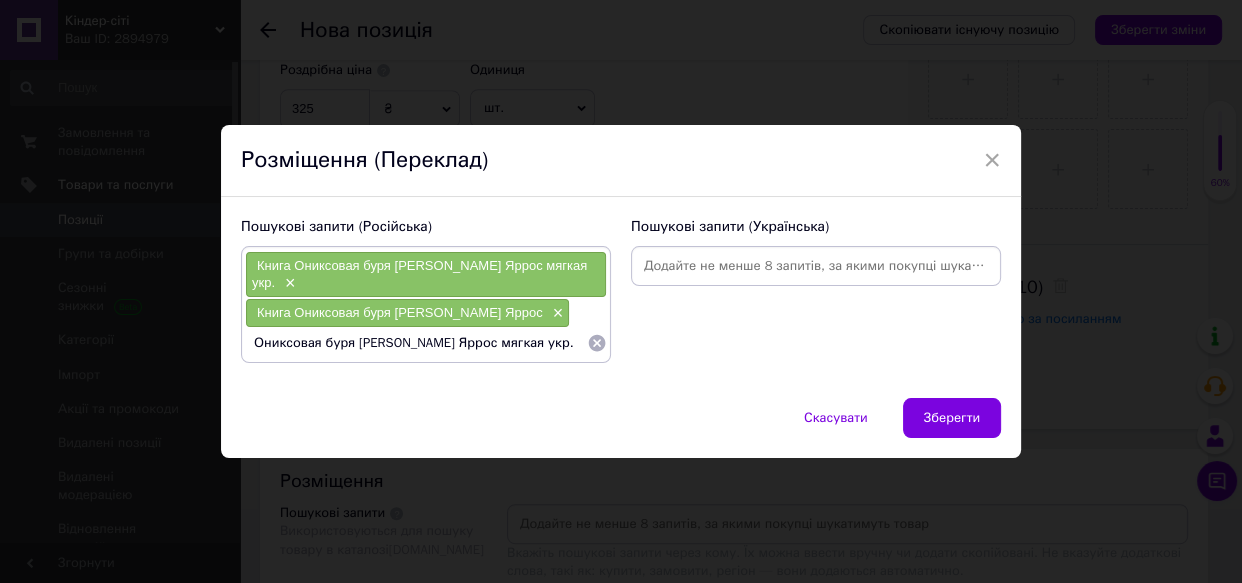 click on "Ониксовая буря Ребекка Яррос мягкая укр." at bounding box center (426, 343) 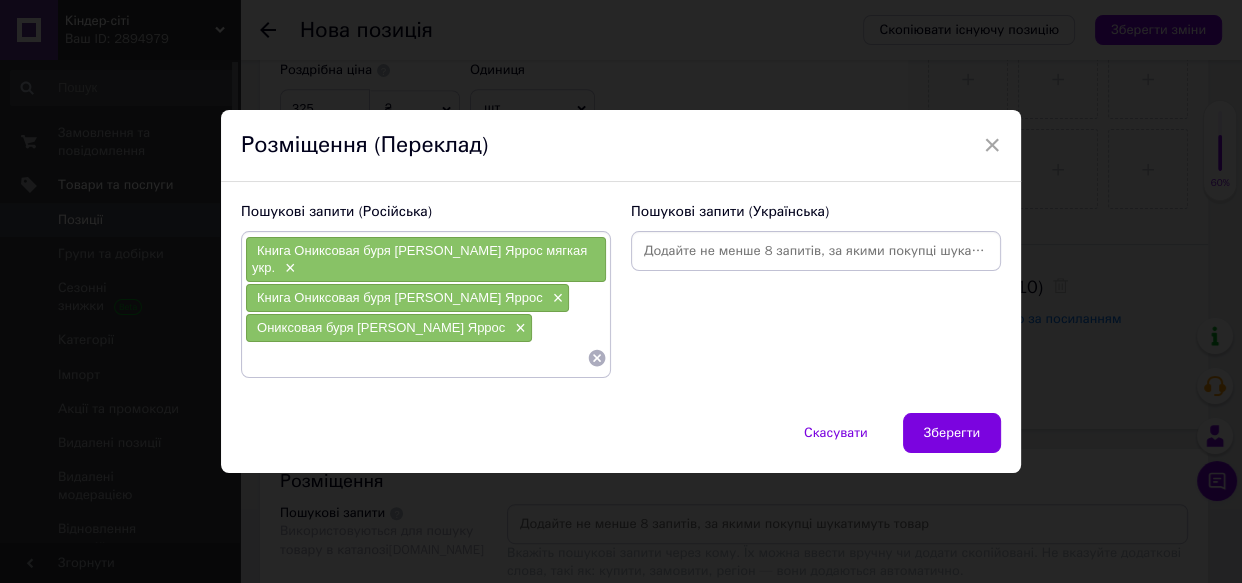 paste on "Книга Ониксовая буря Ребекка Яррос мягкая укр." 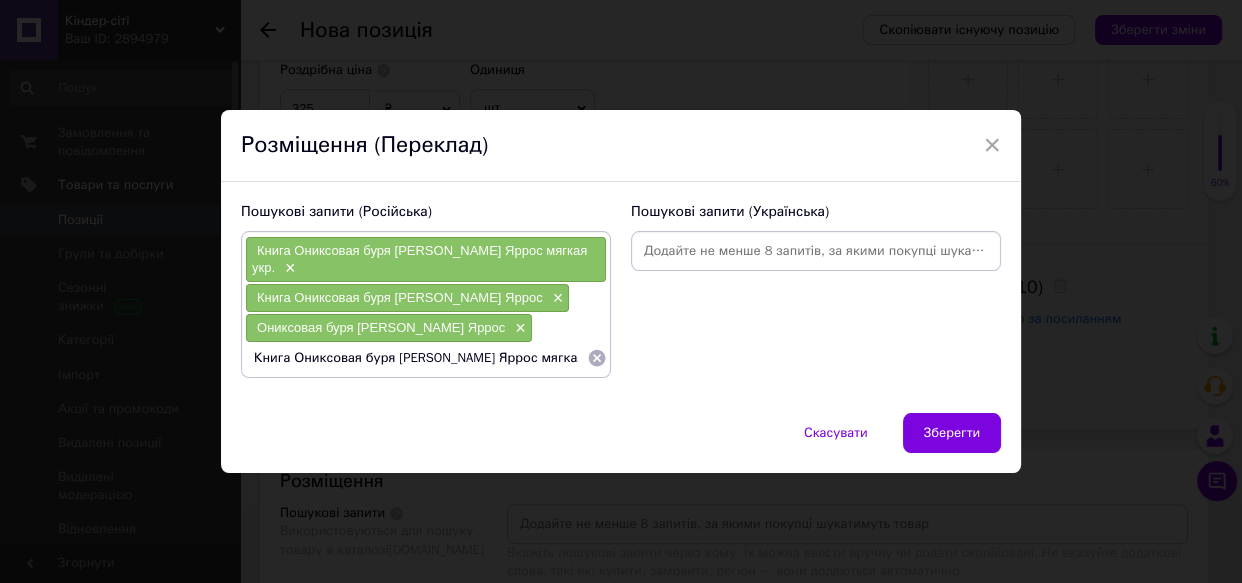 drag, startPoint x: 384, startPoint y: 350, endPoint x: 219, endPoint y: 367, distance: 165.87344 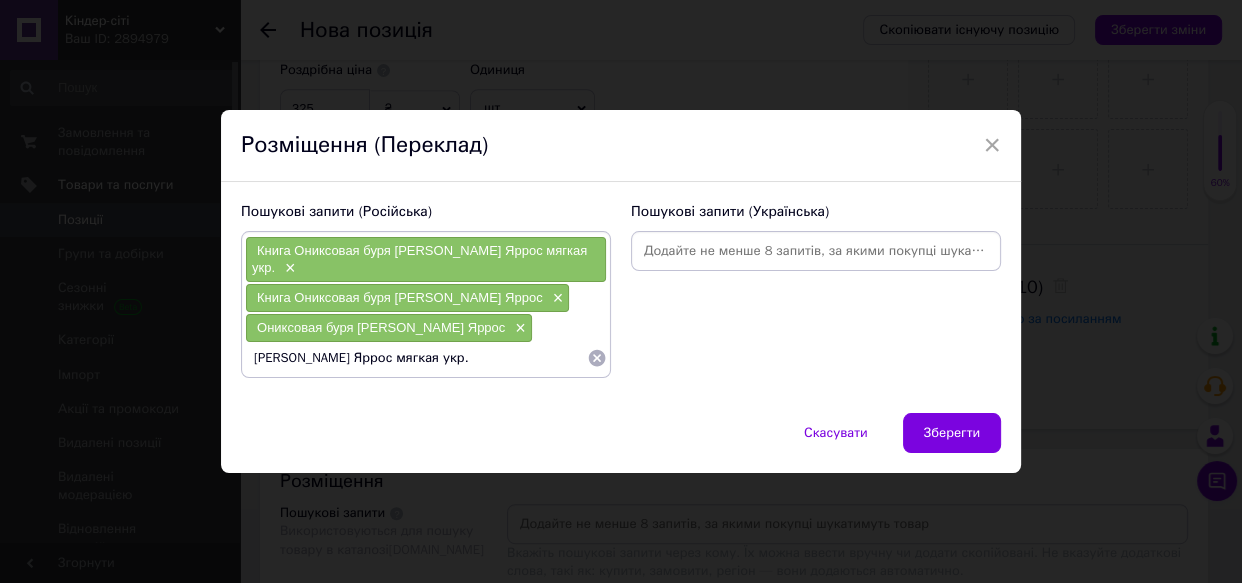 drag, startPoint x: 337, startPoint y: 349, endPoint x: 461, endPoint y: 342, distance: 124.197426 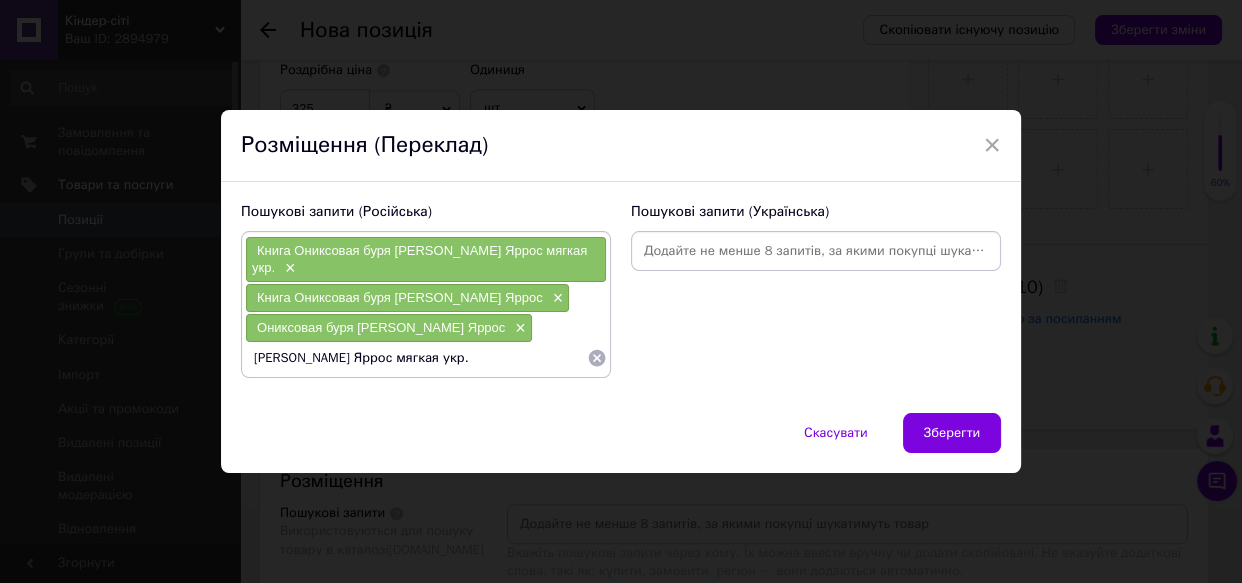 click on "Ребекка Яррос мягкая укр." at bounding box center [416, 358] 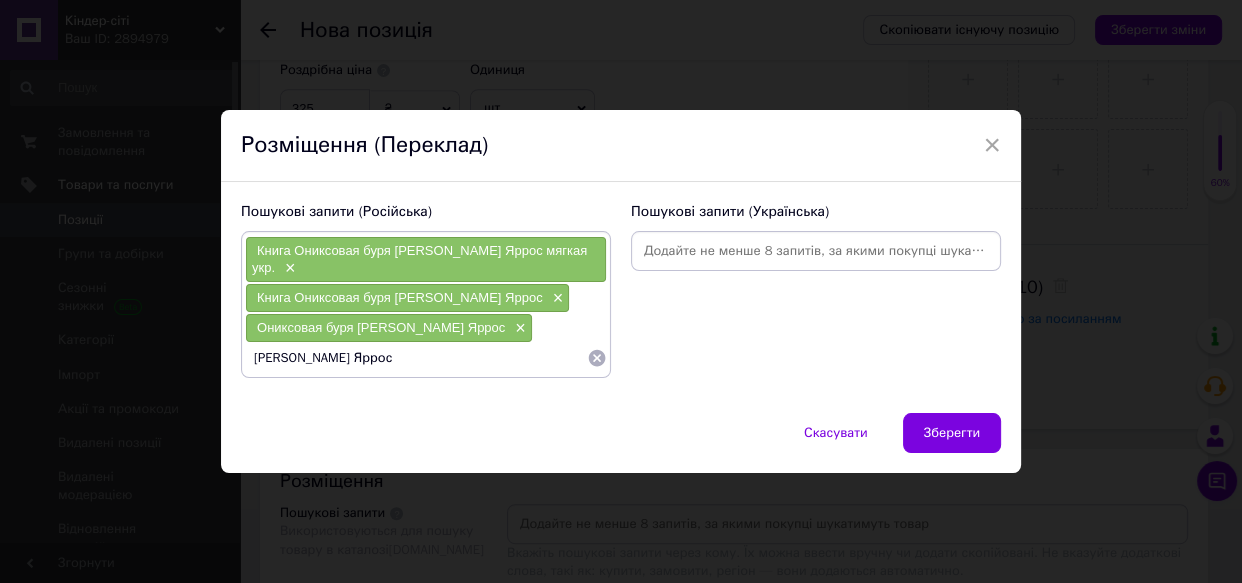 type 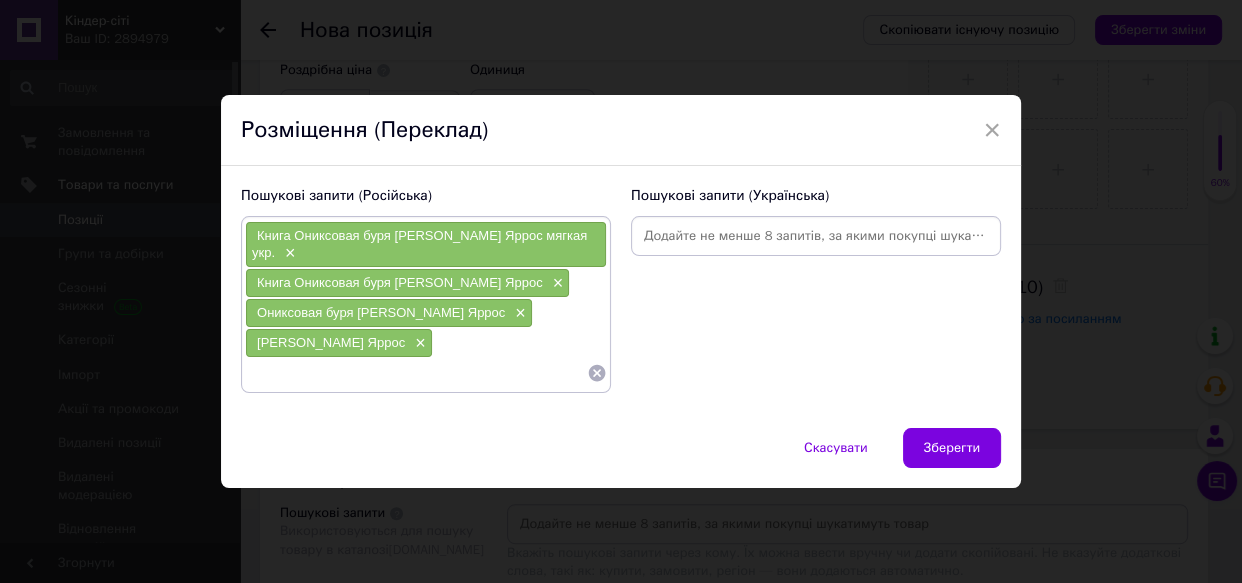 drag, startPoint x: 925, startPoint y: 426, endPoint x: 642, endPoint y: 160, distance: 388.3877 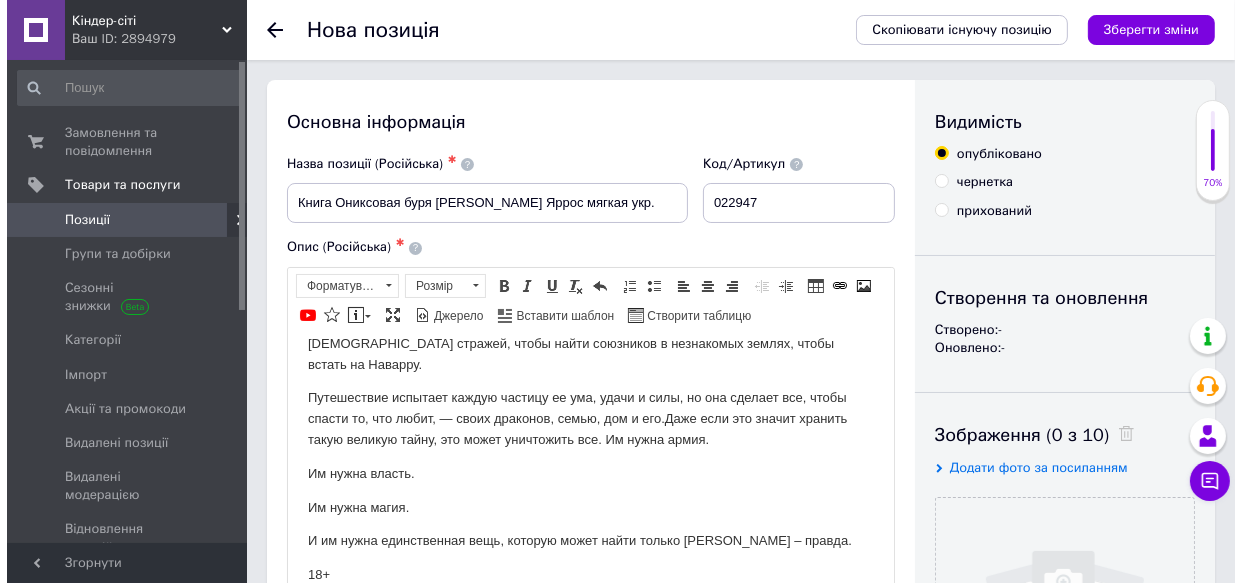scroll, scrollTop: 272, scrollLeft: 0, axis: vertical 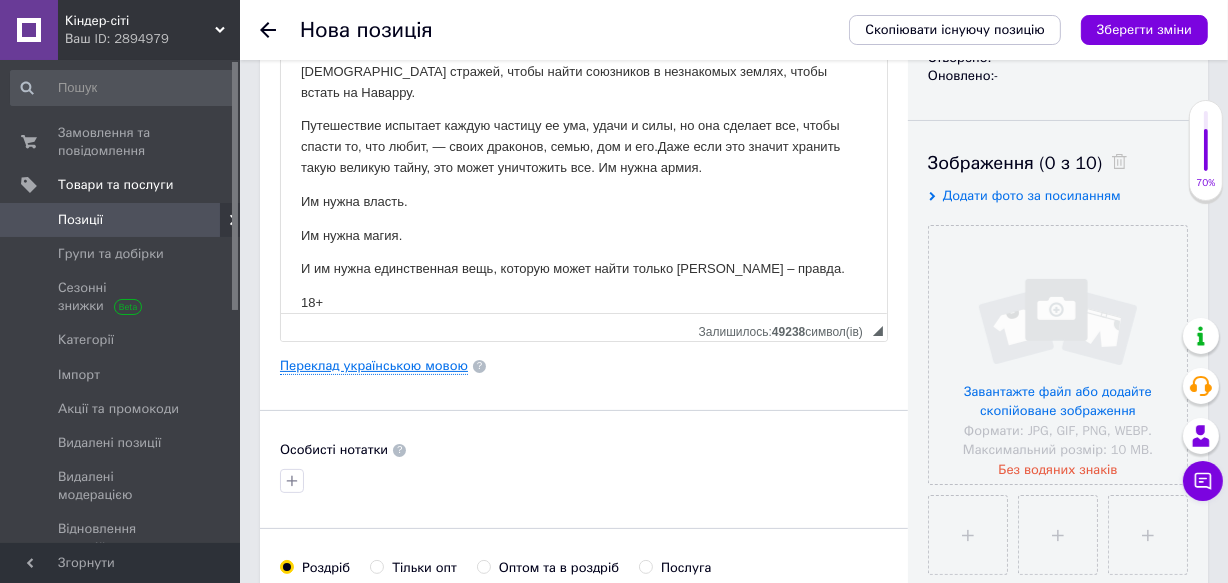 click on "Переклад українською мовою" at bounding box center (374, 366) 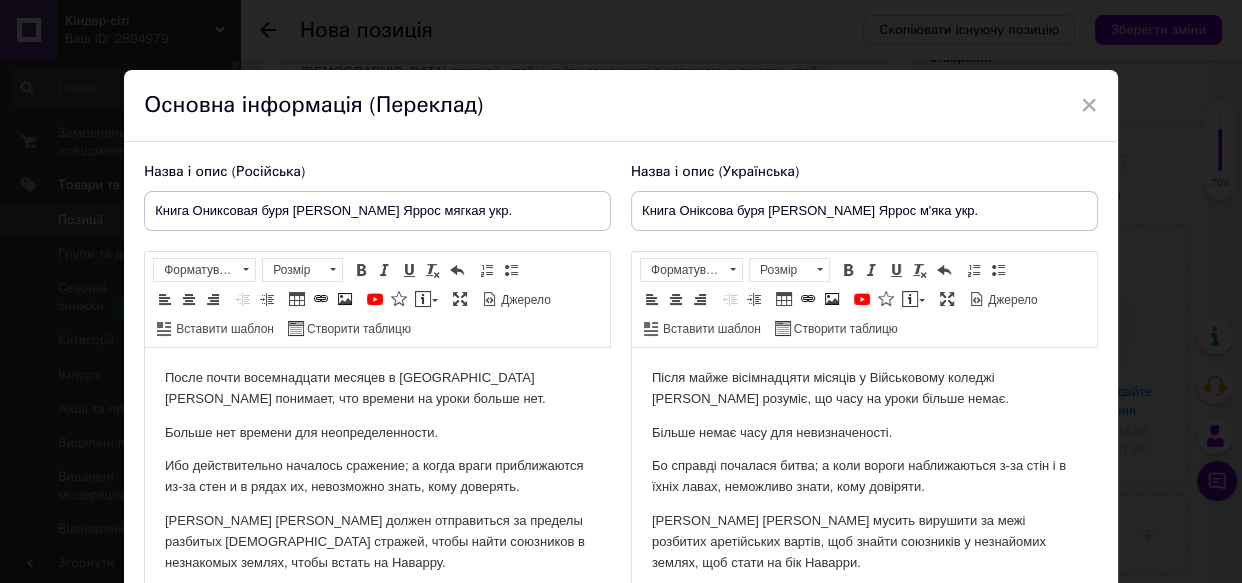 scroll, scrollTop: 0, scrollLeft: 0, axis: both 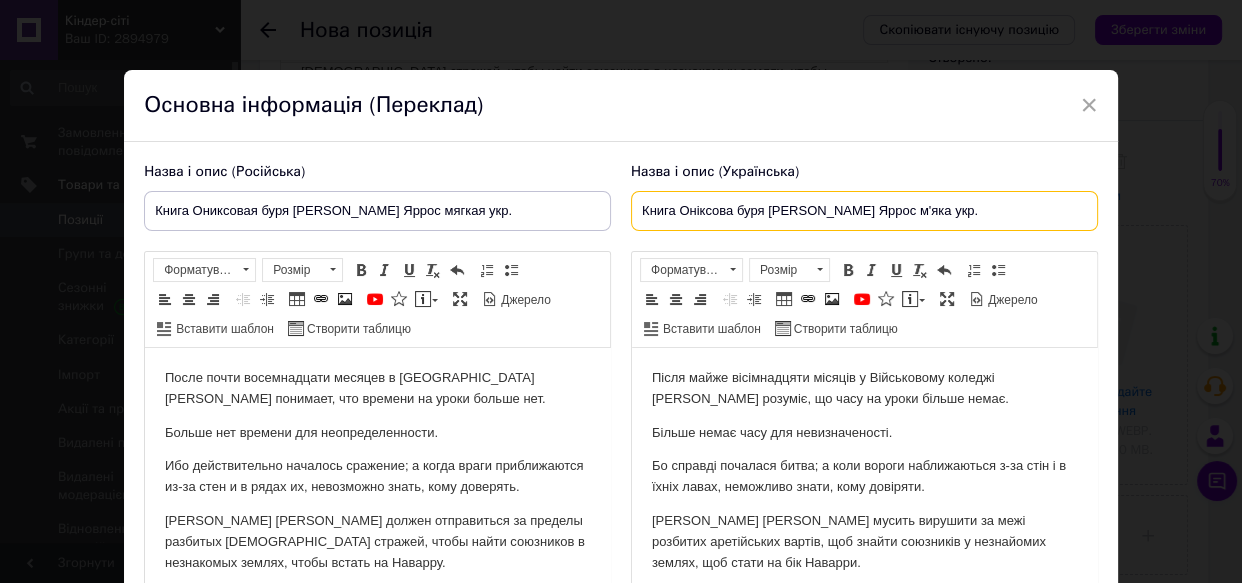 drag, startPoint x: 630, startPoint y: 208, endPoint x: 918, endPoint y: 210, distance: 288.00696 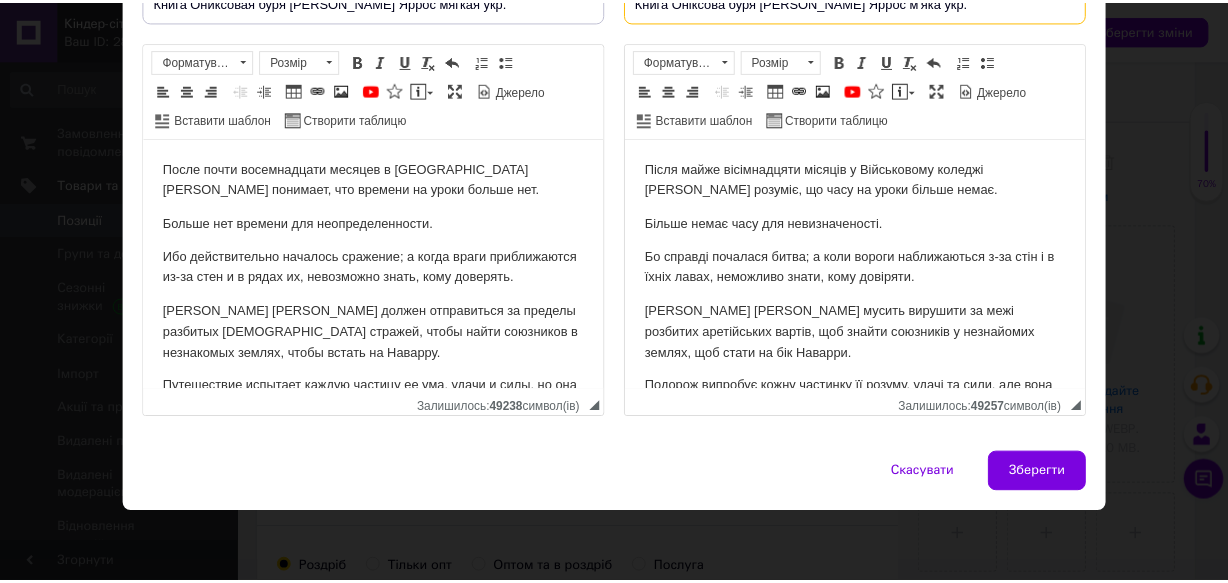 scroll, scrollTop: 247, scrollLeft: 0, axis: vertical 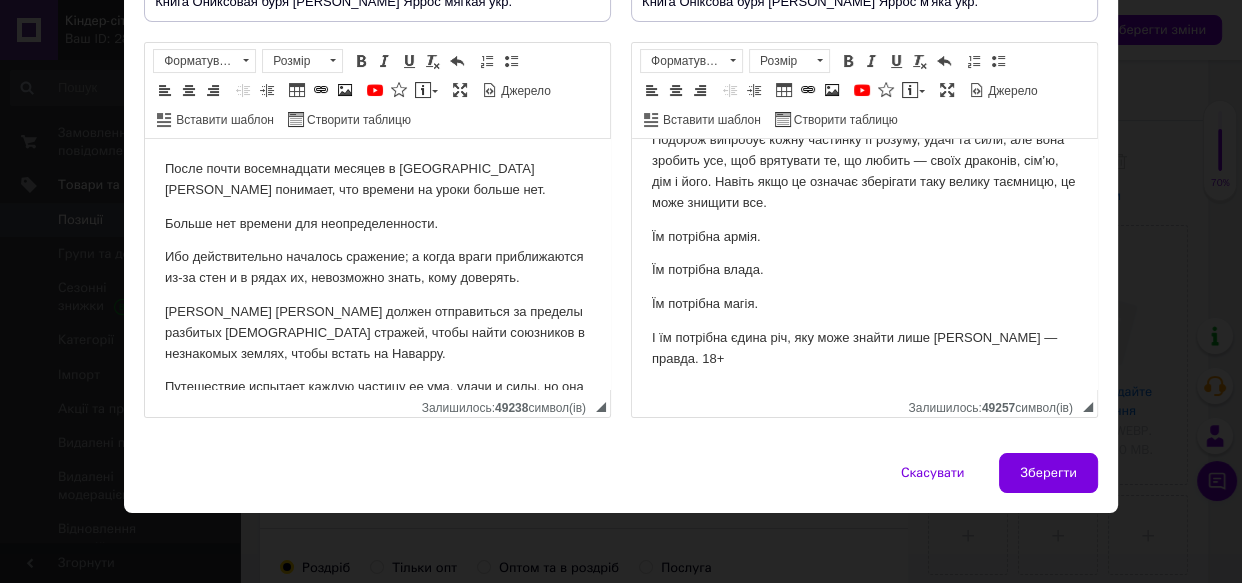 click on "Зберегти" at bounding box center [1048, 473] 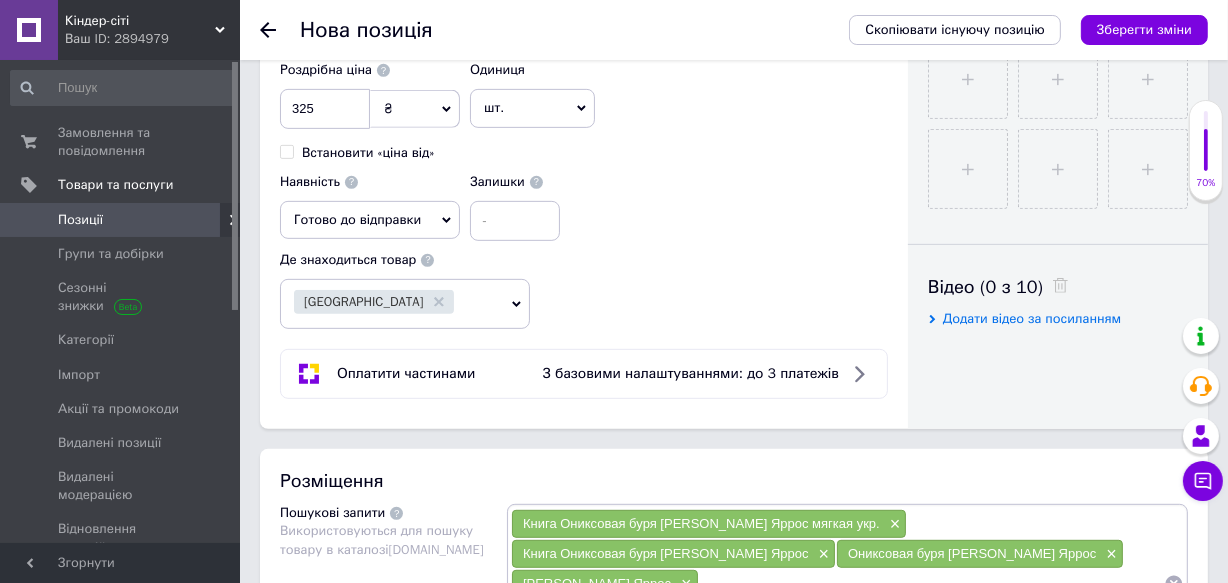 scroll, scrollTop: 1090, scrollLeft: 0, axis: vertical 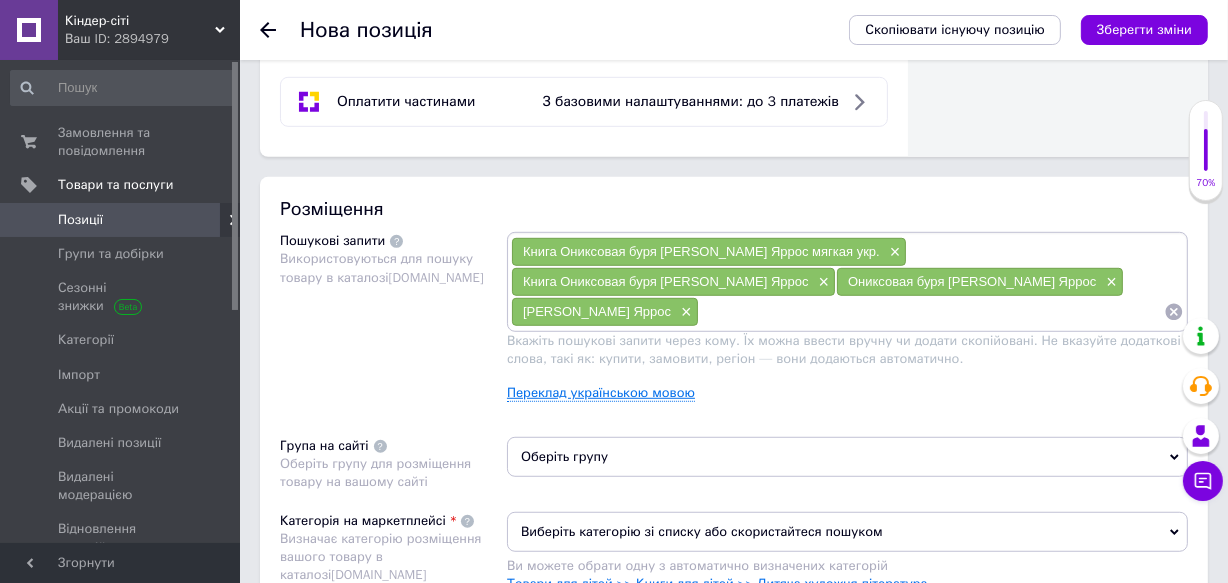 click on "Переклад українською мовою" at bounding box center [601, 393] 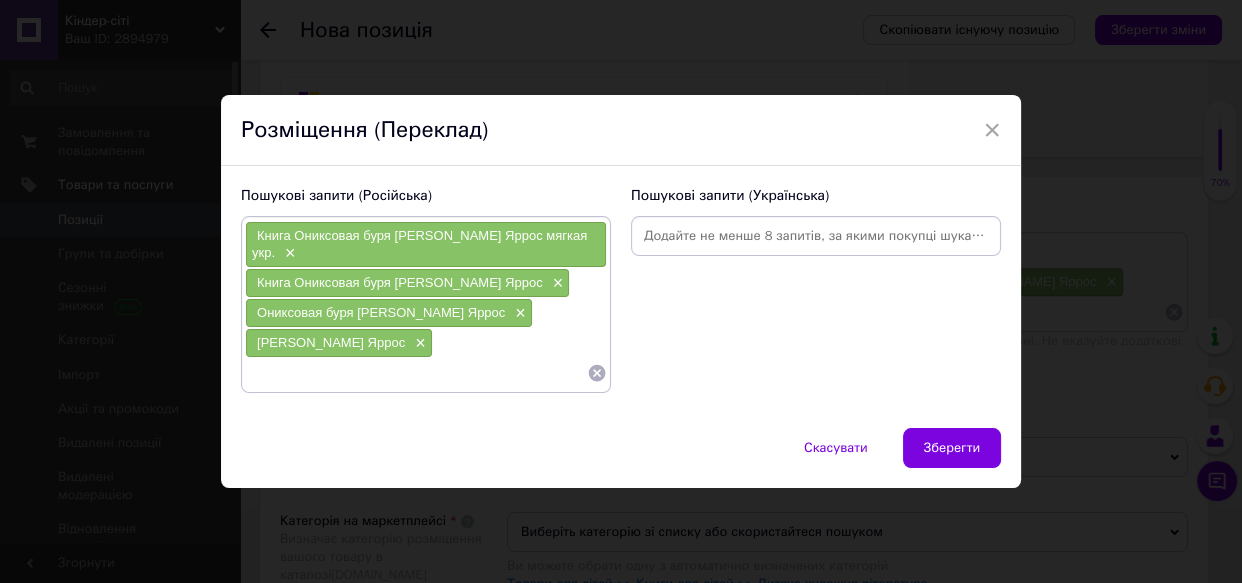 paste on "Книга Оніксова буря Ребекка Яррос м'яка укр." 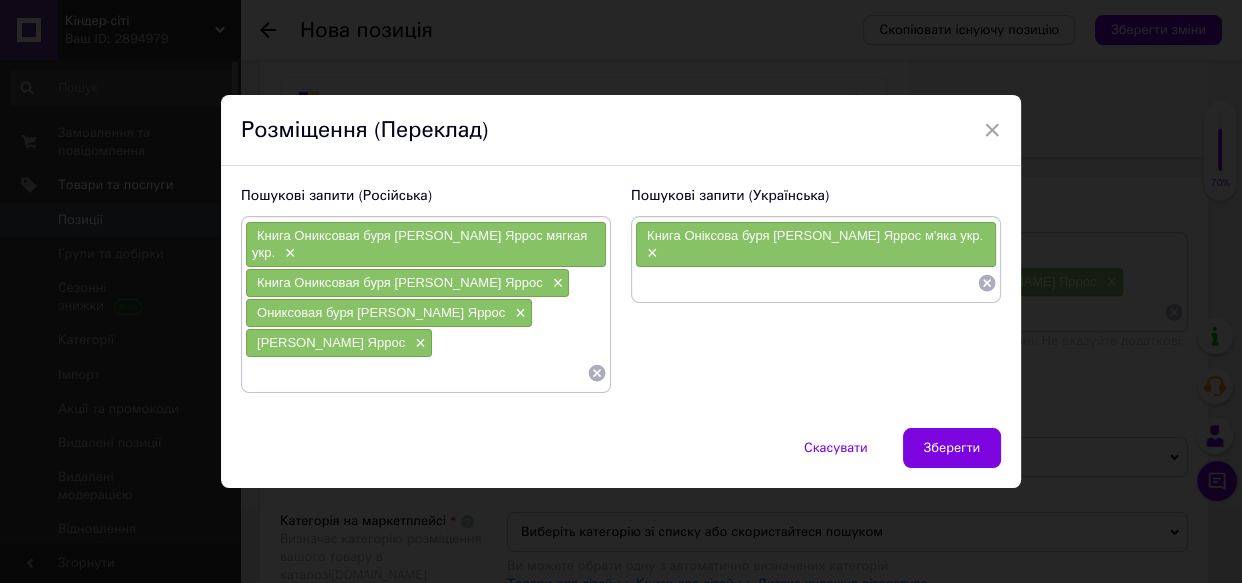 paste on "Книга Оніксова буря Ребекка Яррос м'яка укр." 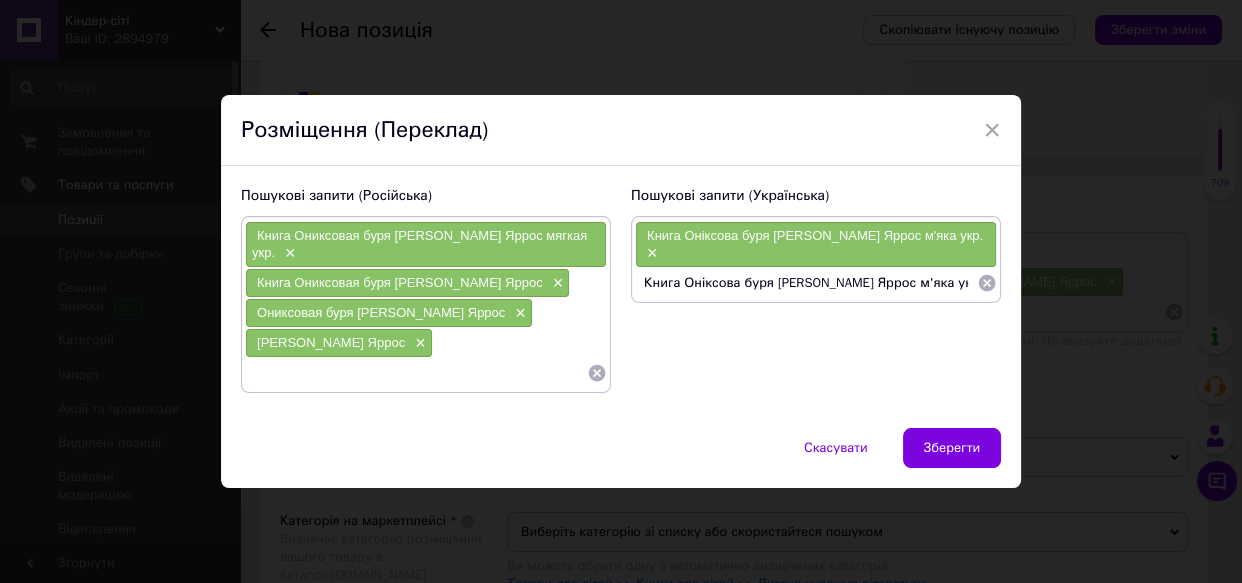 drag, startPoint x: 854, startPoint y: 291, endPoint x: 1023, endPoint y: 279, distance: 169.4255 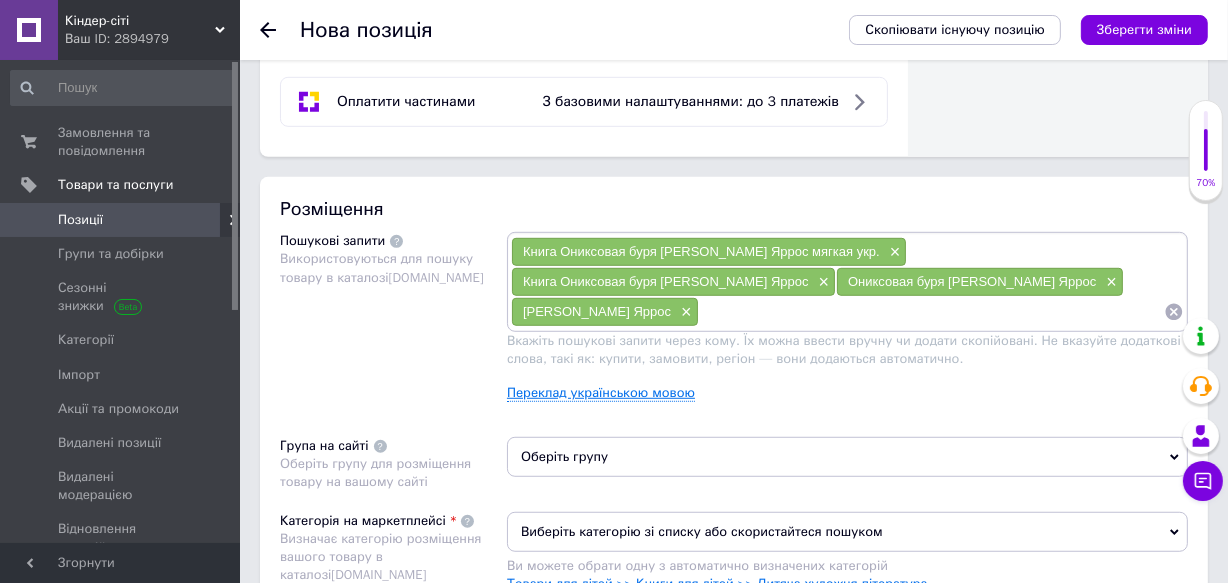 click on "Переклад українською мовою" at bounding box center [601, 393] 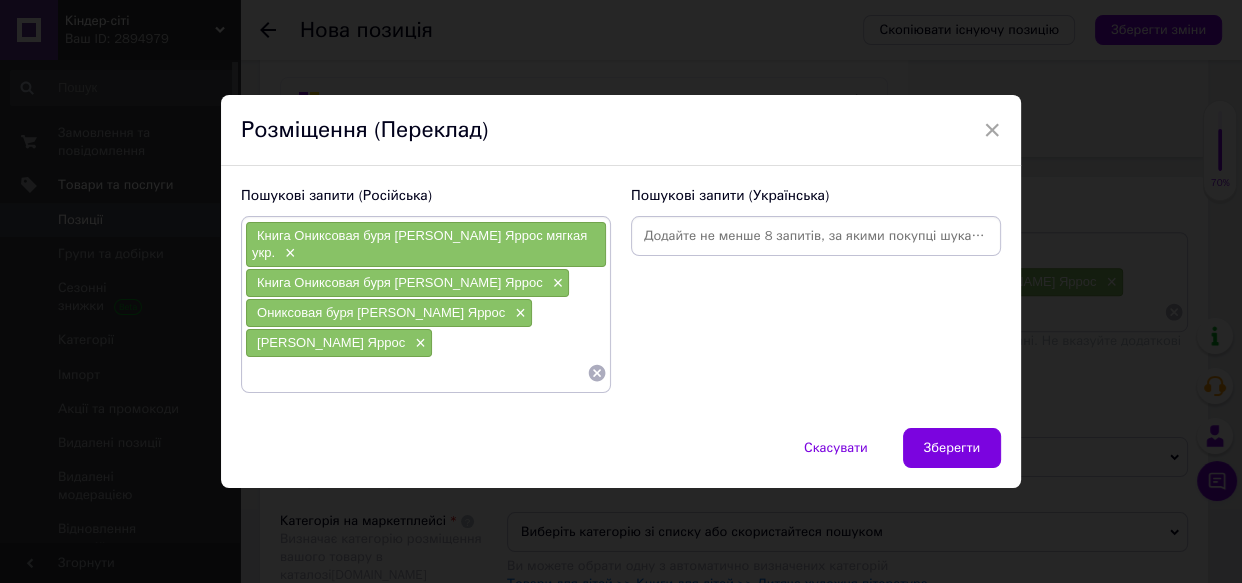 paste on "Книга Оніксова буря Ребекка Яррос м'яка укр." 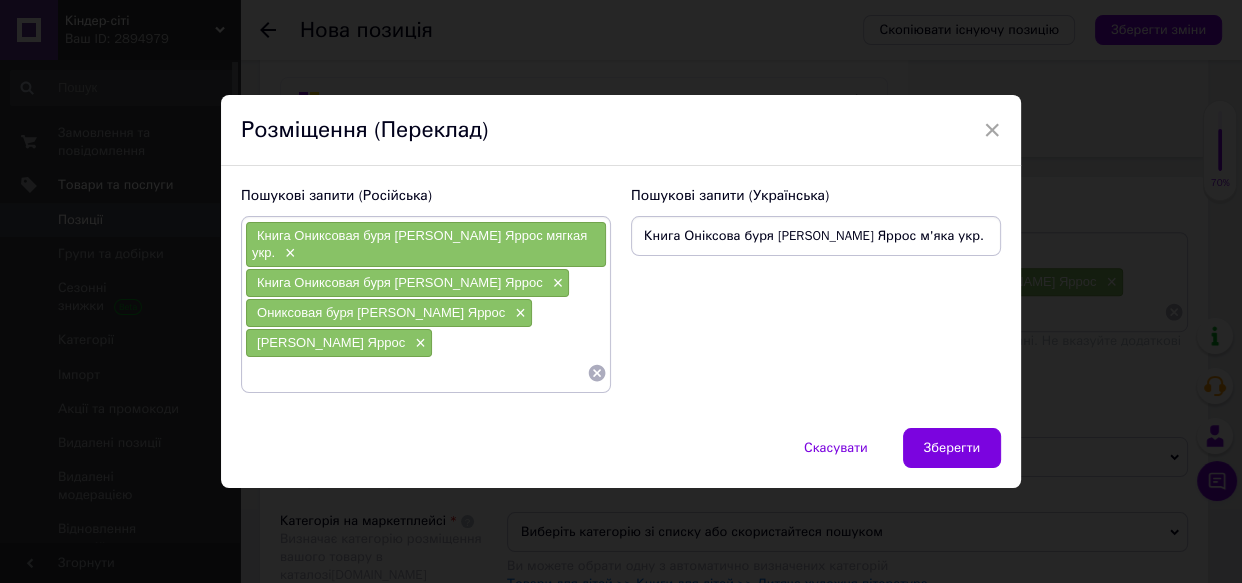 drag, startPoint x: 915, startPoint y: 258, endPoint x: 851, endPoint y: 270, distance: 65.11528 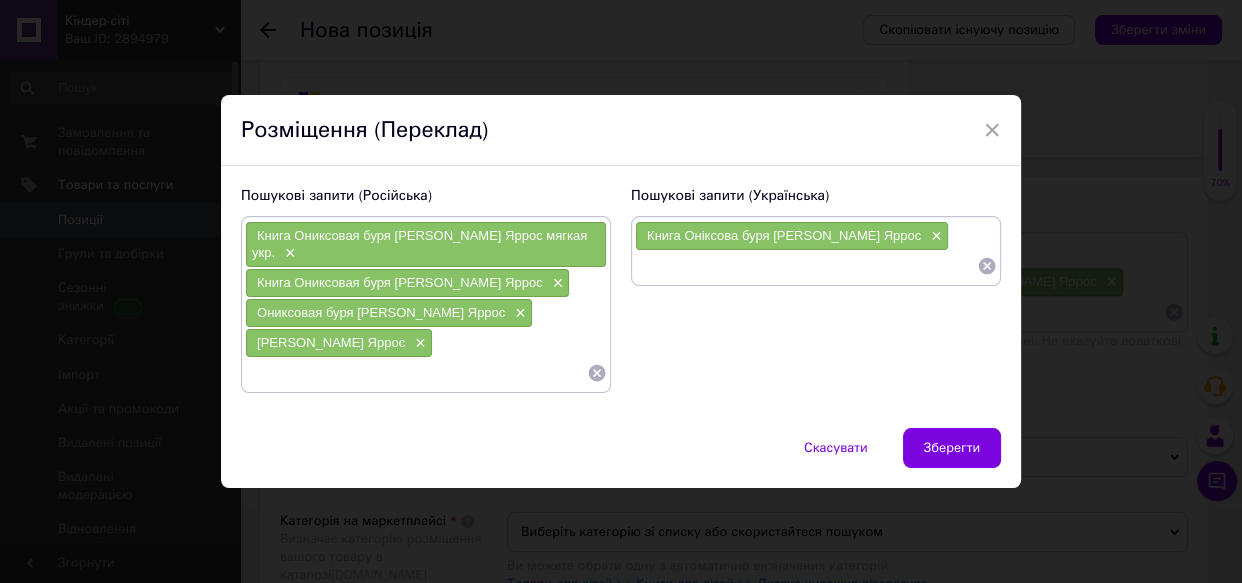 paste on "Книга Оніксова буря Ребекка Яррос м'яка укр." 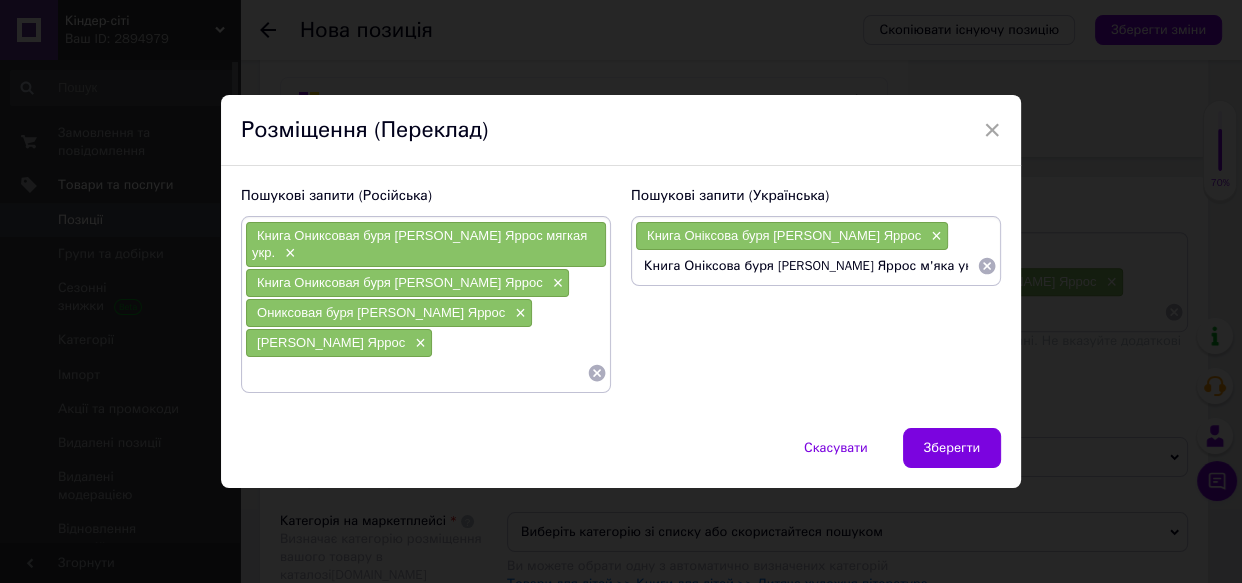 drag, startPoint x: 917, startPoint y: 293, endPoint x: 854, endPoint y: 300, distance: 63.387695 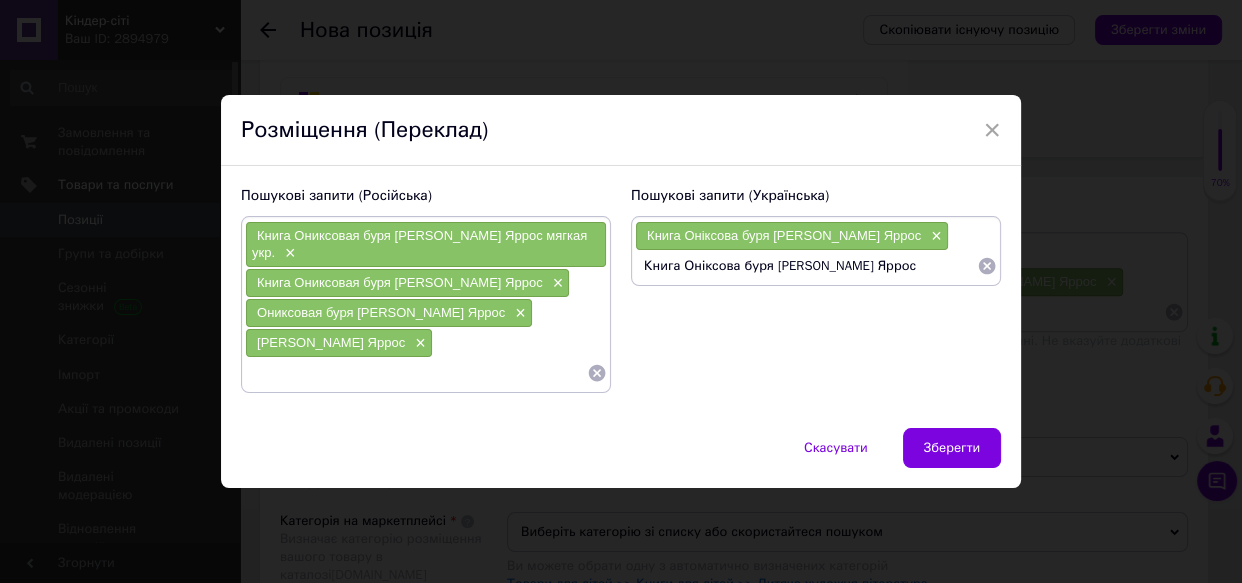 drag, startPoint x: 679, startPoint y: 284, endPoint x: 609, endPoint y: 304, distance: 72.8011 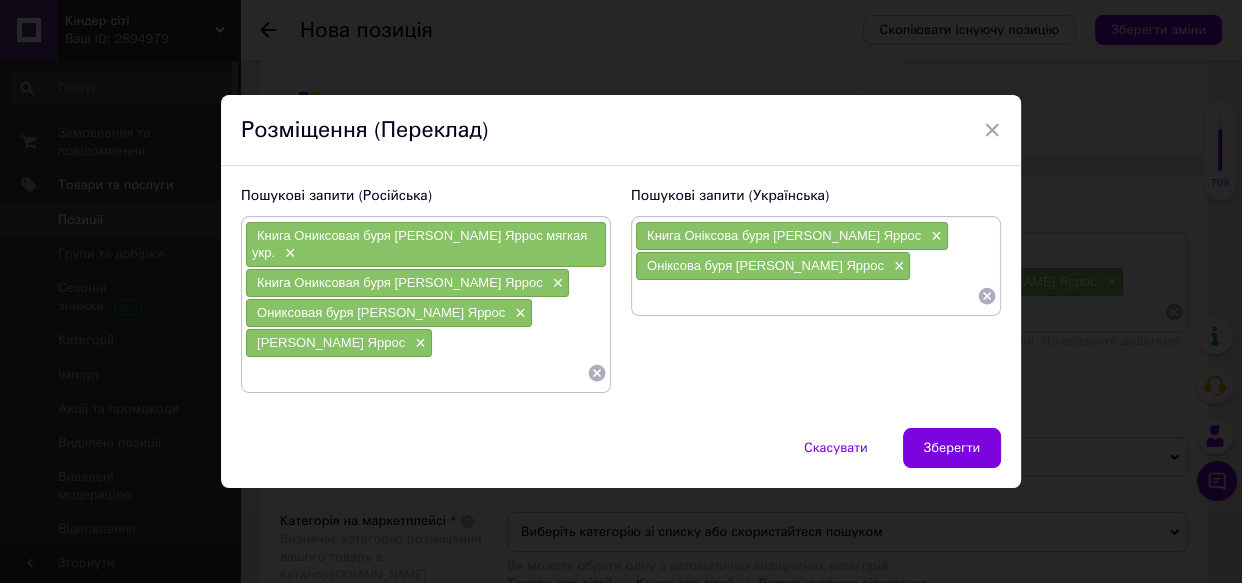 paste on "Книга Оніксова буря Ребекка Яррос м'яка укр." 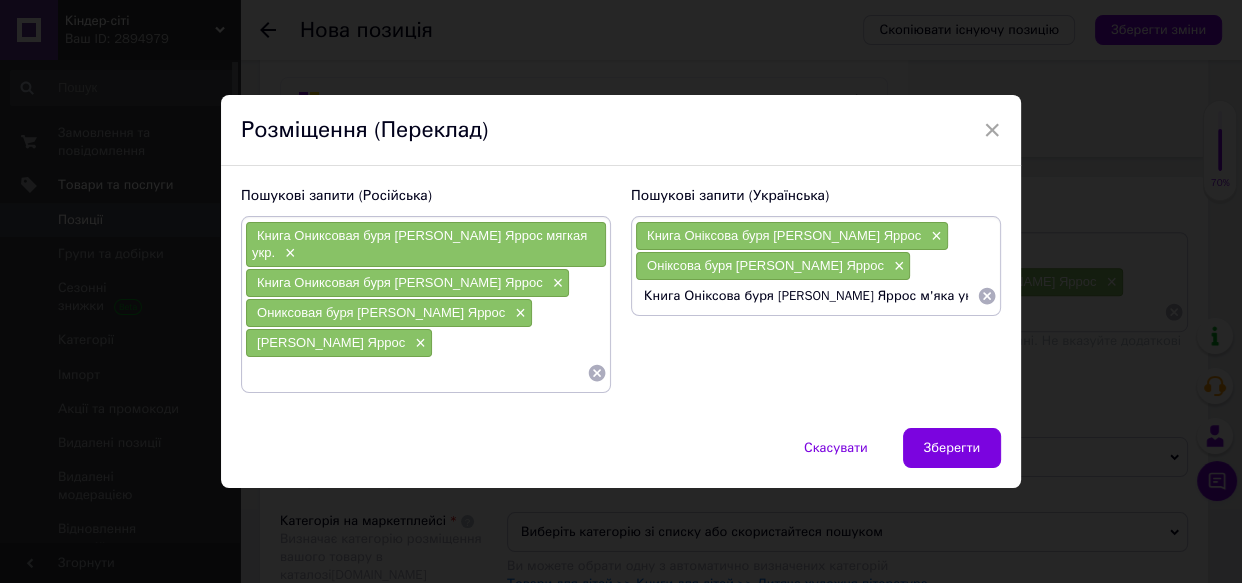 drag, startPoint x: 760, startPoint y: 321, endPoint x: 626, endPoint y: 332, distance: 134.45073 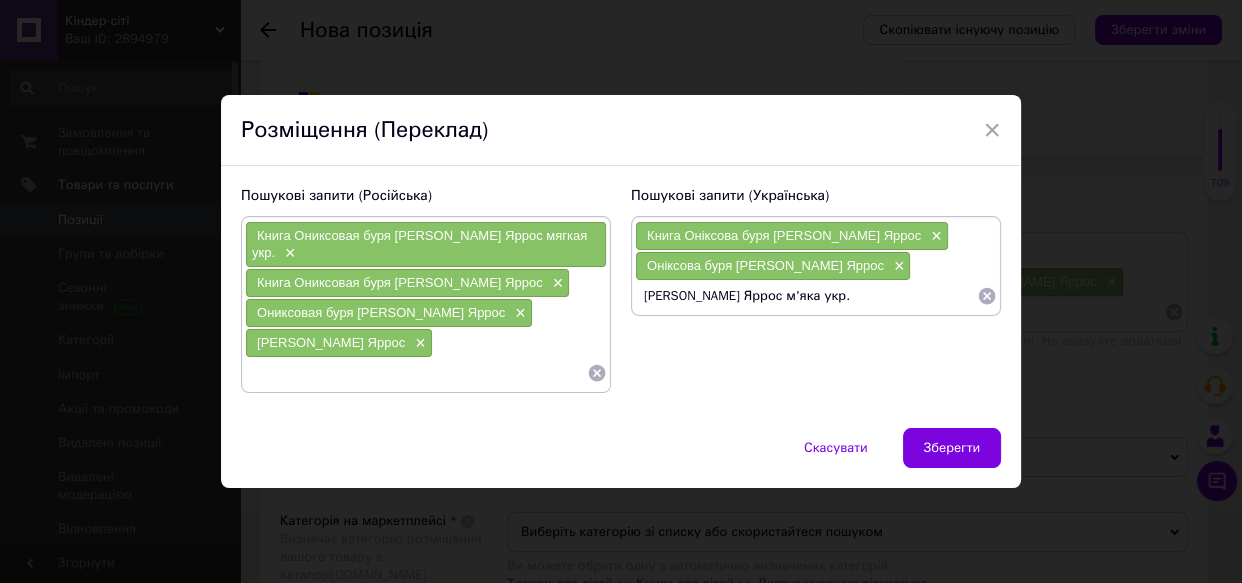 drag, startPoint x: 728, startPoint y: 322, endPoint x: 844, endPoint y: 320, distance: 116.01724 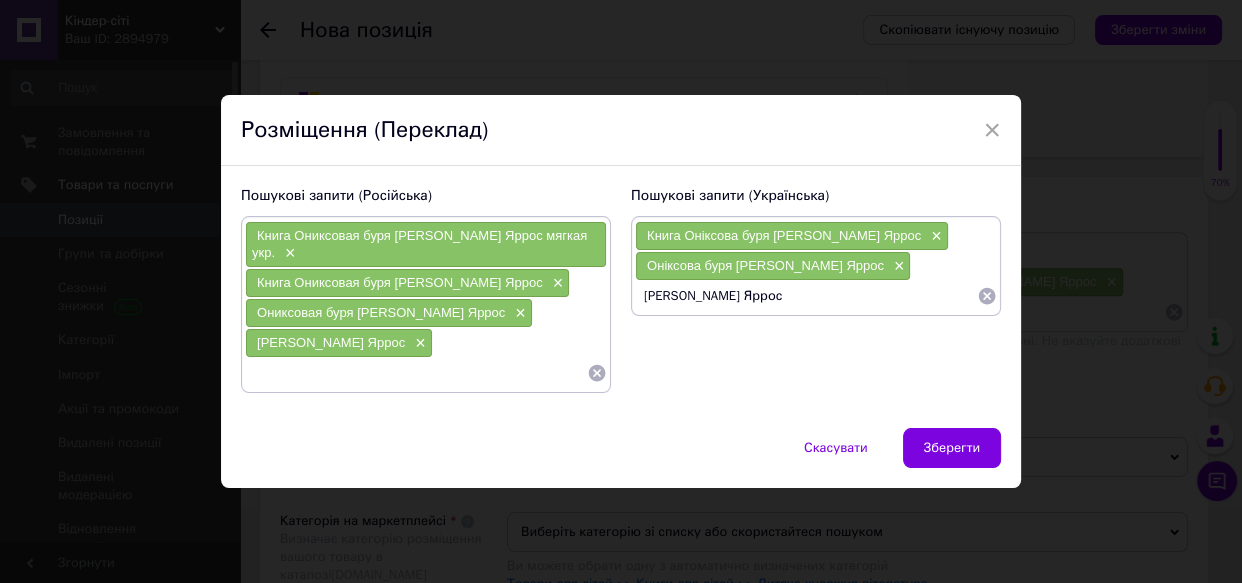 type 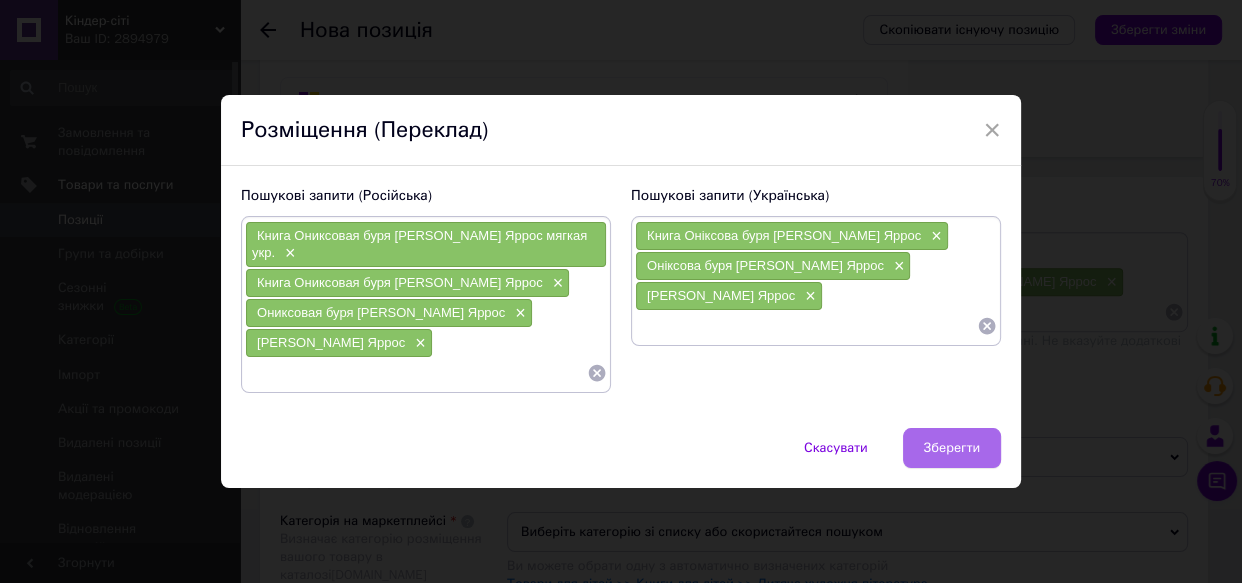 click on "Зберегти" at bounding box center [952, 448] 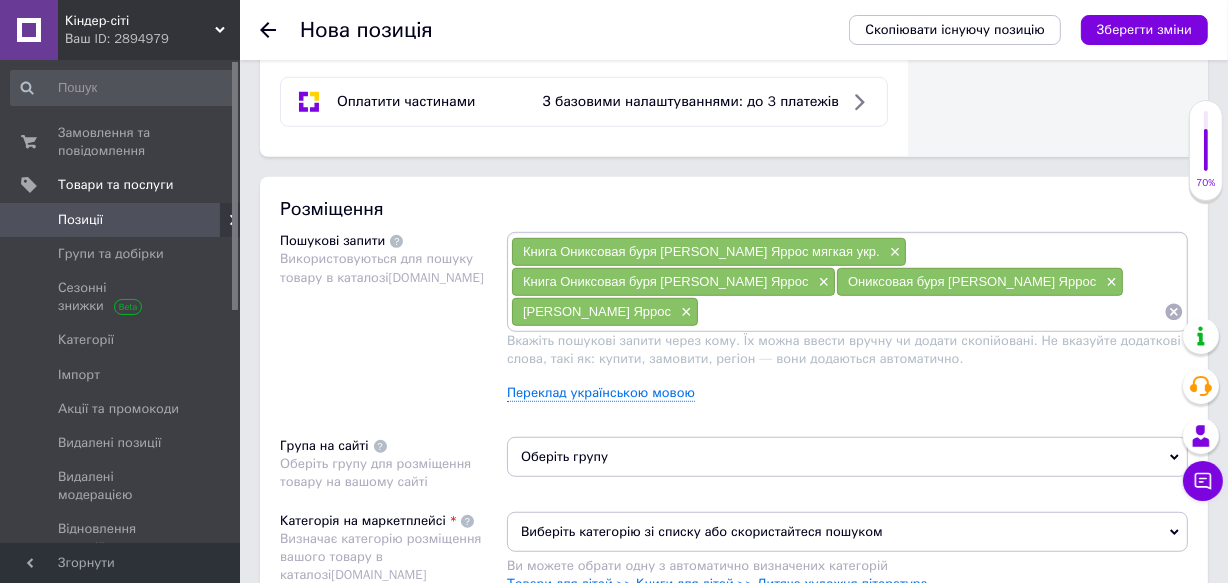 scroll, scrollTop: 1363, scrollLeft: 0, axis: vertical 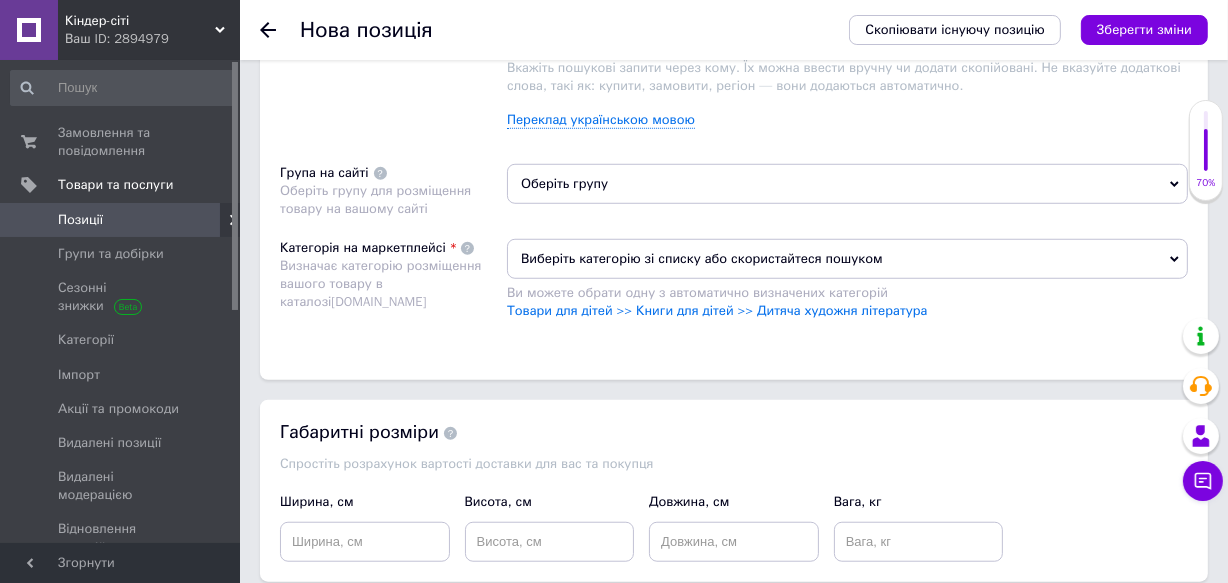 click on "Оберіть групу" at bounding box center [847, 184] 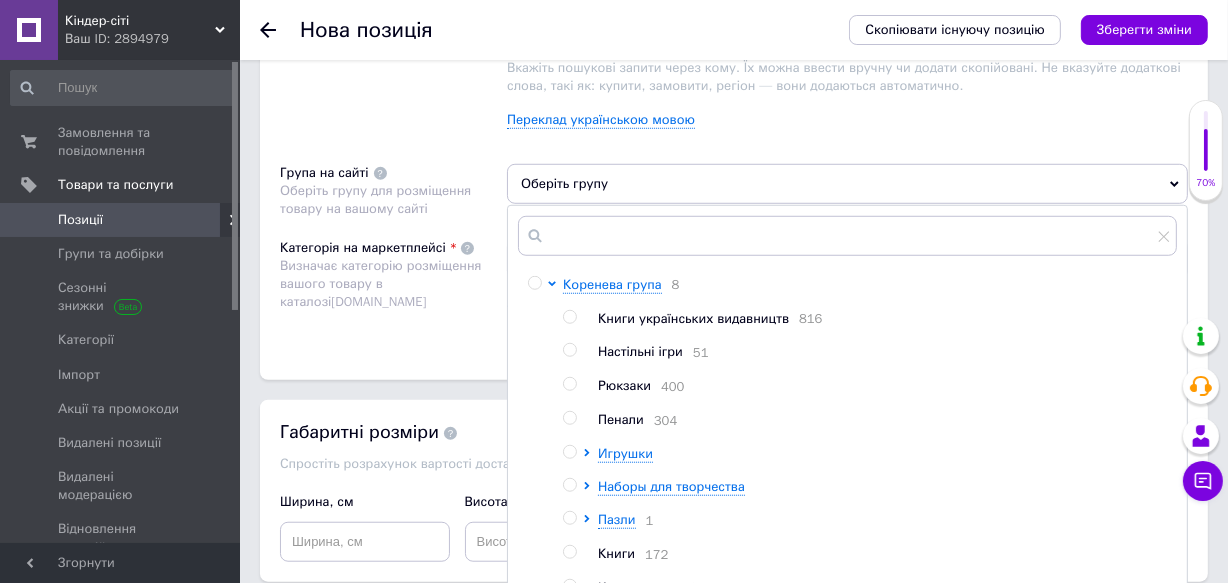 click at bounding box center (569, 317) 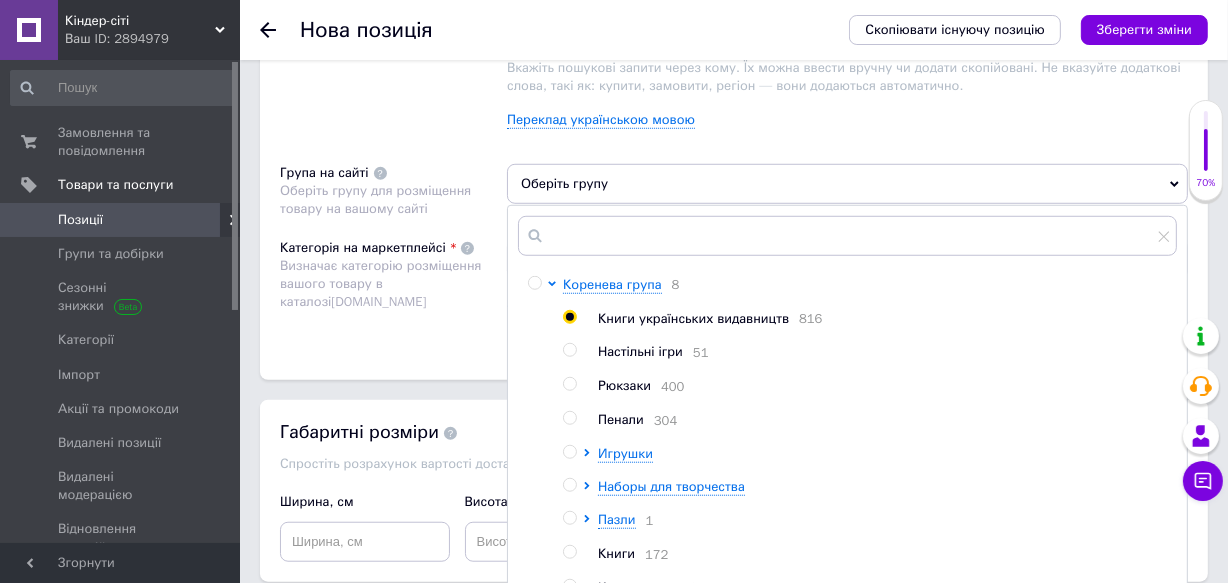 radio on "true" 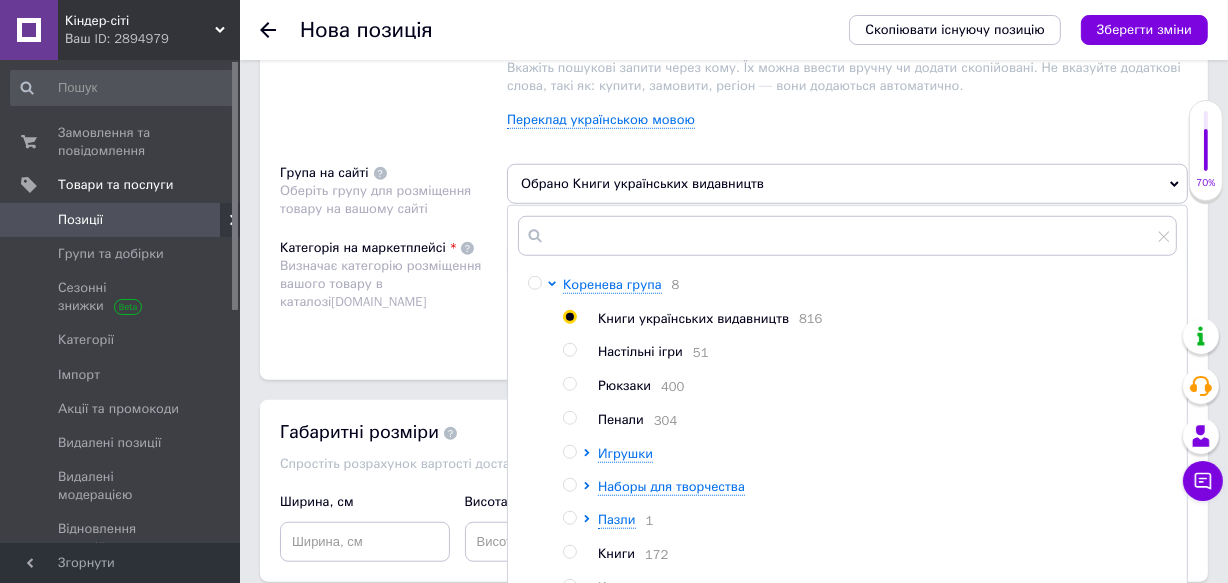 scroll, scrollTop: 1471, scrollLeft: 0, axis: vertical 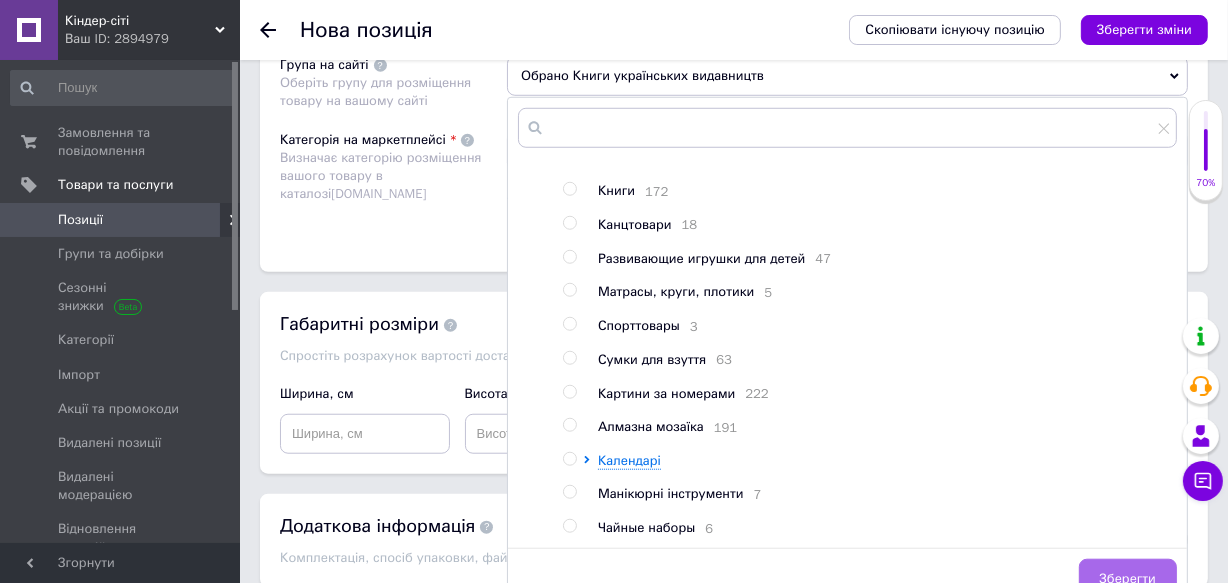 click on "Зберегти" at bounding box center [1128, 579] 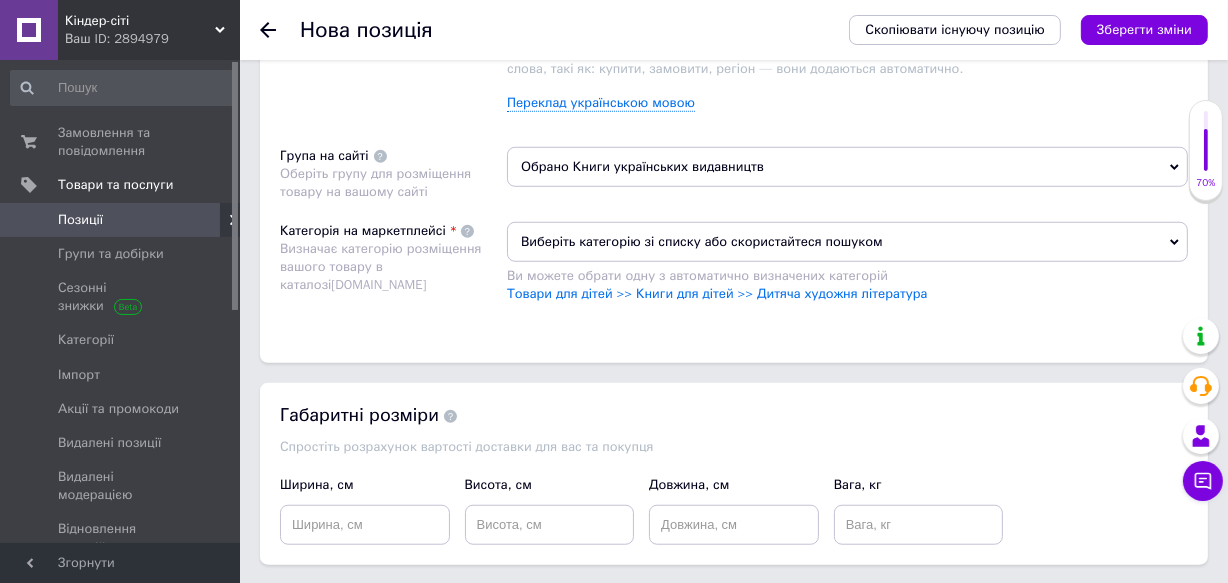 scroll, scrollTop: 1108, scrollLeft: 0, axis: vertical 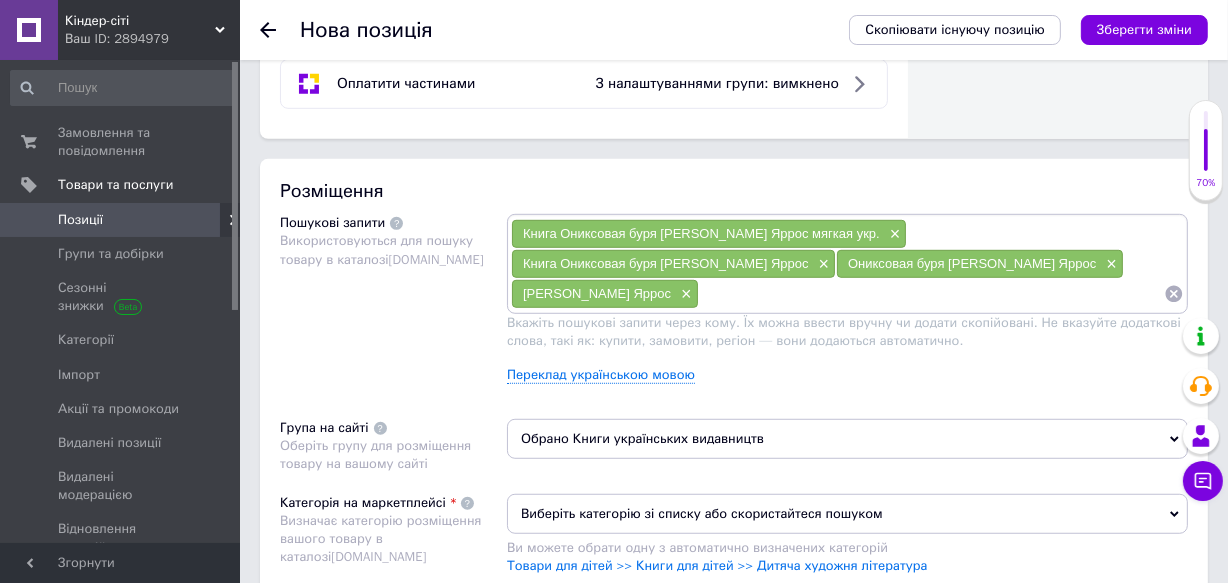 click on "Виберіть категорію зі списку або скористайтеся пошуком" at bounding box center (847, 514) 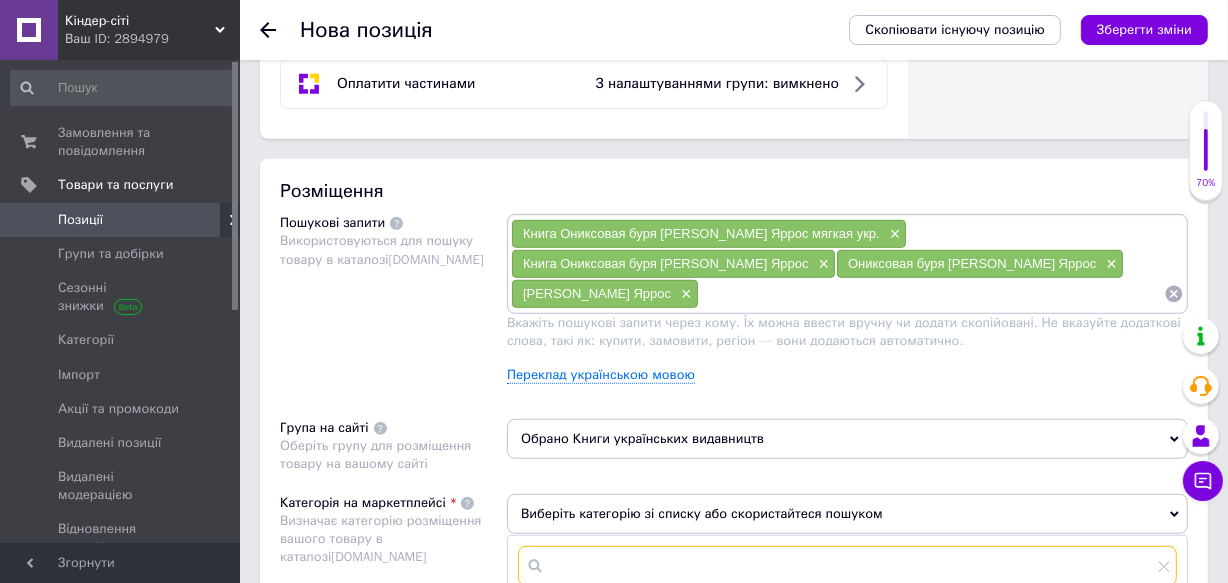 click at bounding box center (847, 566) 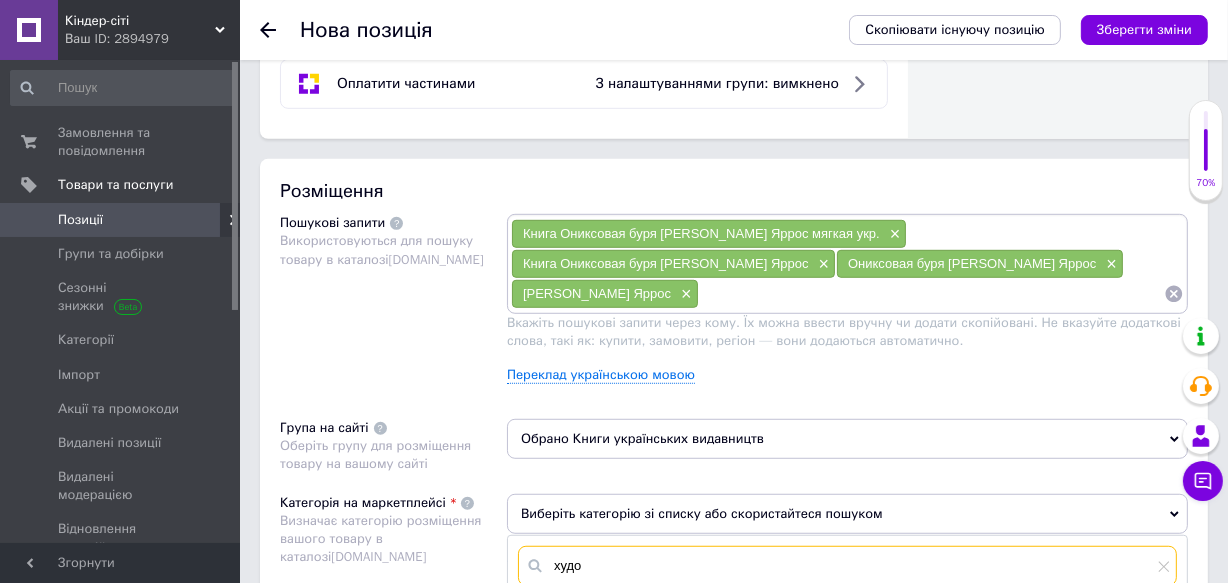 scroll, scrollTop: 1380, scrollLeft: 0, axis: vertical 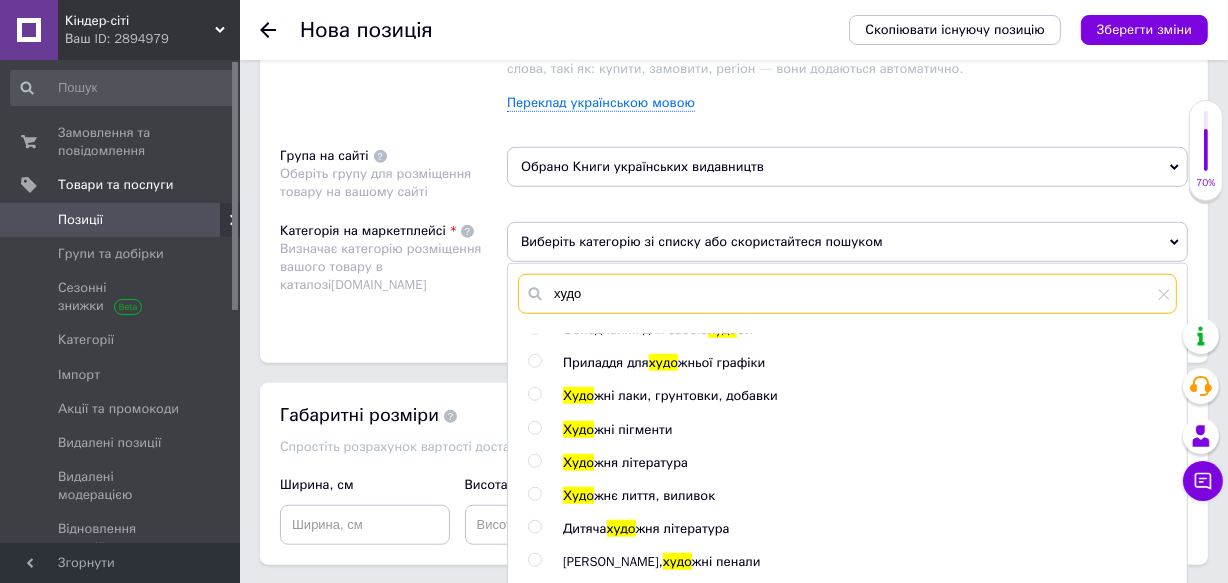 type on "худо" 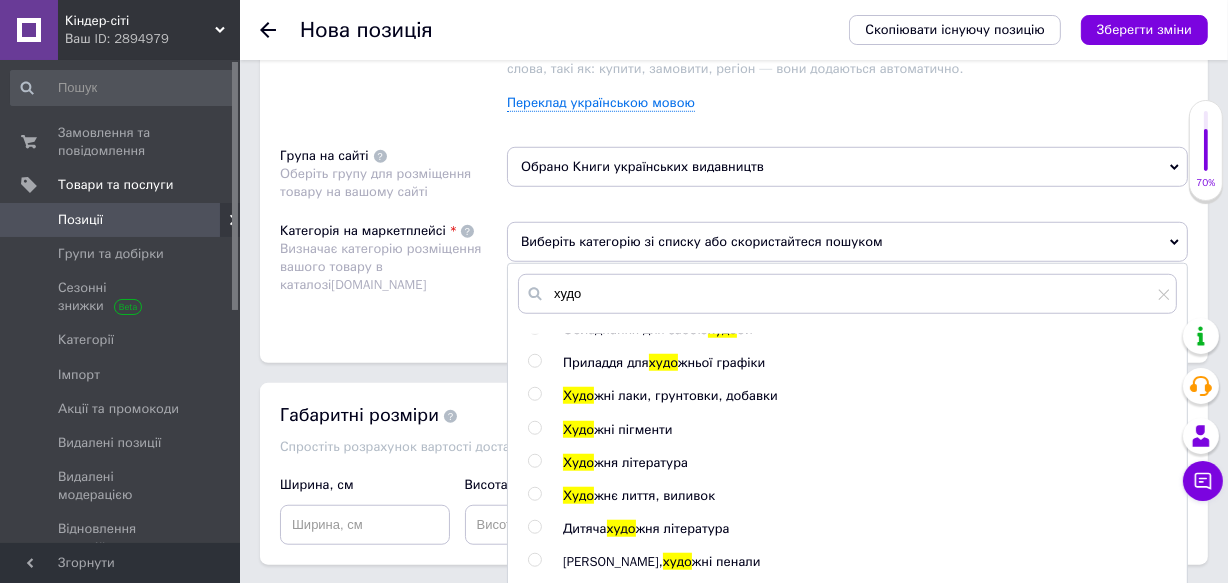 click at bounding box center [534, 461] 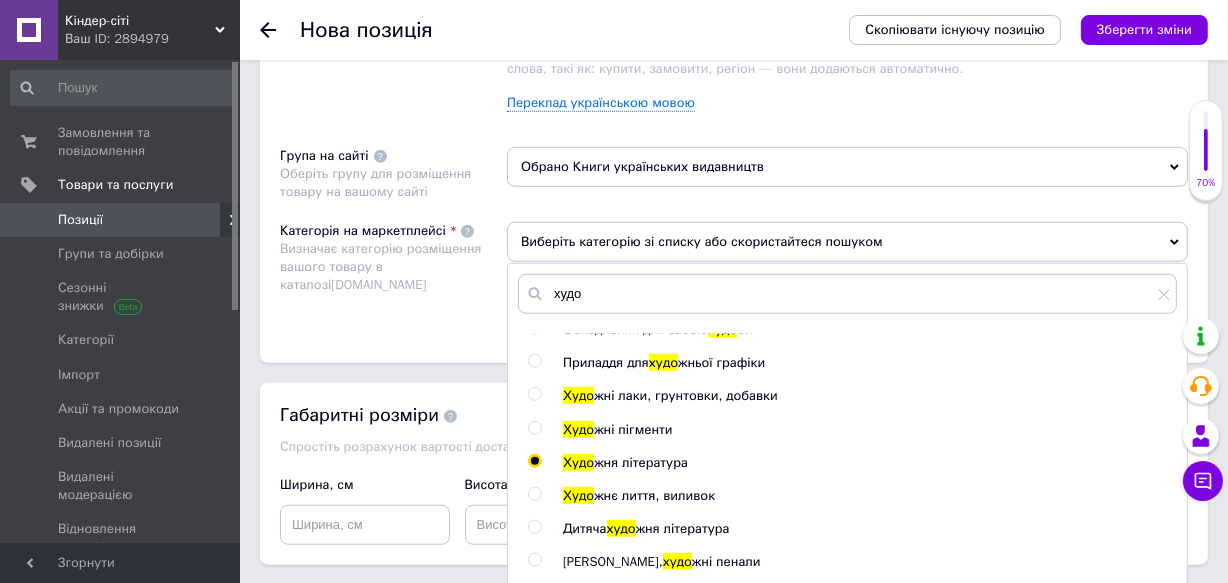 radio on "true" 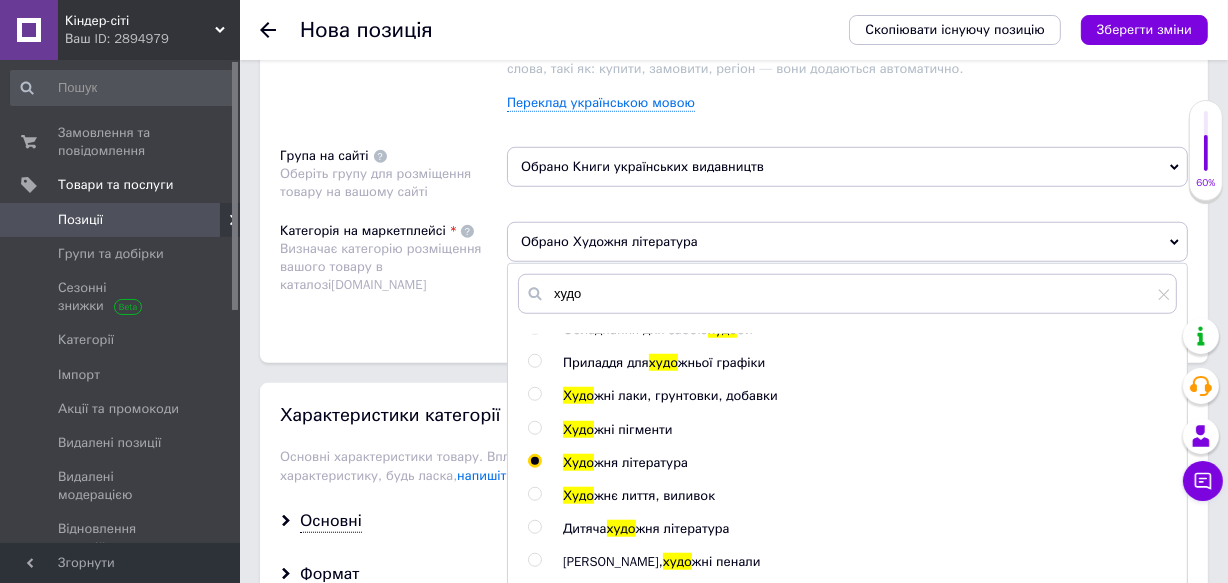 scroll, scrollTop: 1661, scrollLeft: 0, axis: vertical 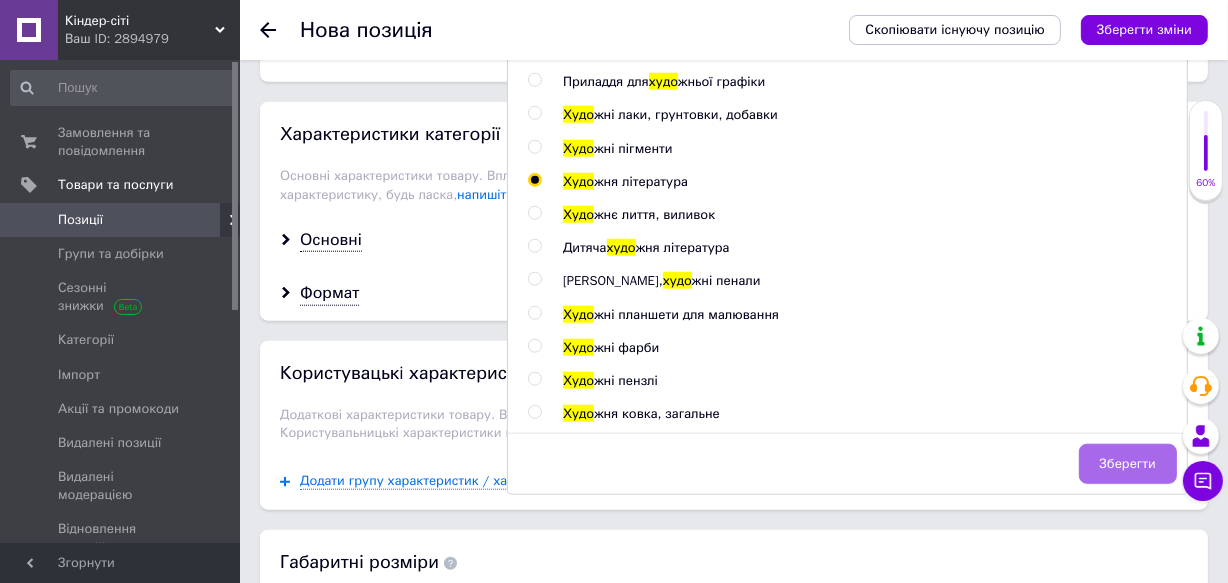click on "Зберегти" at bounding box center (1128, 464) 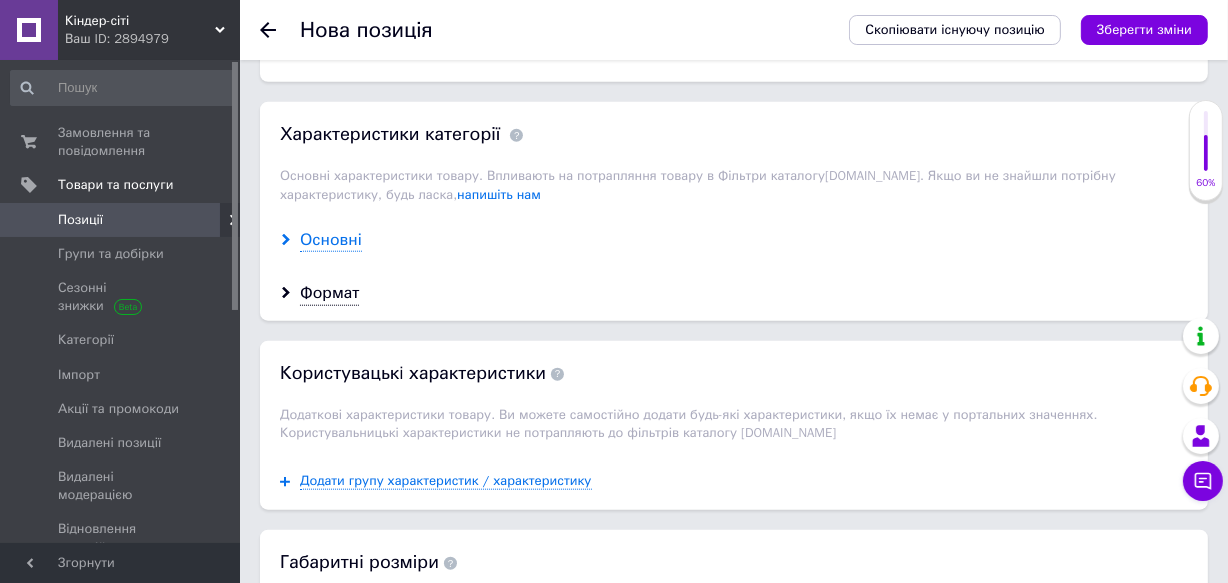 click on "Основні" at bounding box center (331, 240) 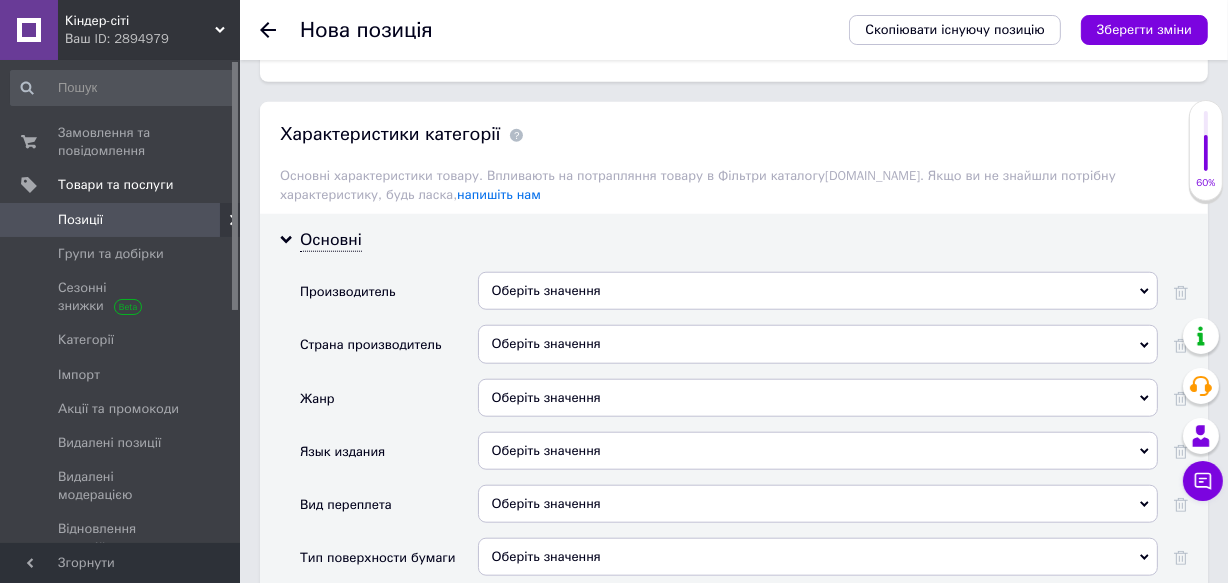 click on "Оберіть значення" at bounding box center [818, 504] 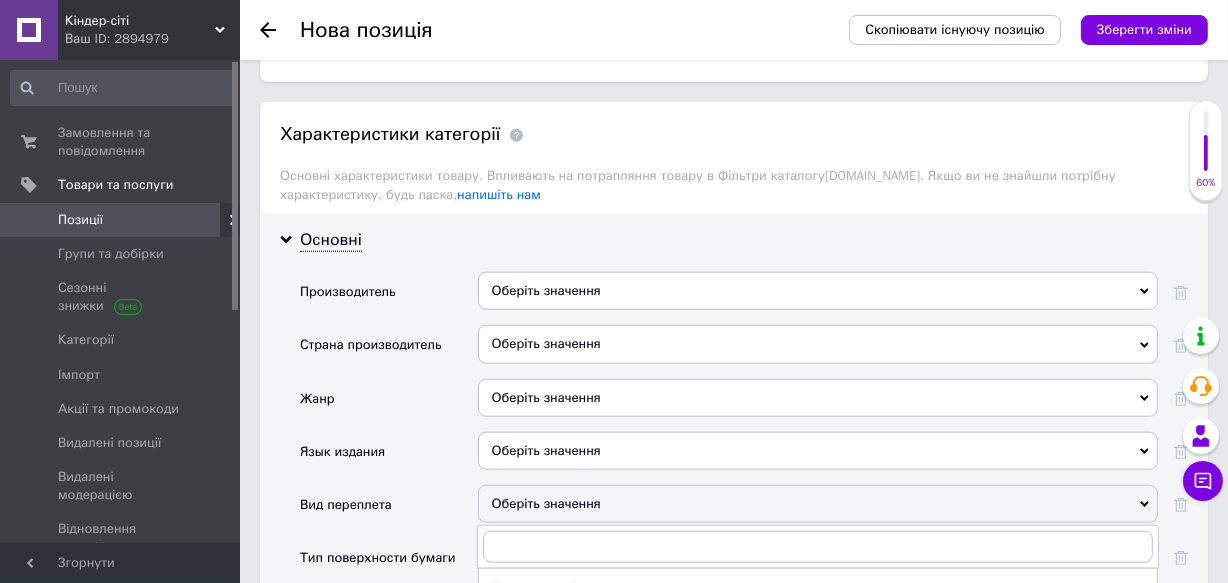 click on "Мягкий" at bounding box center [818, 616] 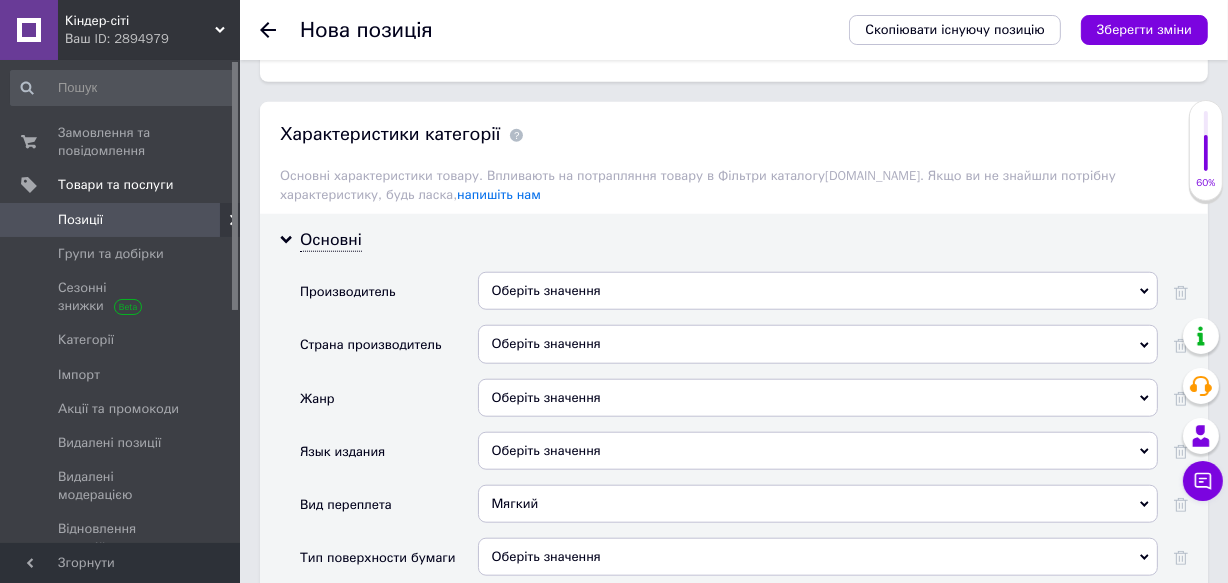 click on "Оберіть значення" at bounding box center [818, 451] 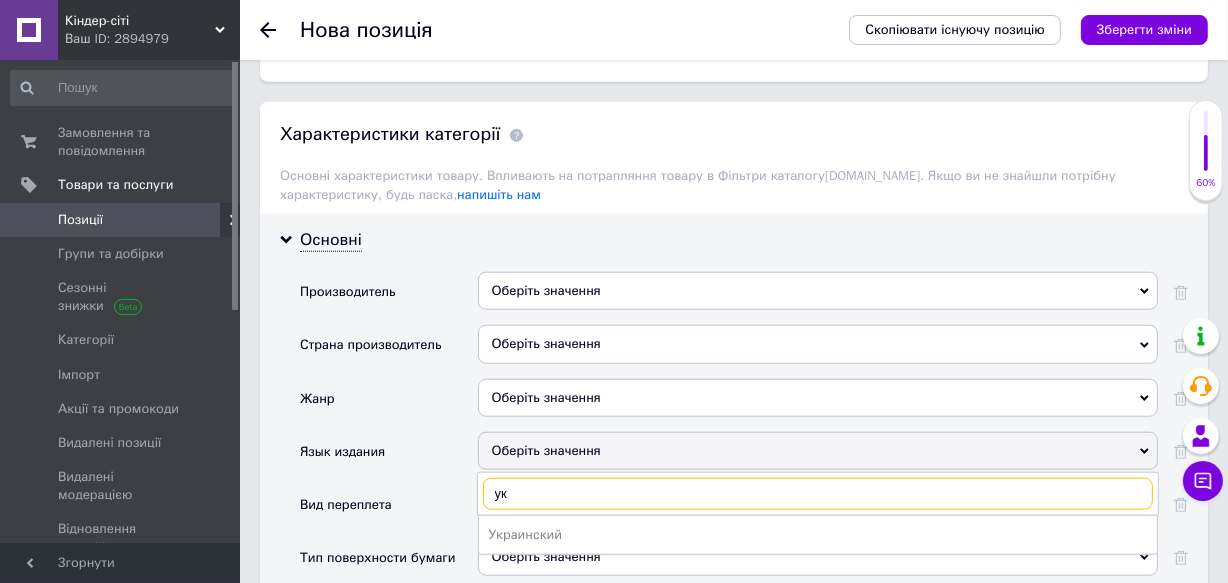 type on "ук" 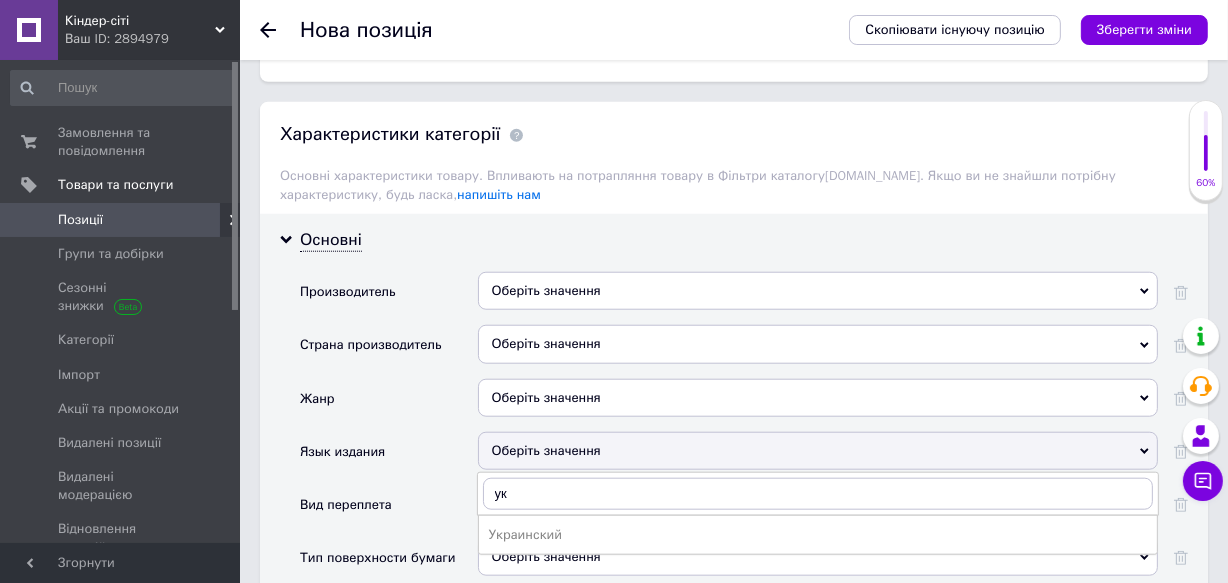 click on "Украинский" at bounding box center (818, 535) 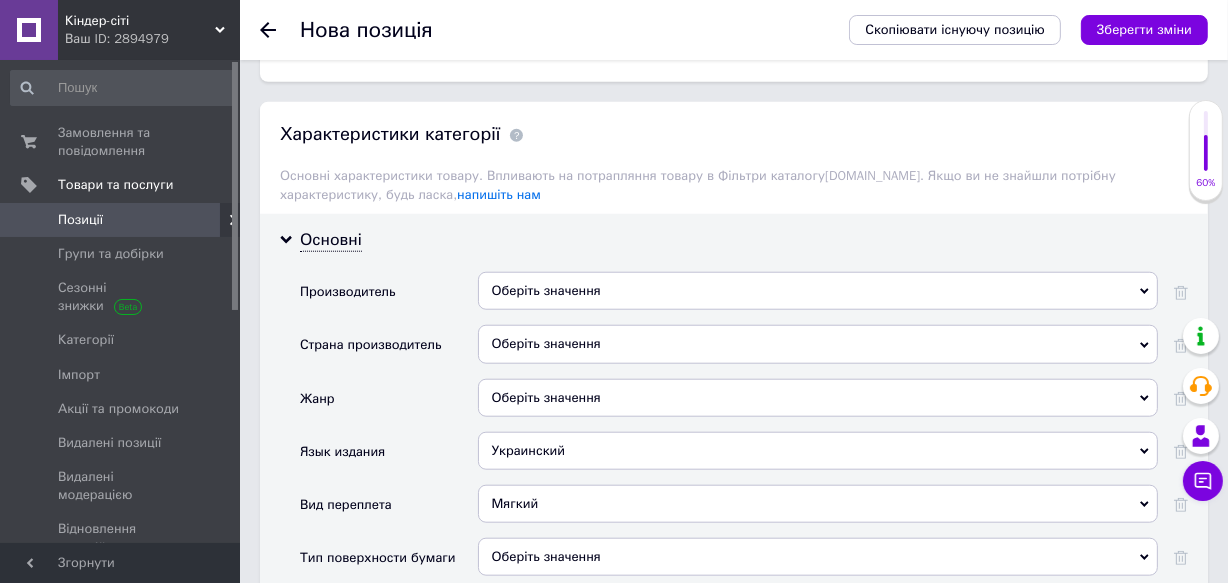 scroll, scrollTop: 1752, scrollLeft: 0, axis: vertical 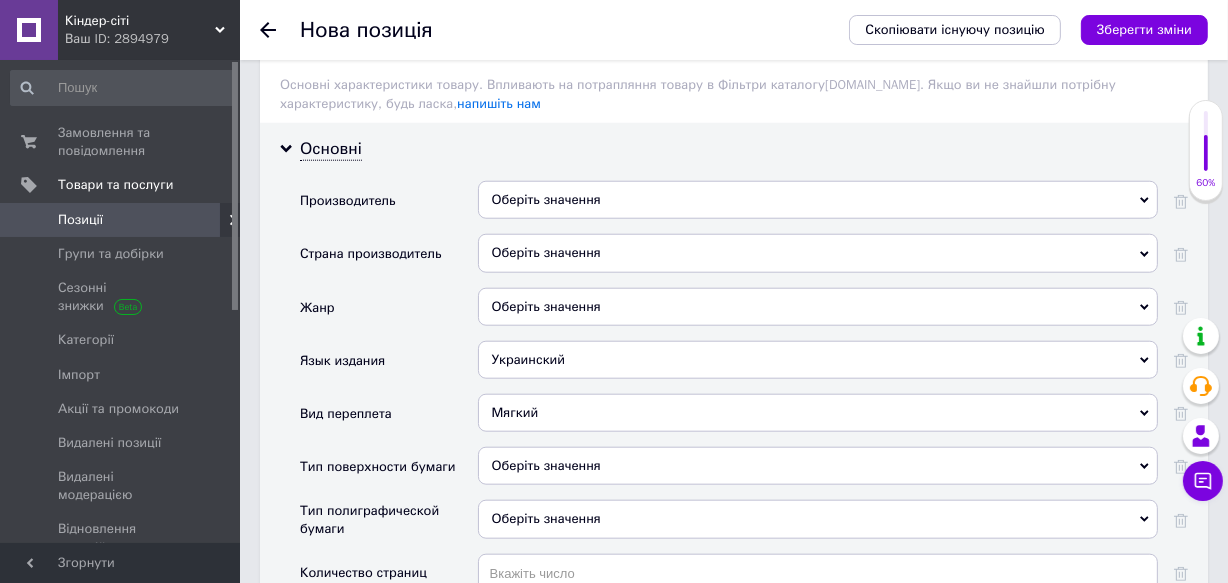 click on "Оберіть значення" at bounding box center [818, 466] 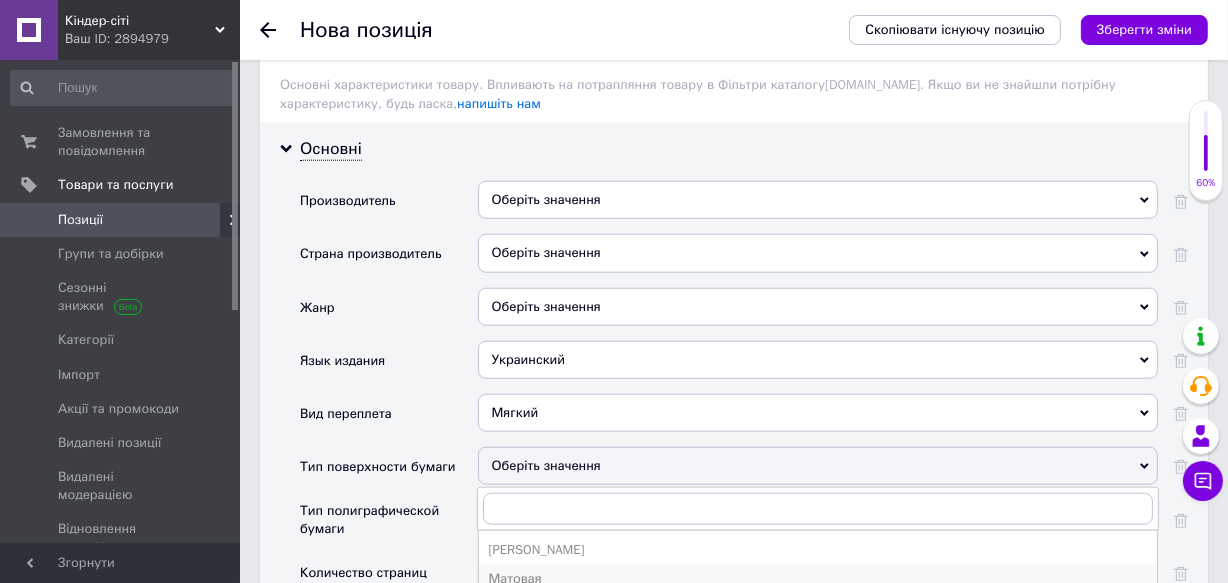 click on "Матовая" at bounding box center (818, 579) 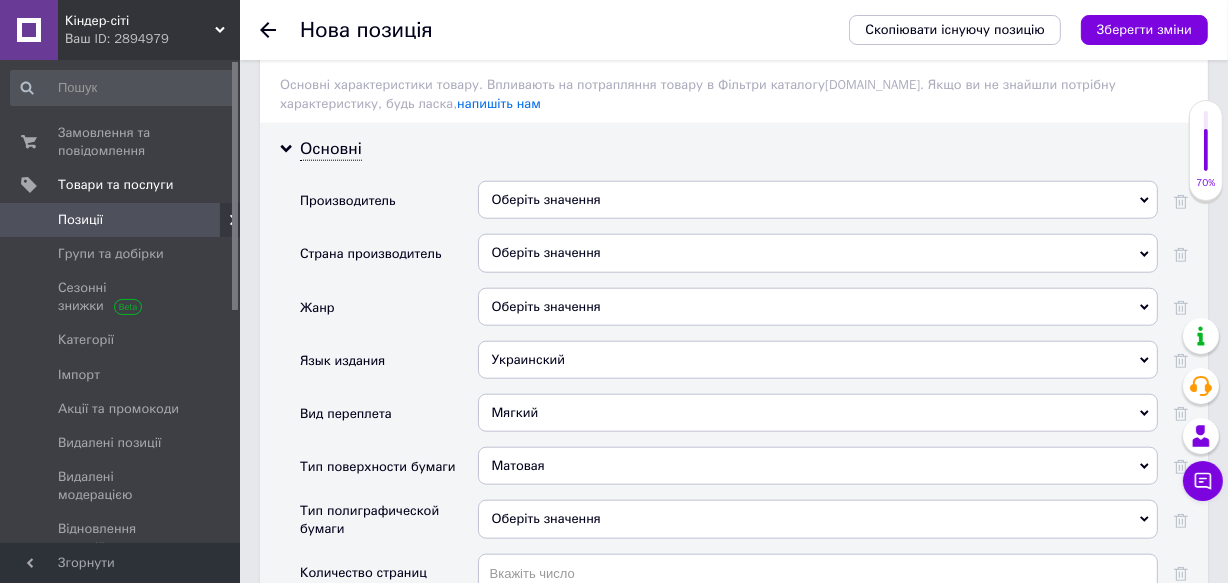 click on "Оберіть значення" at bounding box center [818, 519] 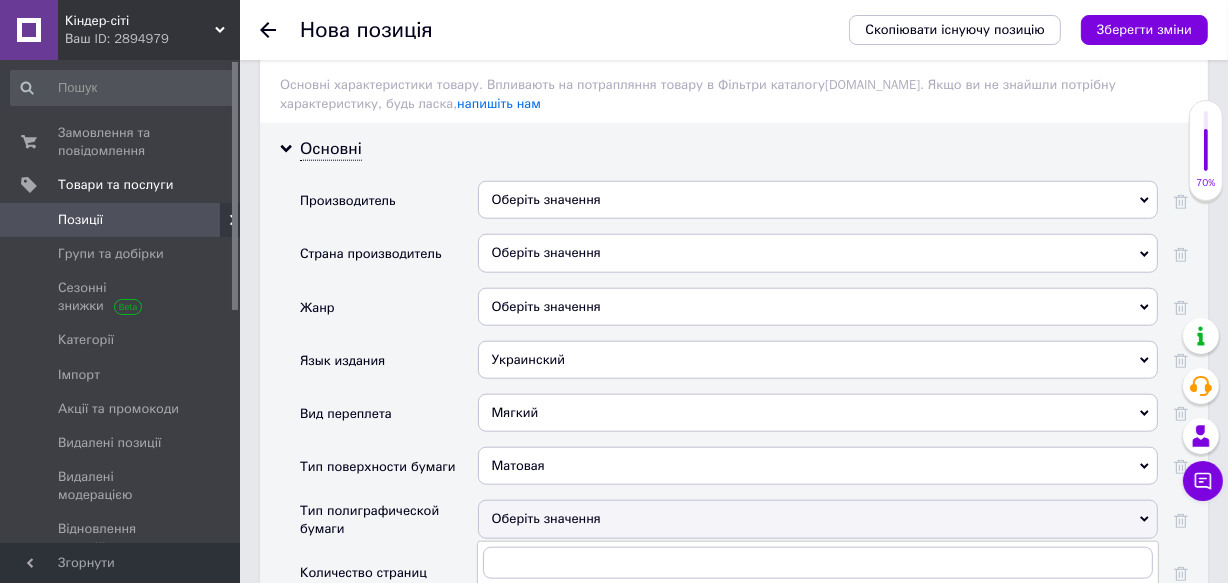 drag, startPoint x: 528, startPoint y: 520, endPoint x: 519, endPoint y: 515, distance: 10.29563 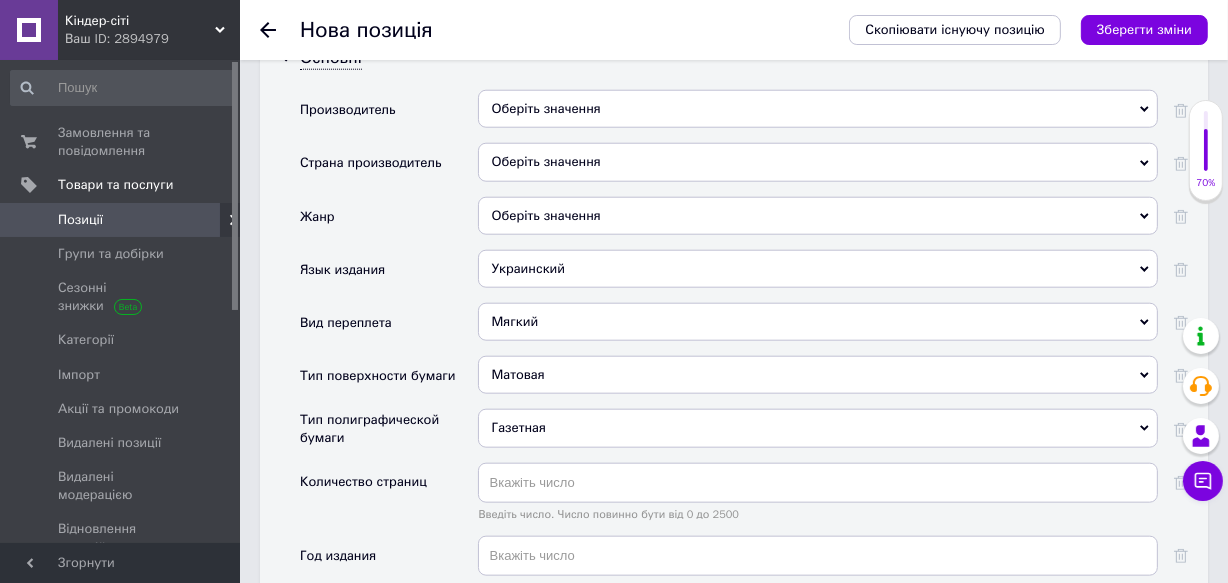 scroll, scrollTop: 1934, scrollLeft: 0, axis: vertical 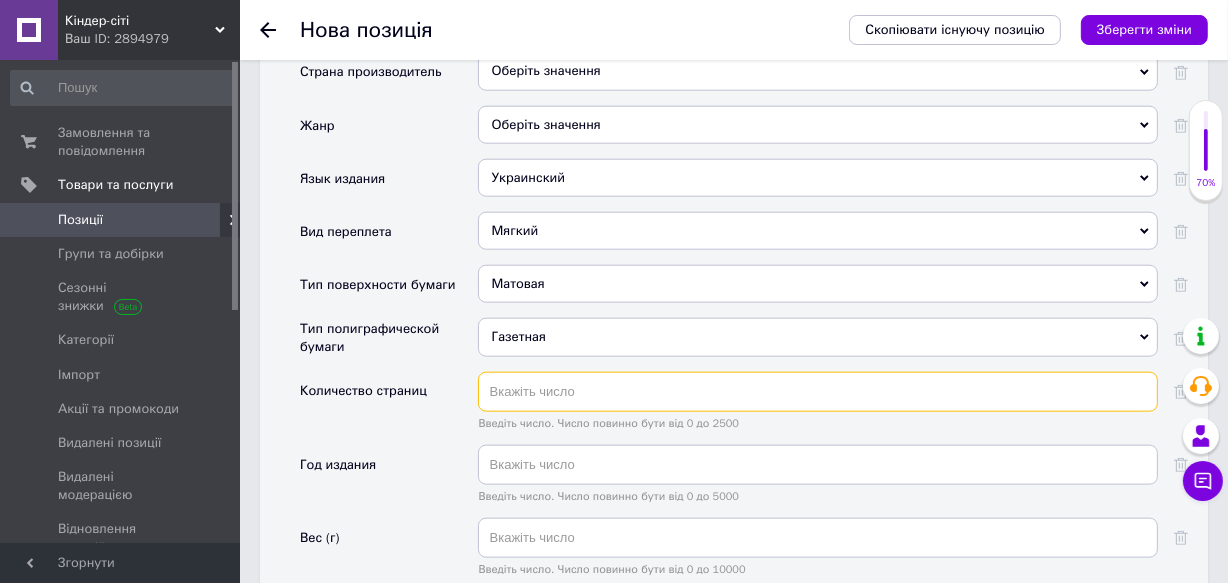 click at bounding box center [818, 392] 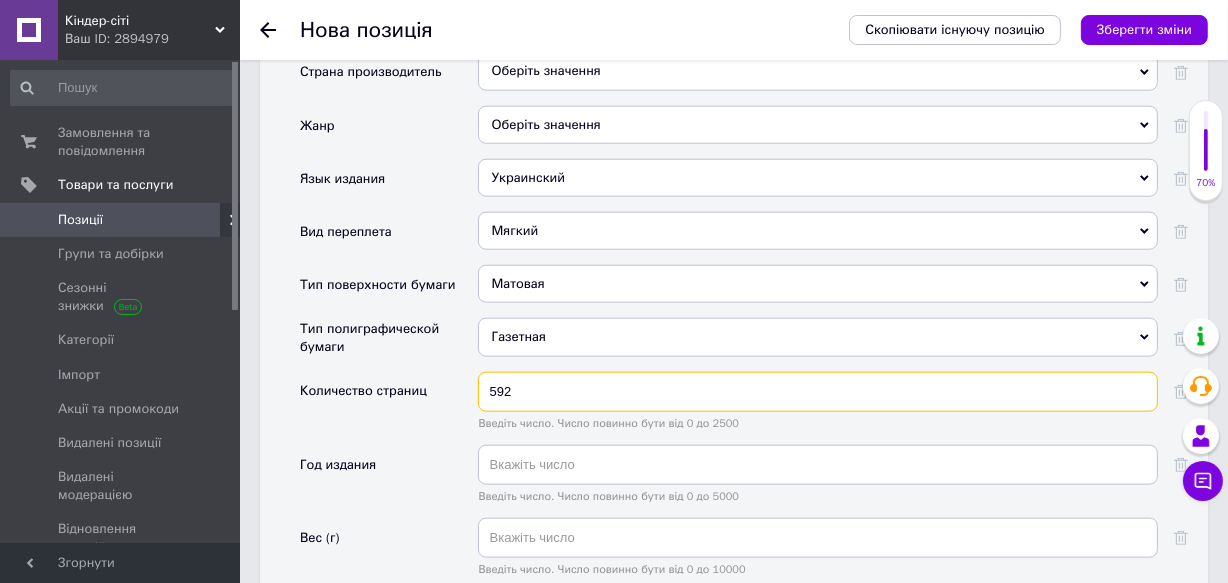 type on "592" 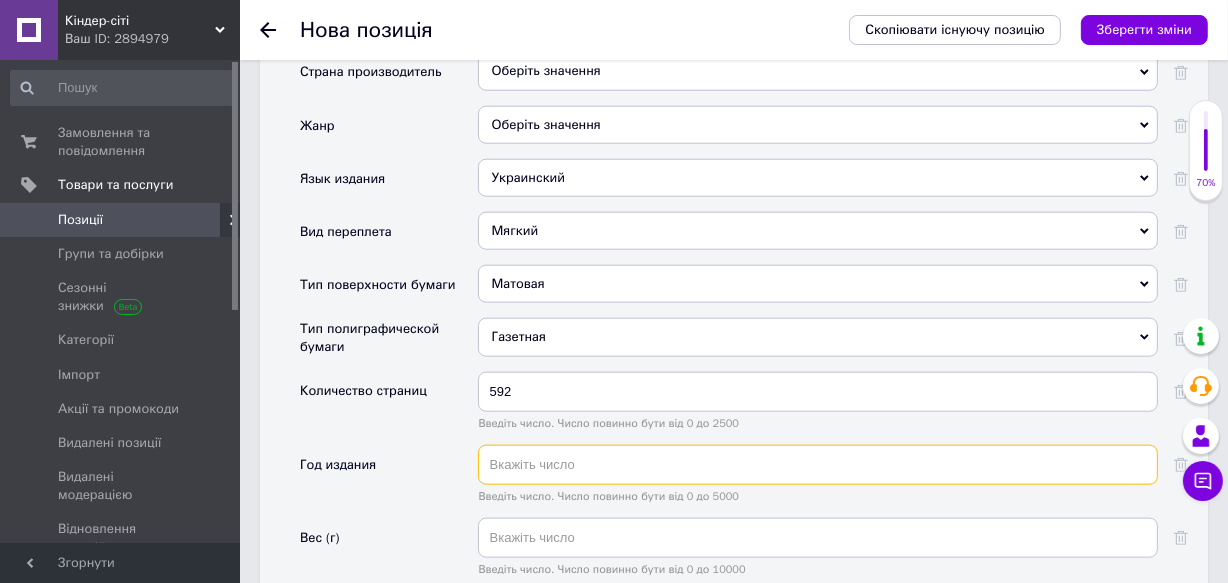 click at bounding box center (818, 465) 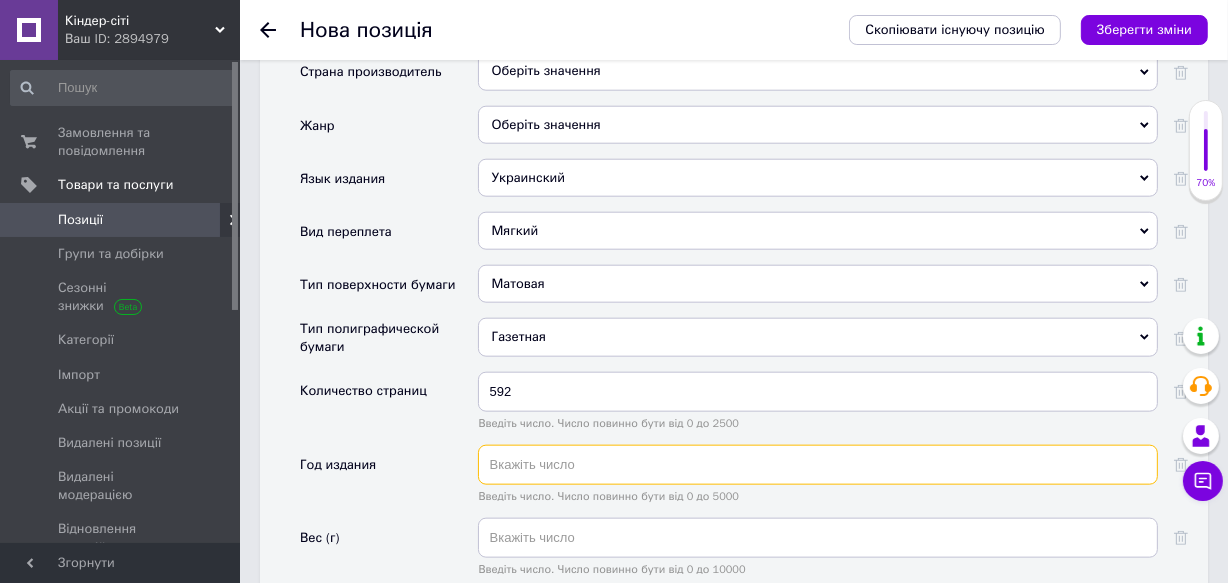 scroll, scrollTop: 2116, scrollLeft: 0, axis: vertical 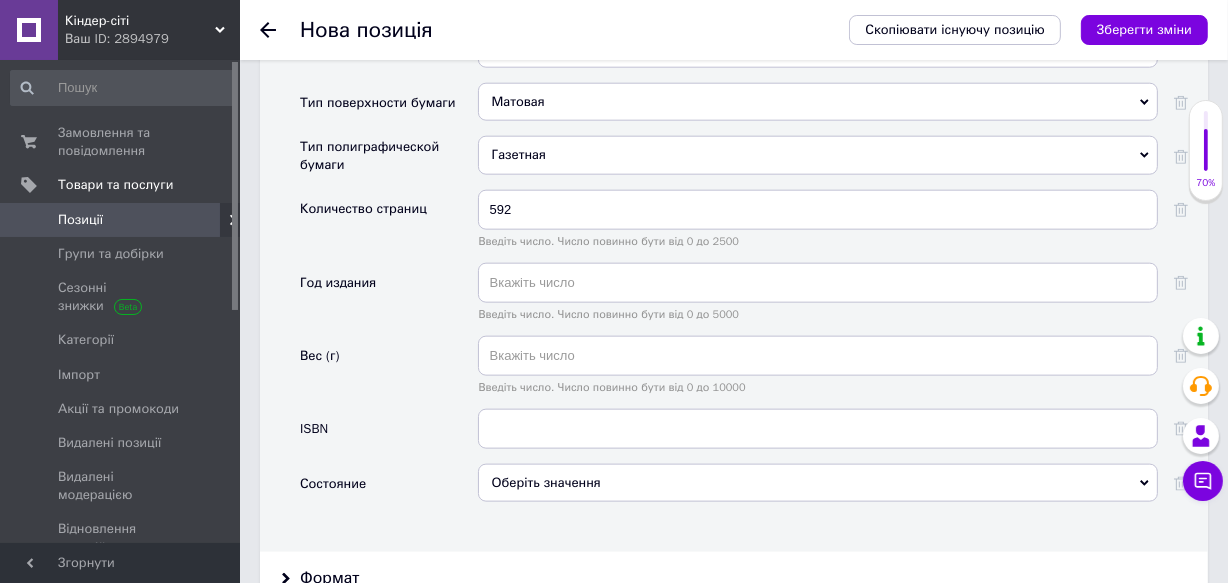 click on "Оберіть значення" at bounding box center (818, 483) 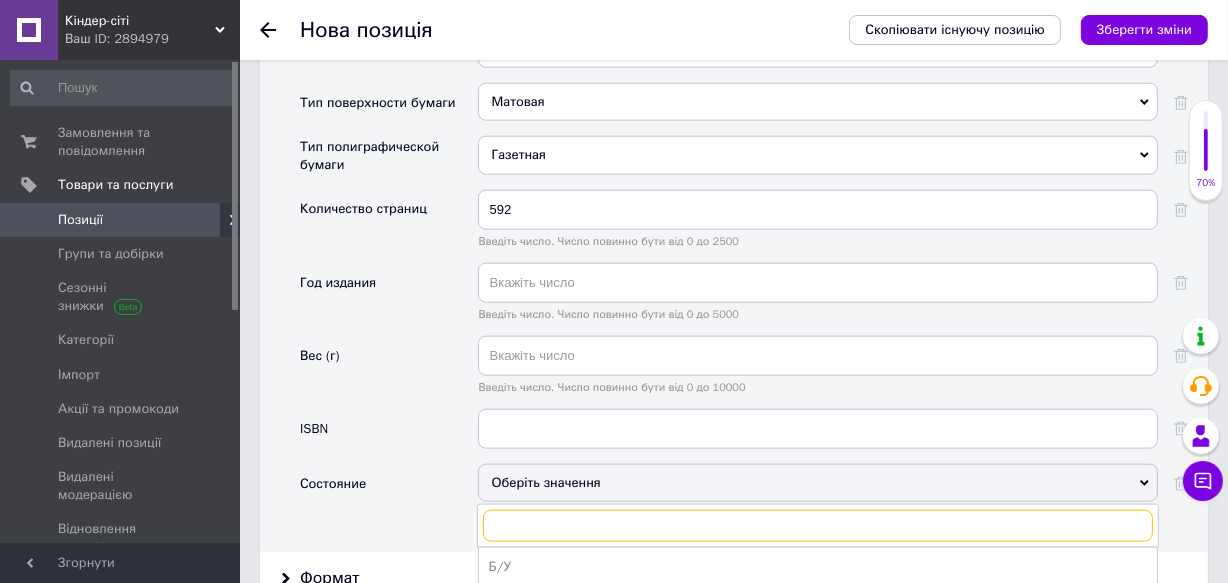 scroll, scrollTop: 2298, scrollLeft: 0, axis: vertical 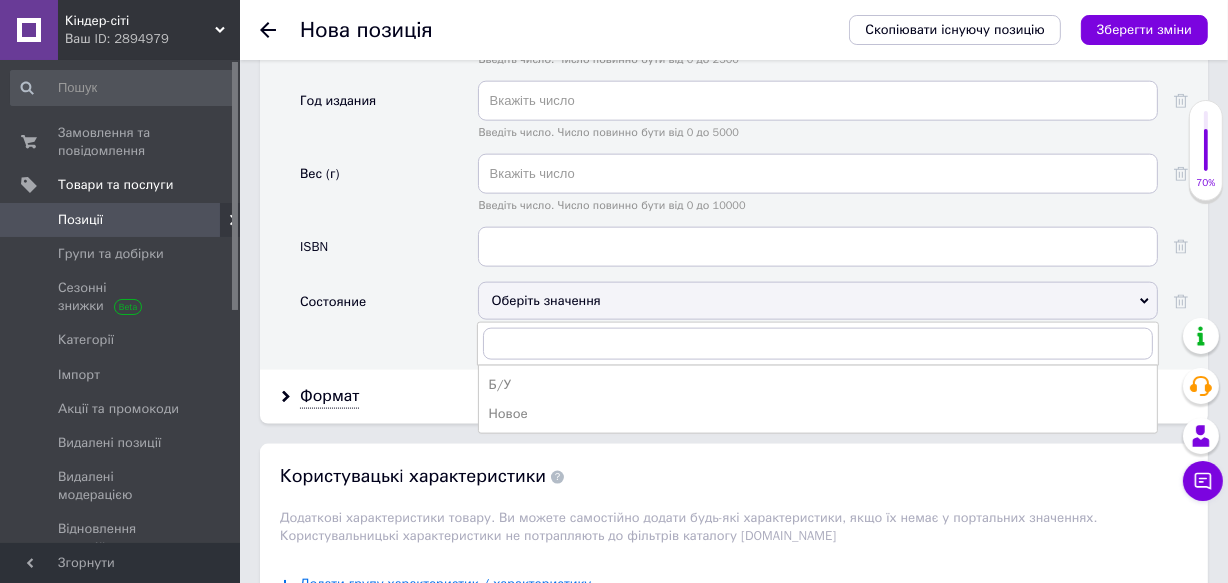 click on "Новое" at bounding box center [818, 414] 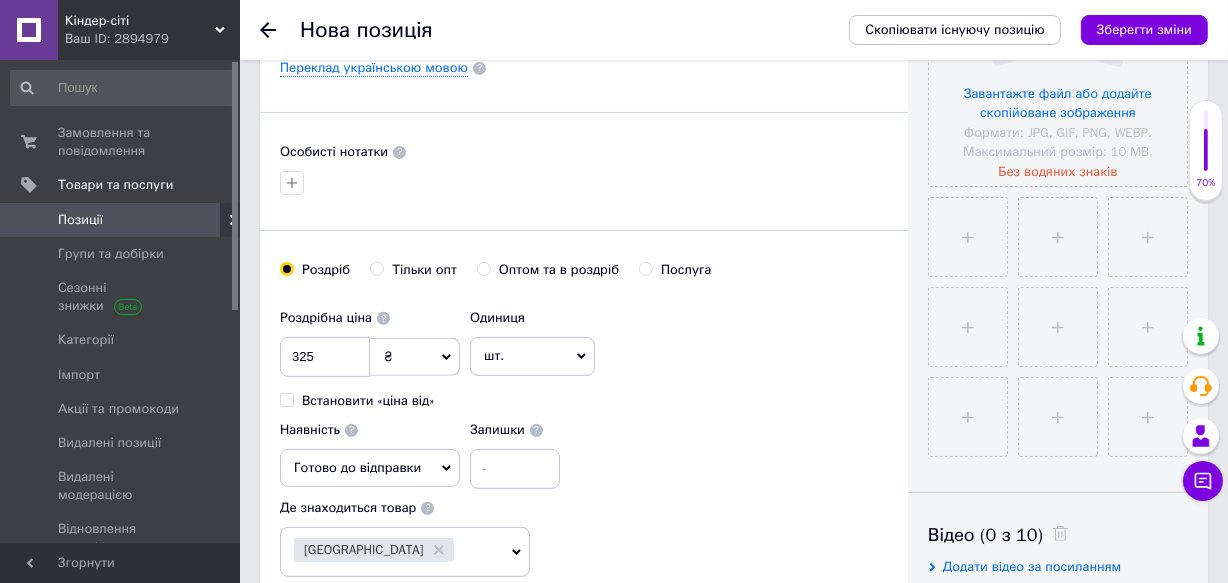 scroll, scrollTop: 116, scrollLeft: 0, axis: vertical 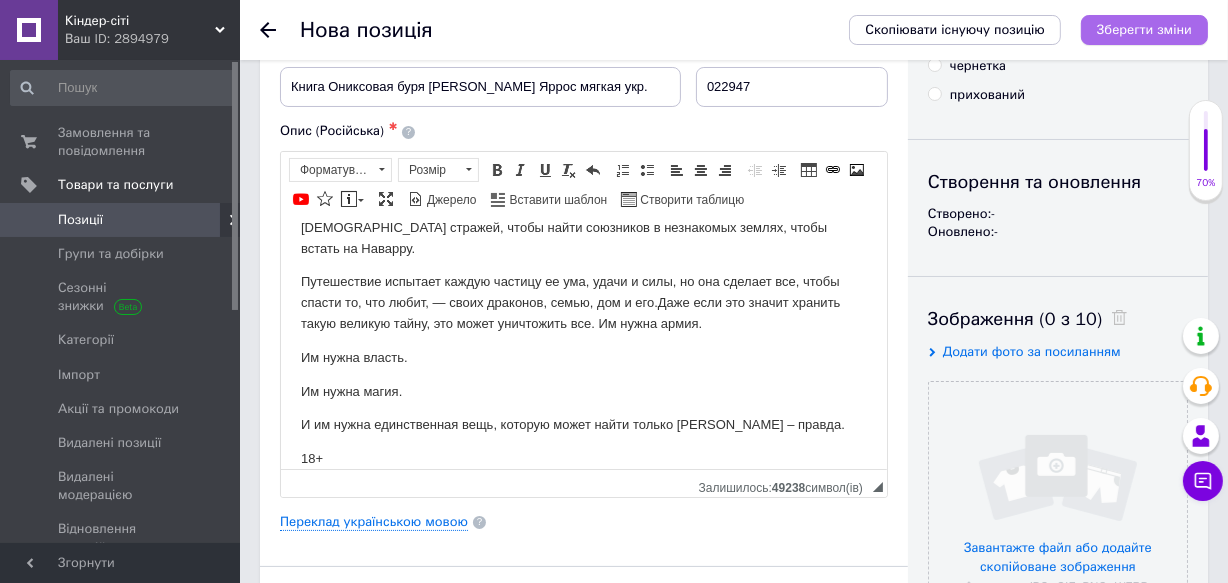 click on "Зберегти зміни" at bounding box center (1144, 29) 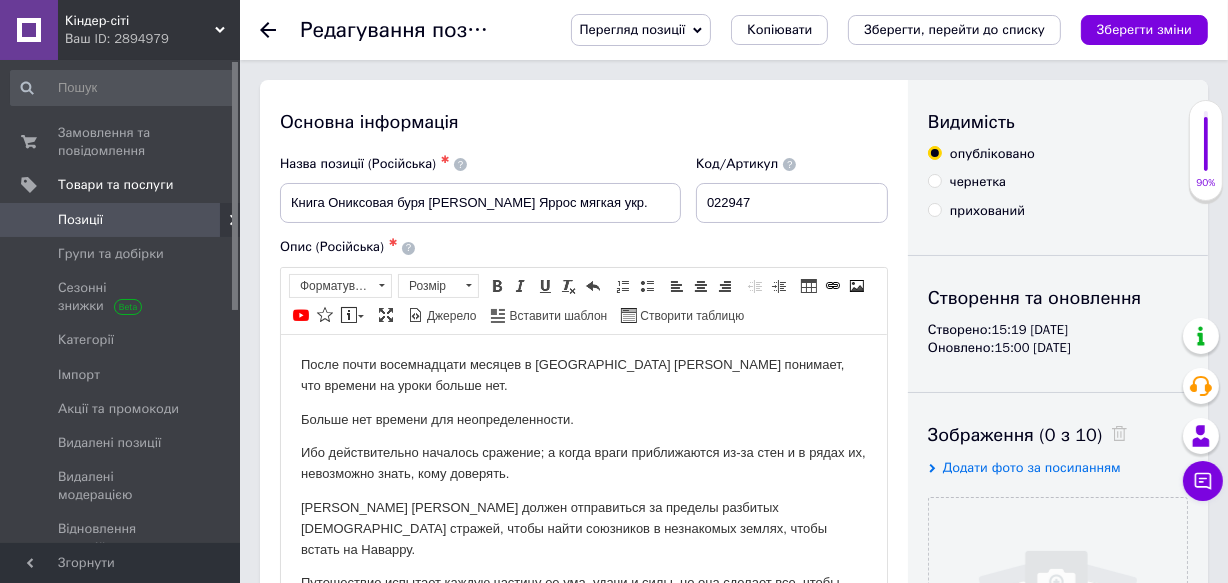 scroll, scrollTop: 0, scrollLeft: 0, axis: both 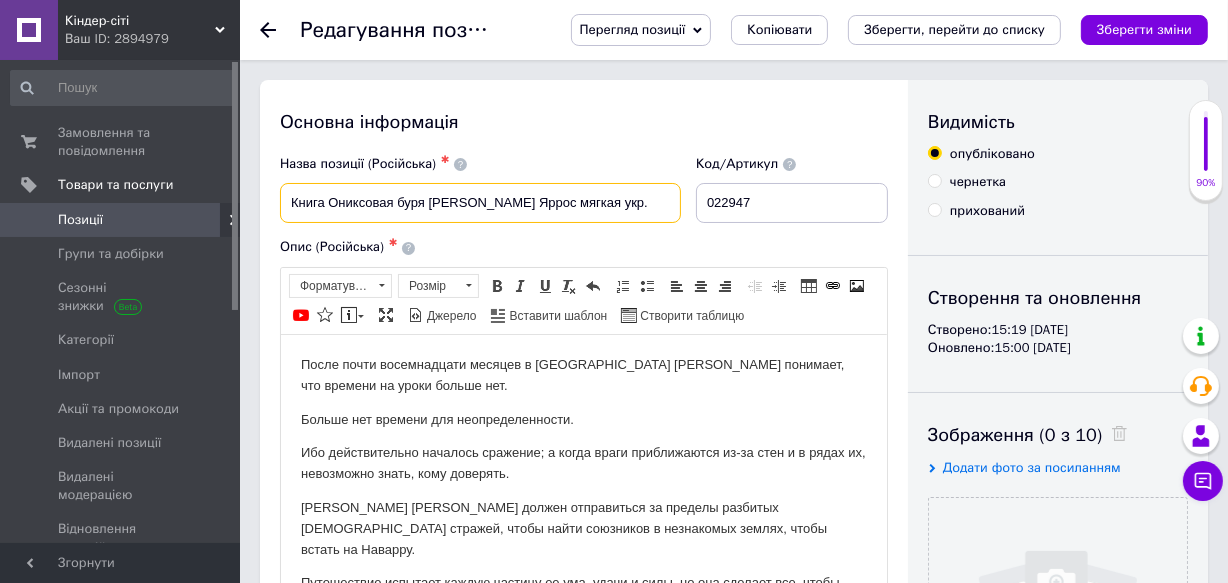 drag, startPoint x: 628, startPoint y: 200, endPoint x: 292, endPoint y: 208, distance: 336.0952 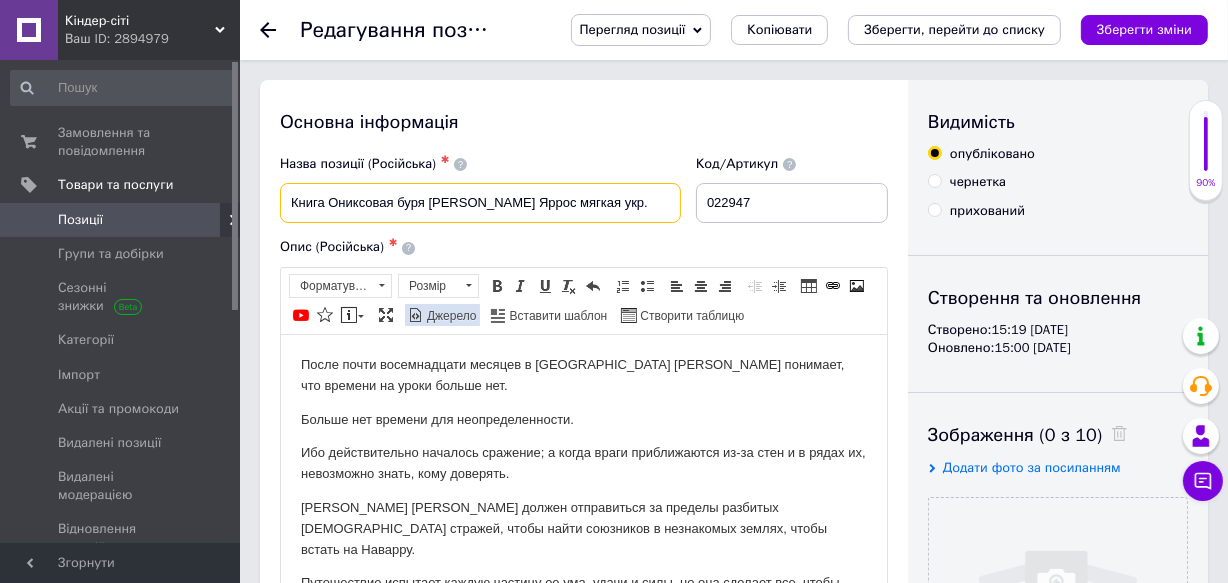click on "Джерело" at bounding box center (450, 316) 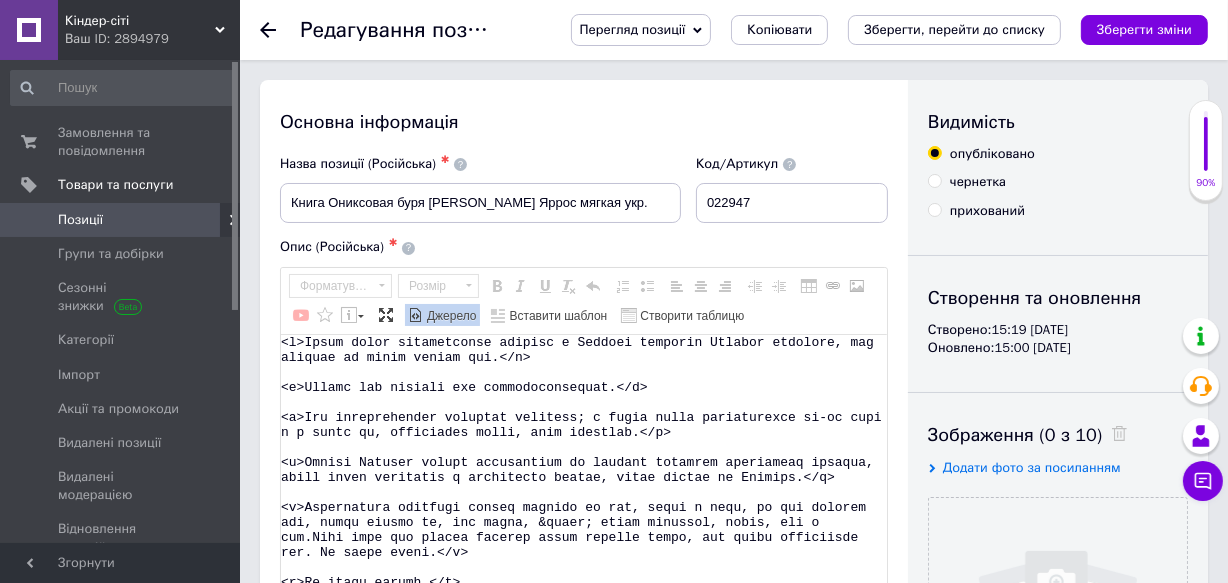click on "Розширений текстовий редактор, 1033E2B7-F94D-4F12-A905-A6903AAC538F Панель інструментів редактора Форматування Форматування Розмір Розмір   Жирний  Сполучення клавіш Ctrl+B   Курсив  Сполучення клавіш Ctrl+I   Підкреслений  Сполучення клавіш Ctrl+U   Видалити форматування   Повернути  Сполучення клавіш Ctrl+Z   Вставити/видалити нумерований список   Вставити/видалити маркований список   По лівому краю   По центру   По правому краю   Зменшити відступ   Збільшити відступ   Таблиця   Вставити/Редагувати посилання  Сполучення клавіш Ctrl+L   Зображення   YouTube   {label}       Джерело" at bounding box center (584, 444) 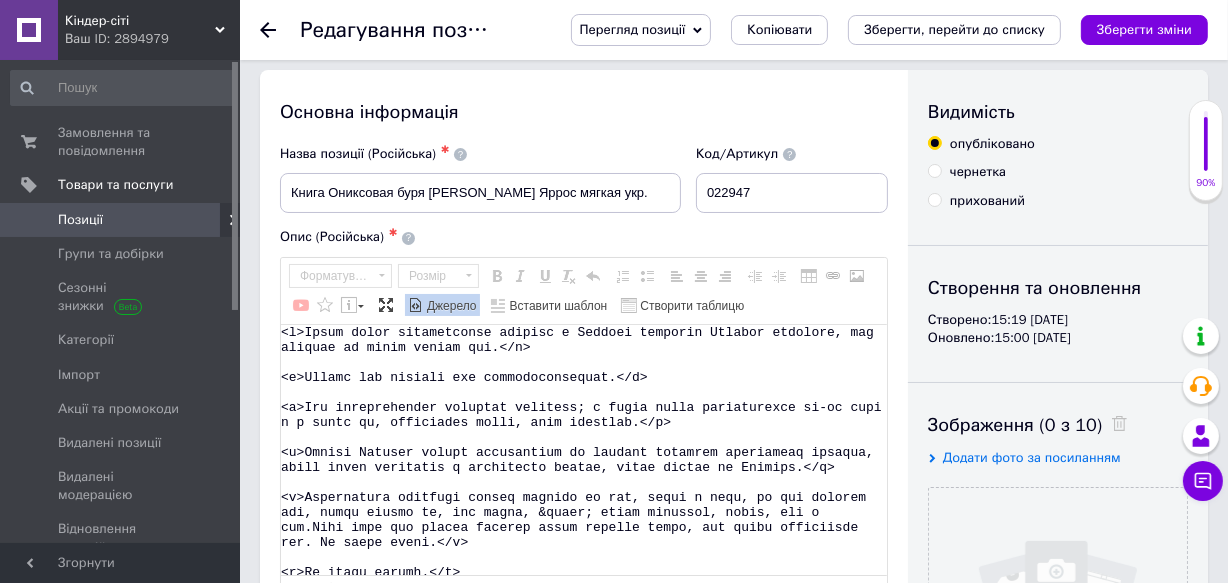 scroll, scrollTop: 127, scrollLeft: 0, axis: vertical 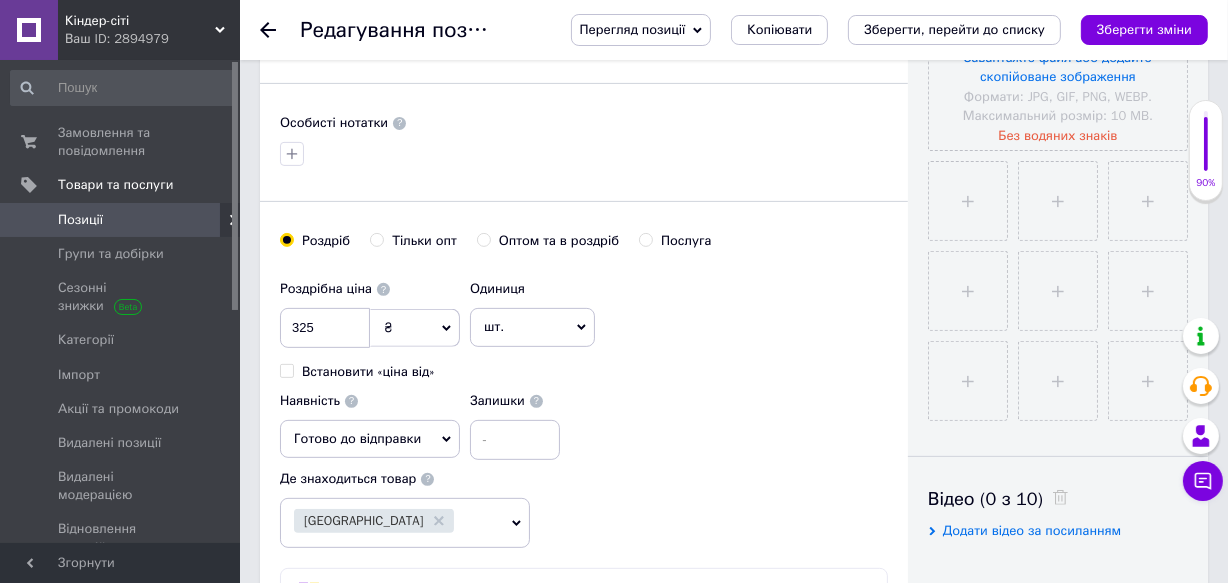 drag, startPoint x: 282, startPoint y: 372, endPoint x: 349, endPoint y: 531, distance: 172.53986 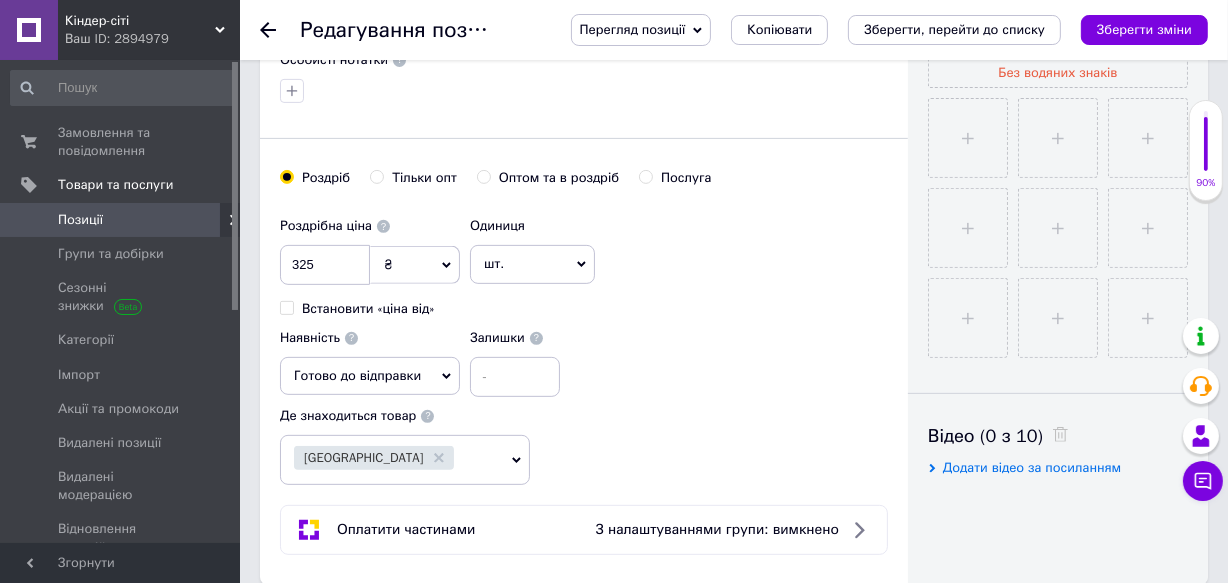 scroll, scrollTop: 123, scrollLeft: 0, axis: vertical 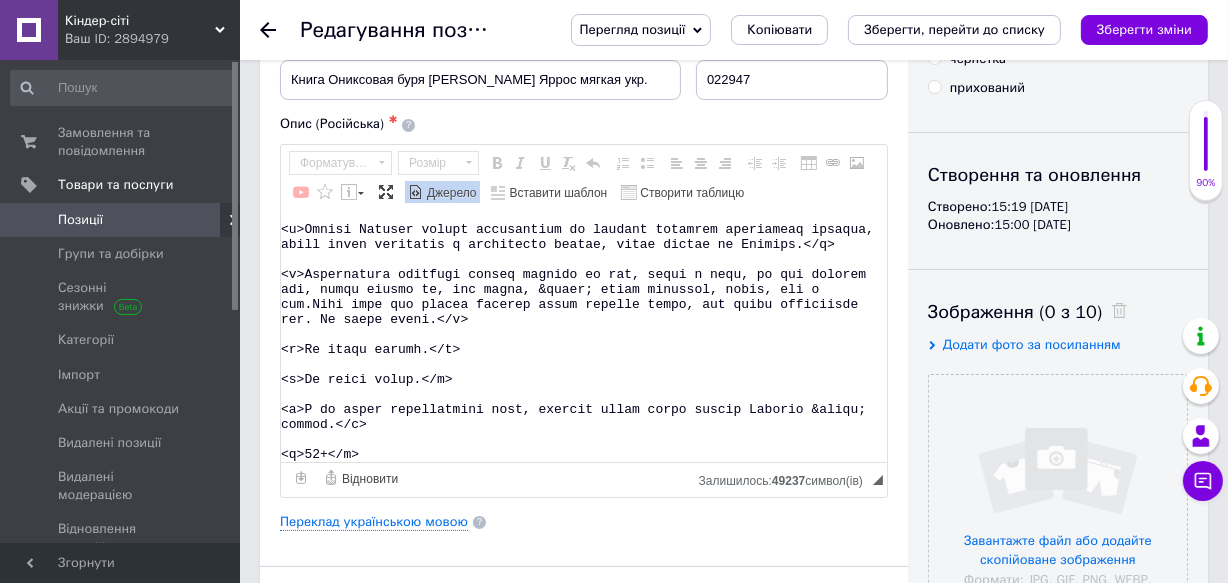click on "Джерело" at bounding box center (450, 193) 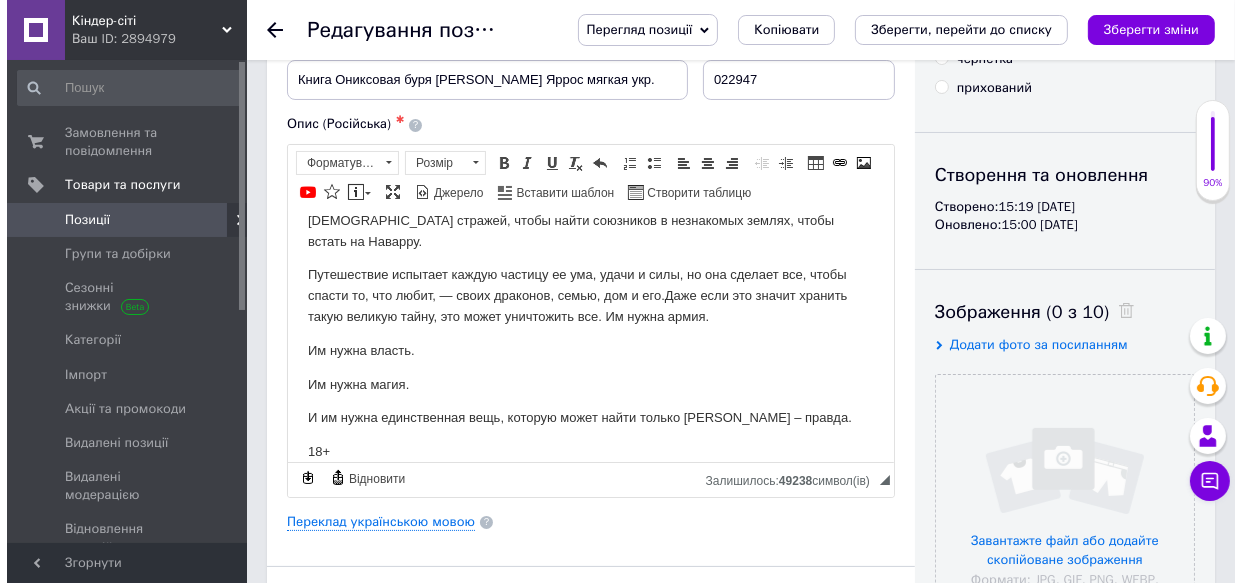 scroll, scrollTop: 305, scrollLeft: 0, axis: vertical 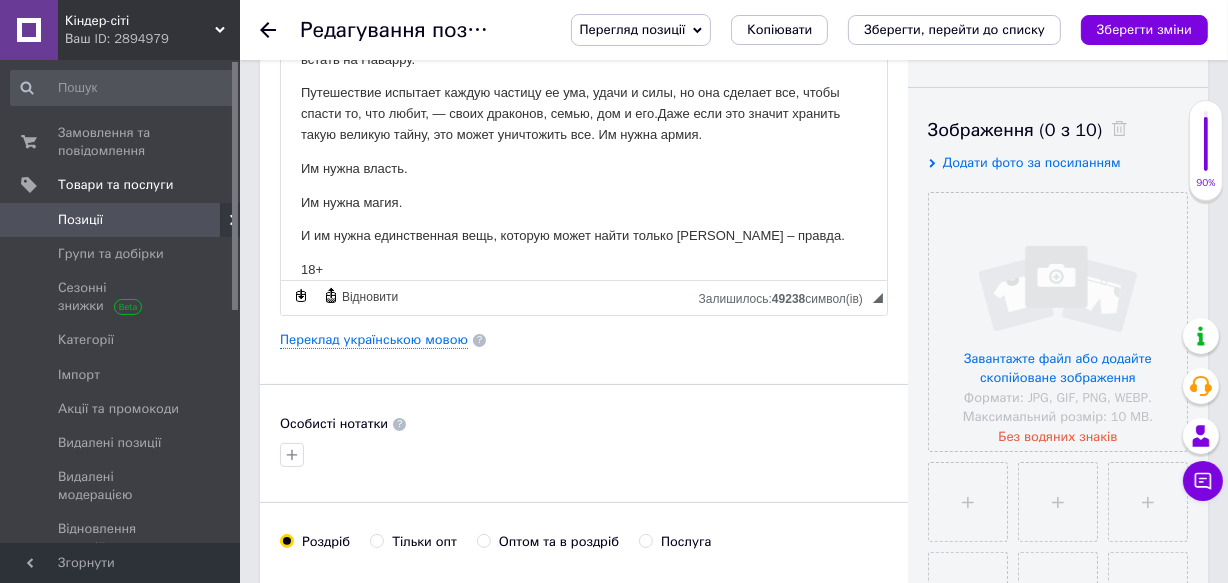 click on "Основна інформація Назва позиції (Російська) ✱ Книга Ониксовая буря Ребекка Яррос мягкая укр. Код/Артикул 022947 Опис (Російська) ✱ После почти восемнадцати месяцев в Военном колледже Вайолет понимает, что времени на уроки больше нет.
Больше нет времени для неопределенности.
Ибо действительно началось сражение; а когда враги приближаются из-за стен и в рядах их, невозможно знать, кому доверять.
Теперь Вайолет должен отправиться за пределы разбитых аретийских стражей, чтобы найти союзников в незнакомых землях, чтобы встать на Наварру.
18+
$" at bounding box center (584, 362) 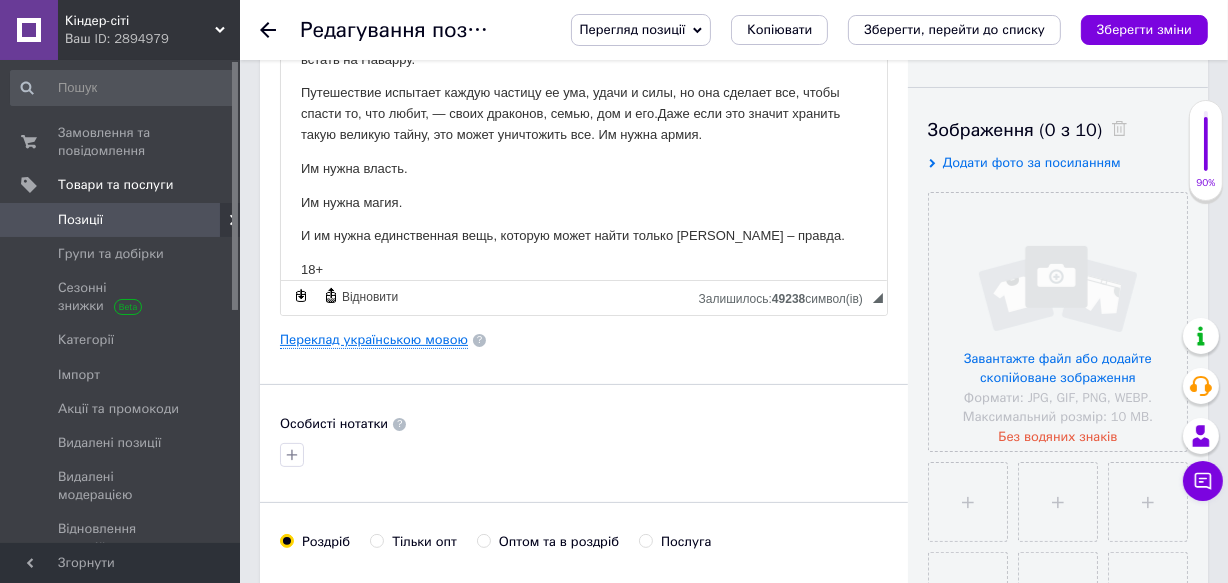 click on "Переклад українською мовою" at bounding box center (374, 340) 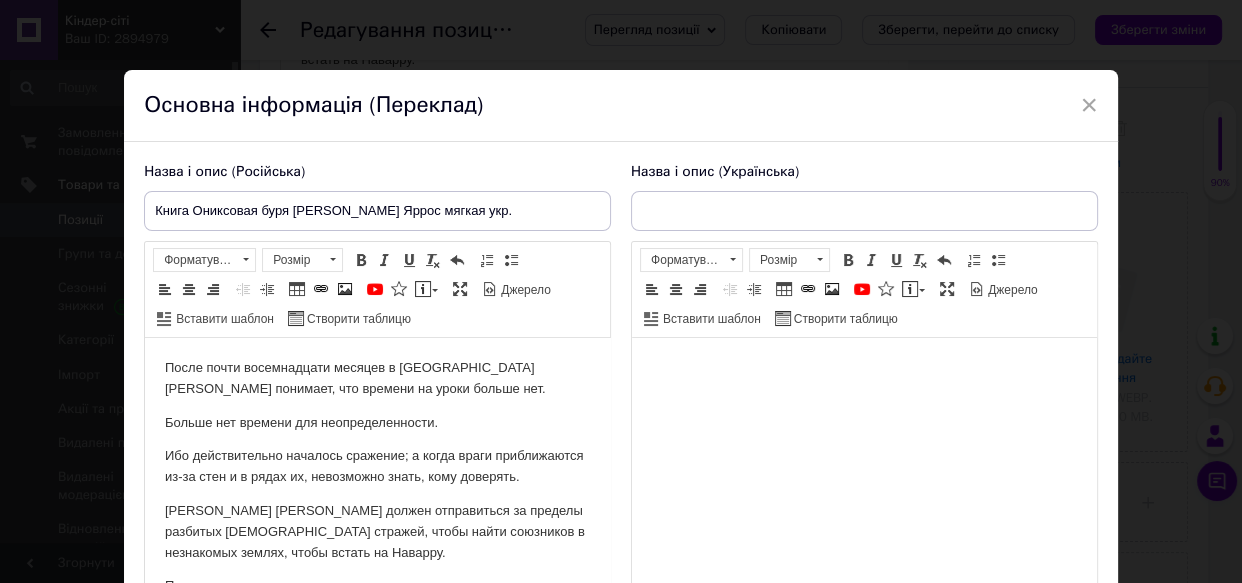 scroll, scrollTop: 0, scrollLeft: 0, axis: both 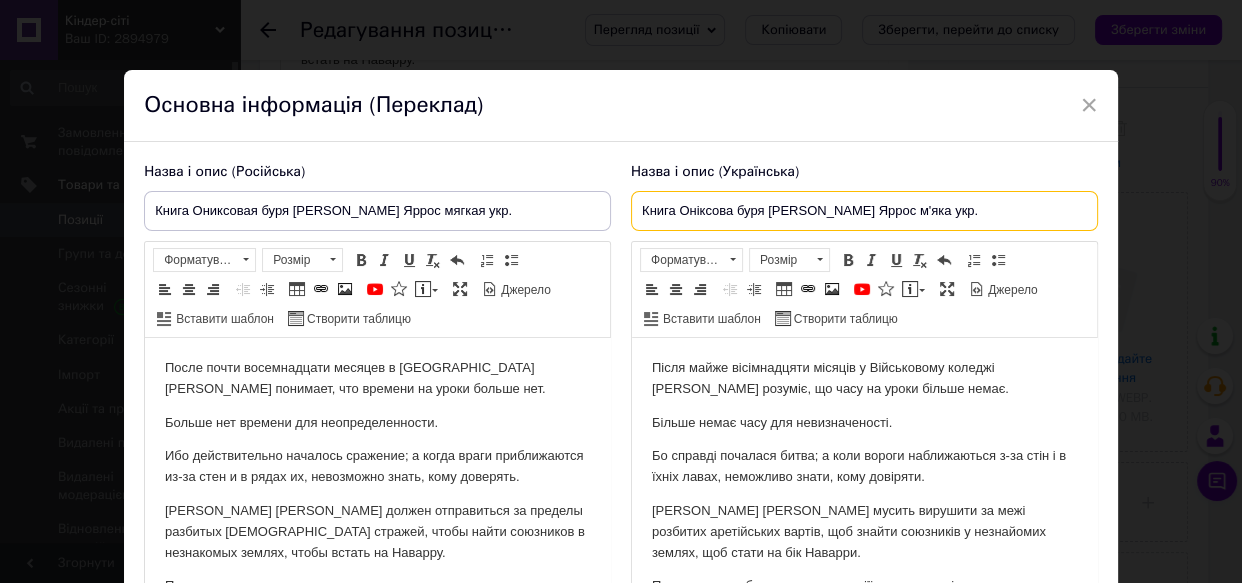 drag, startPoint x: 641, startPoint y: 211, endPoint x: 823, endPoint y: 219, distance: 182.17574 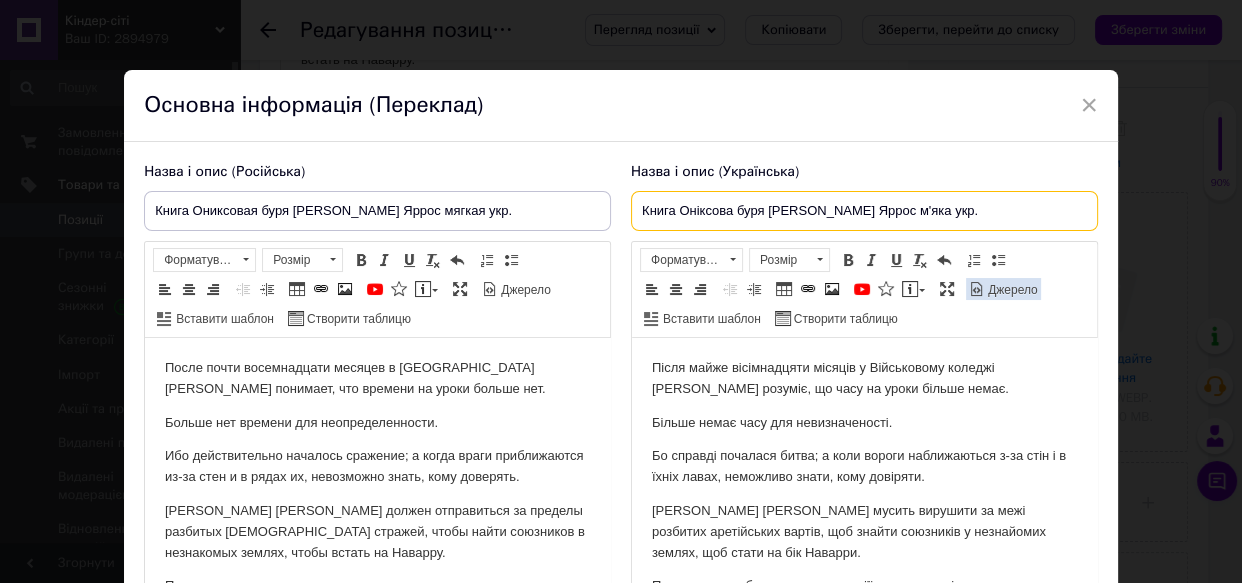 click on "Джерело" at bounding box center [1011, 290] 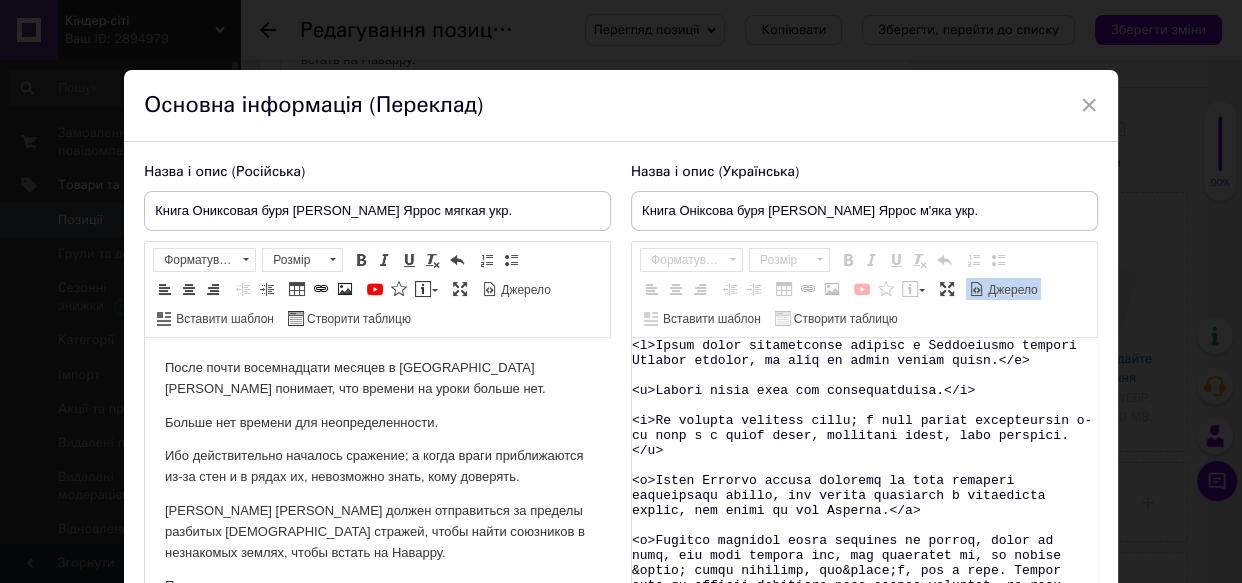 scroll, scrollTop: 167, scrollLeft: 0, axis: vertical 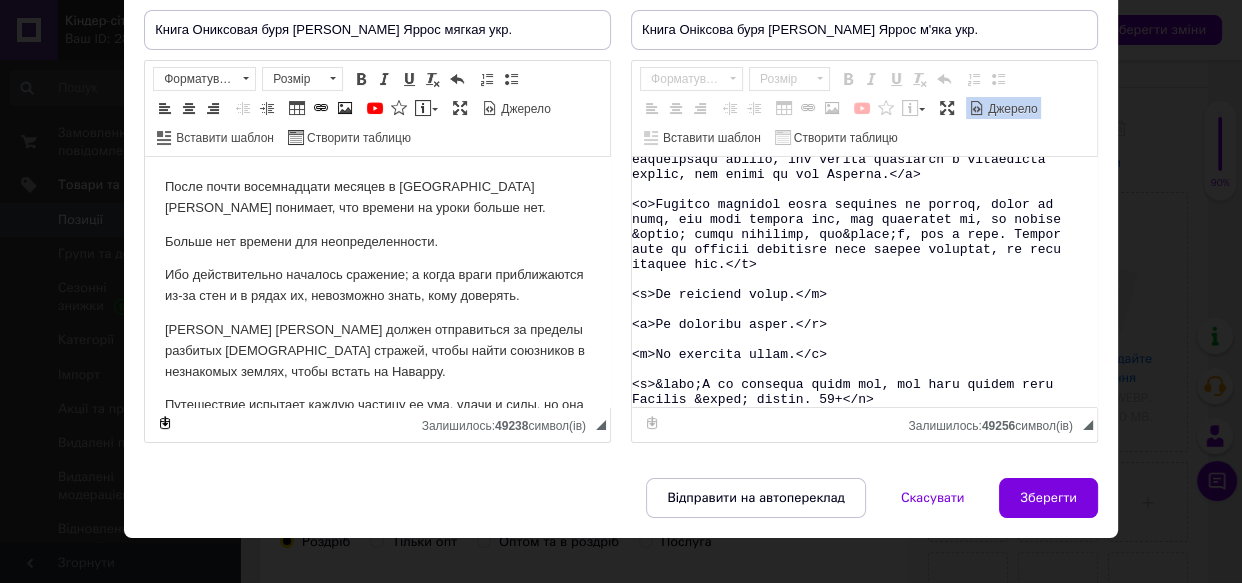 drag, startPoint x: 630, startPoint y: 374, endPoint x: 789, endPoint y: 417, distance: 164.71187 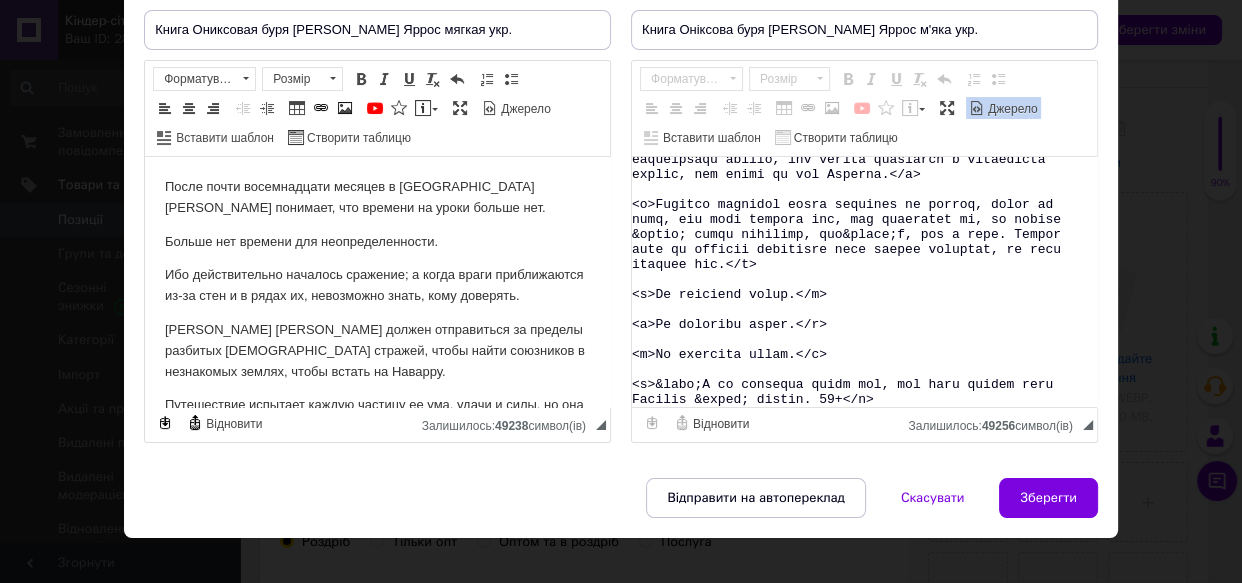 click on "Джерело" at bounding box center [1011, 109] 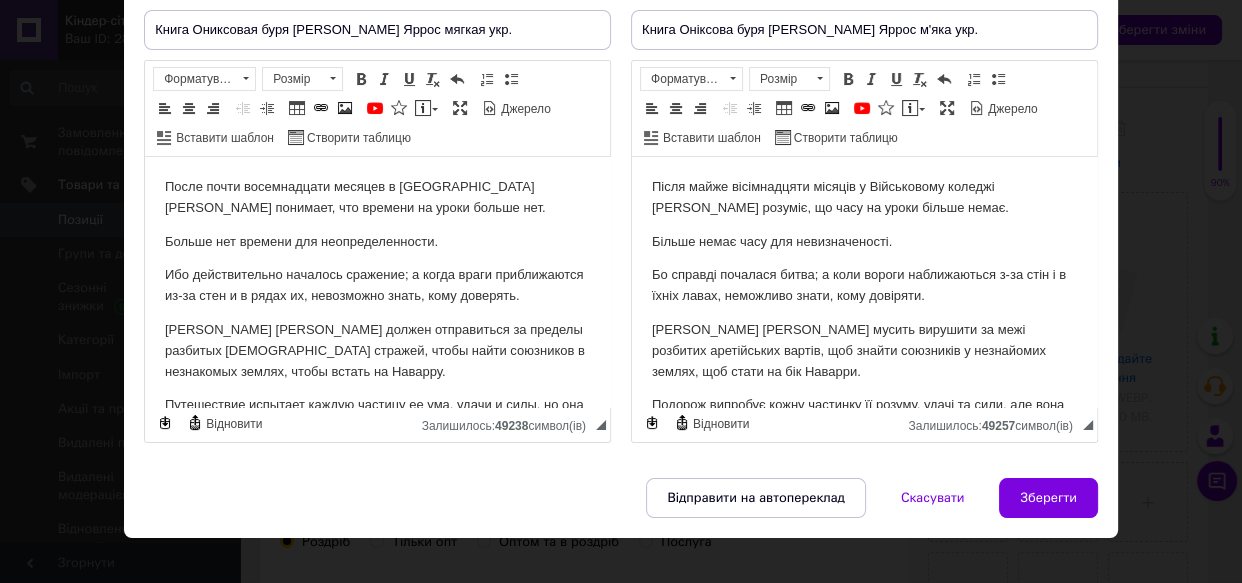 scroll, scrollTop: 0, scrollLeft: 0, axis: both 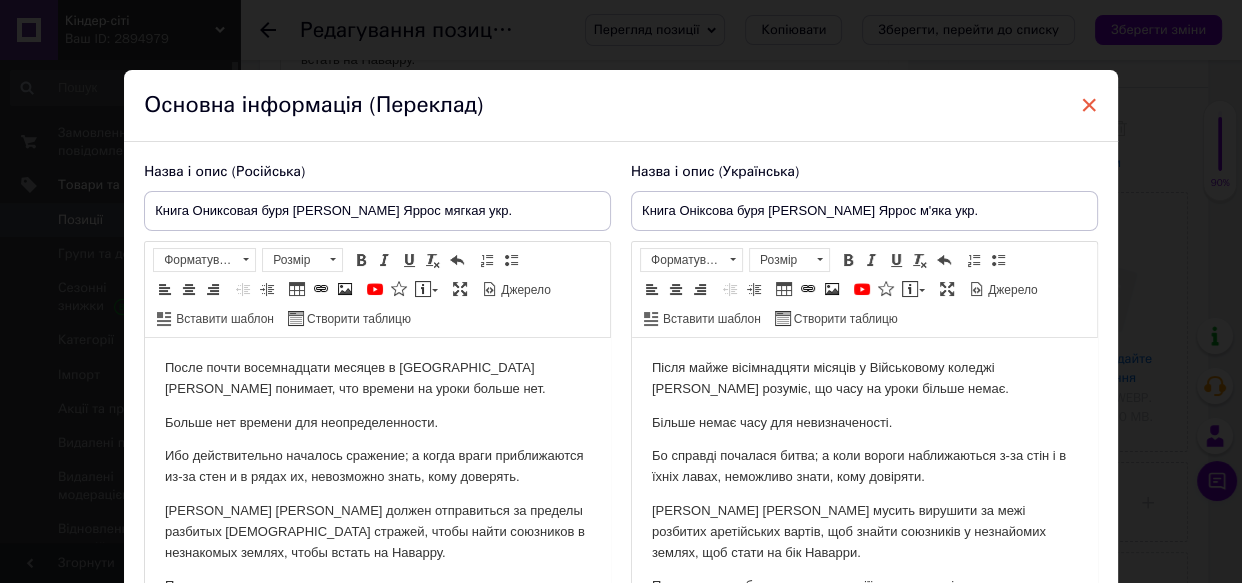 click on "×" at bounding box center (1089, 105) 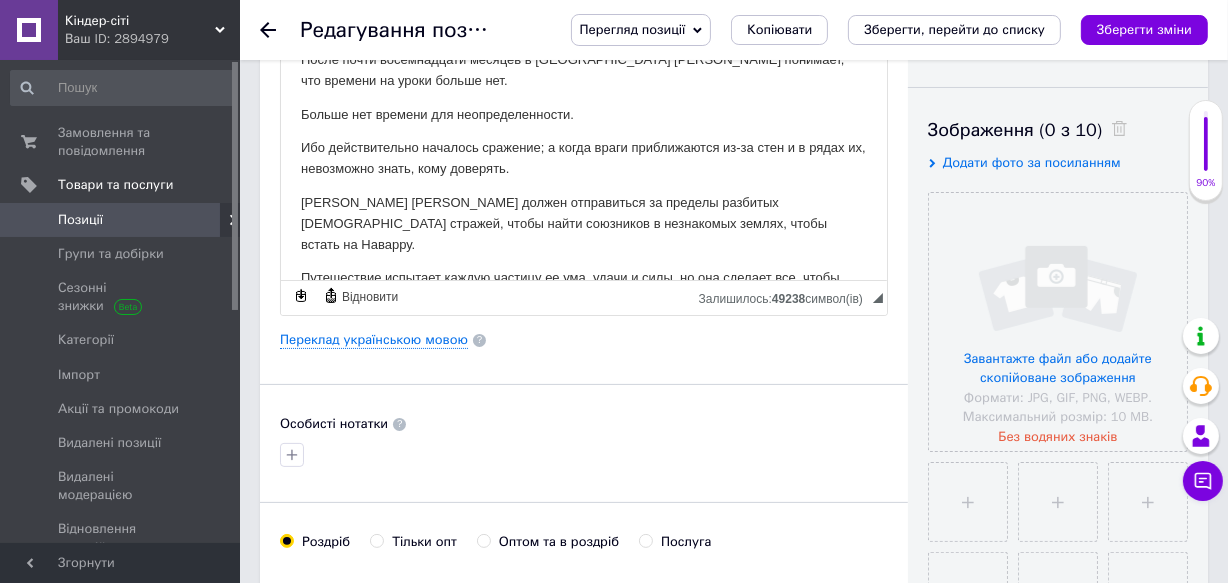 scroll, scrollTop: 0, scrollLeft: 0, axis: both 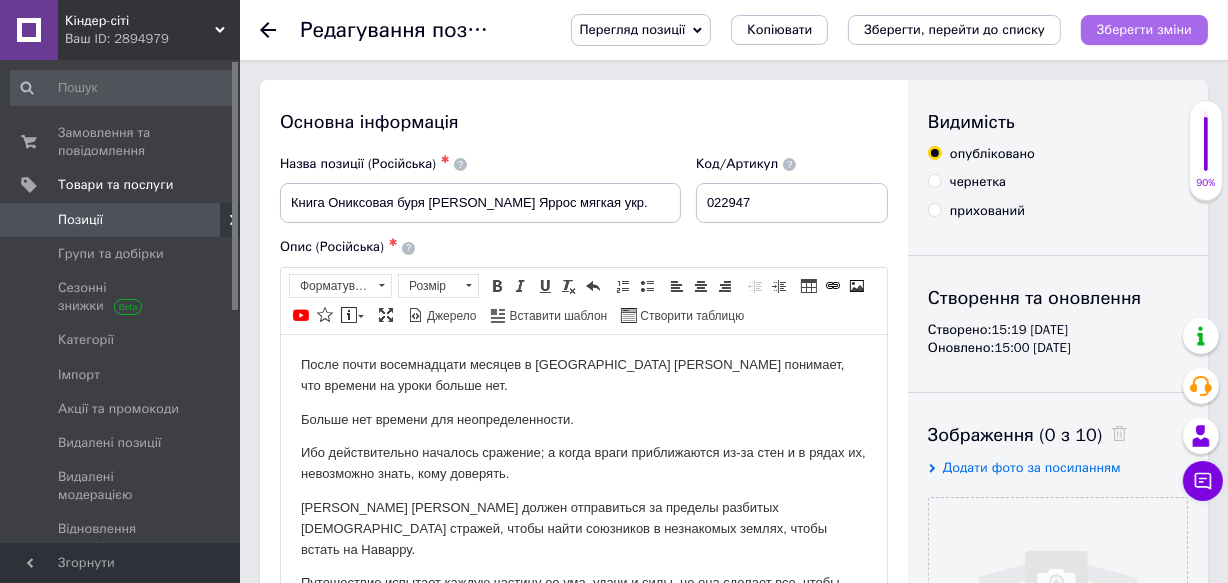 click on "Зберегти зміни" at bounding box center (1144, 29) 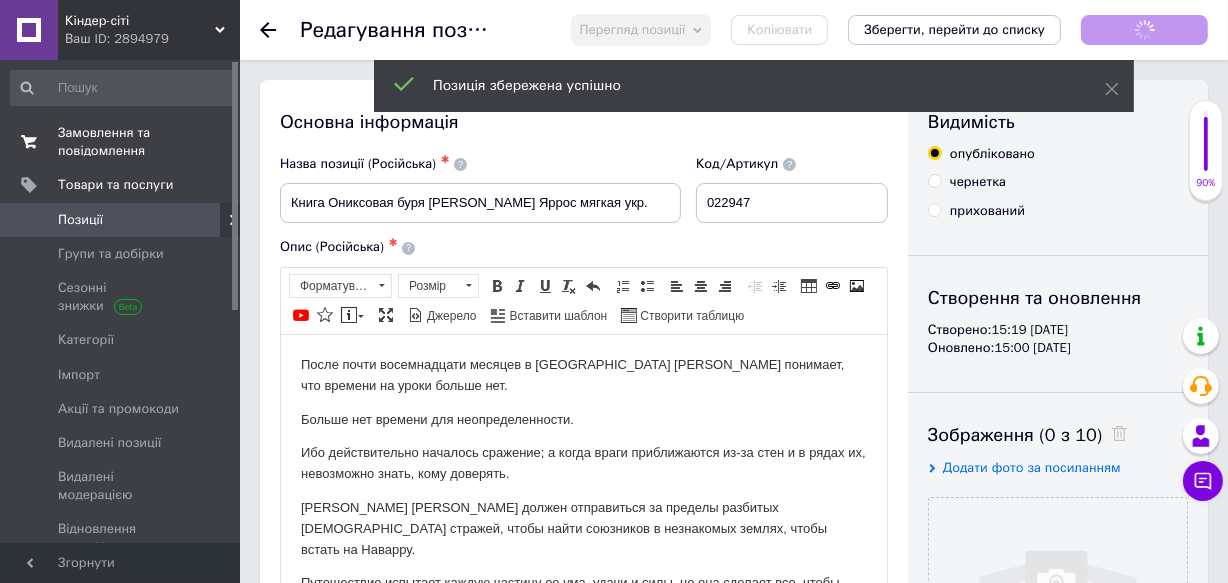 click on "Замовлення та повідомлення" at bounding box center [121, 142] 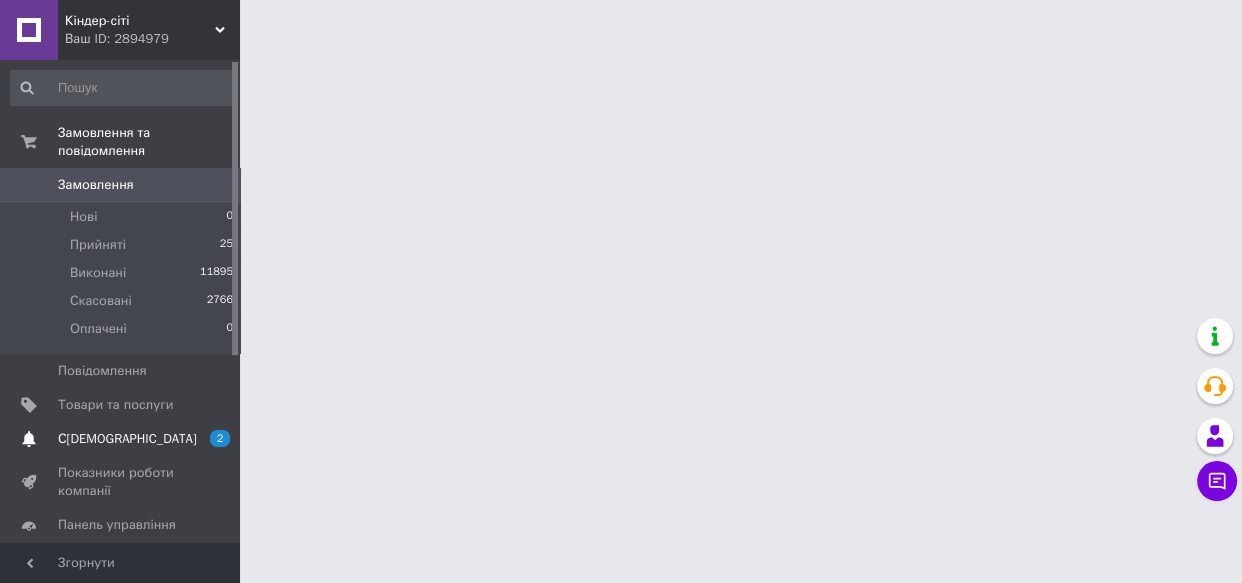 click on "[DEMOGRAPHIC_DATA]" at bounding box center (127, 439) 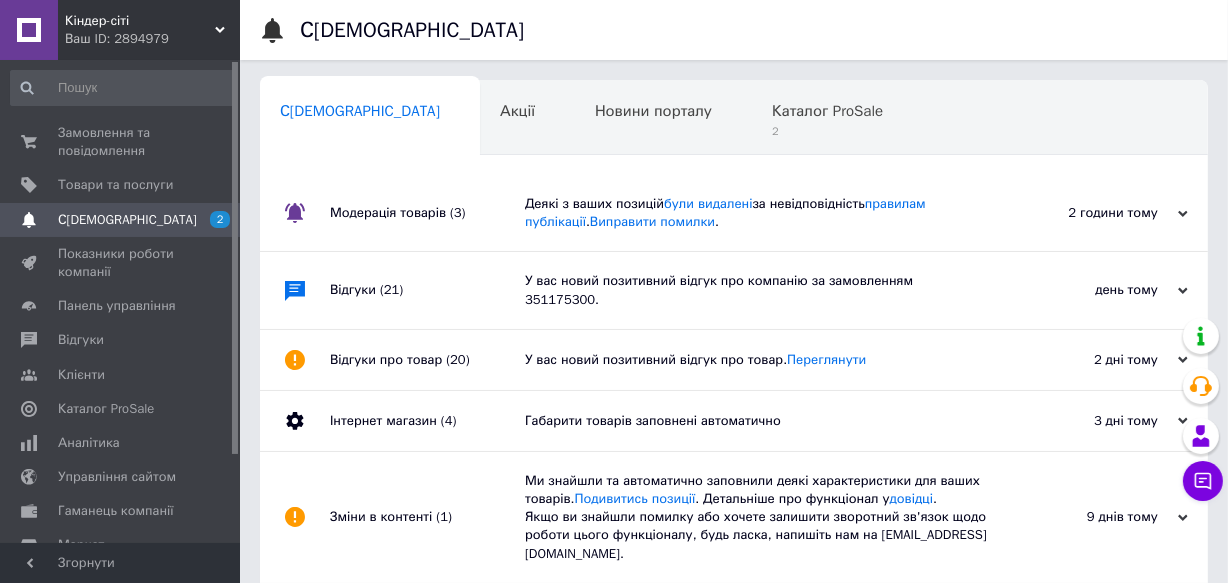 scroll, scrollTop: 0, scrollLeft: 10, axis: horizontal 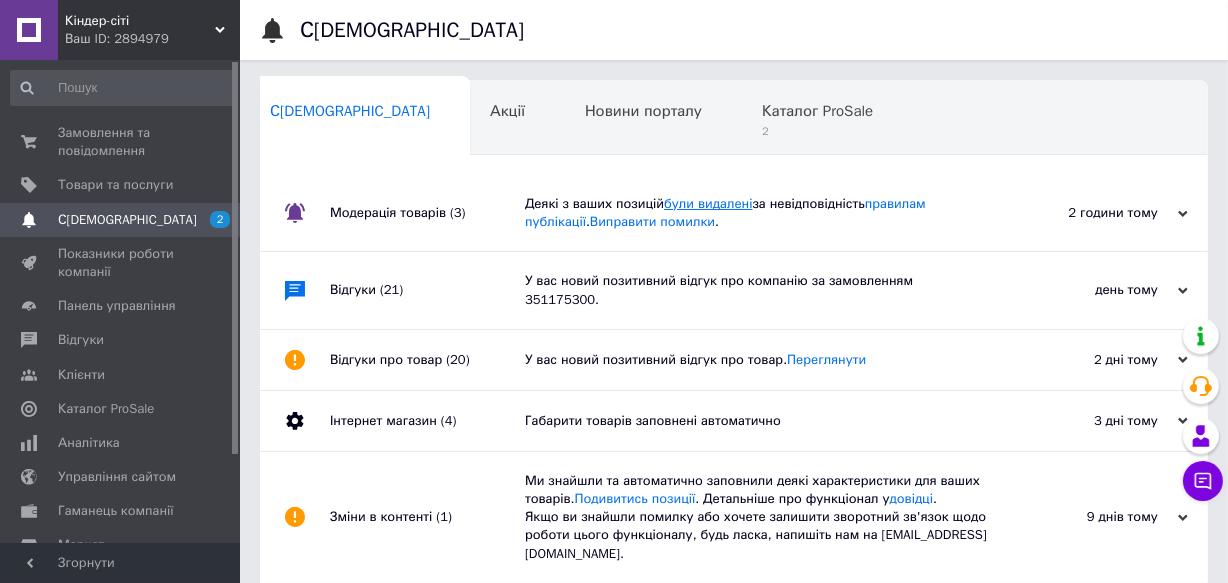 click on "були видалені" at bounding box center (708, 203) 